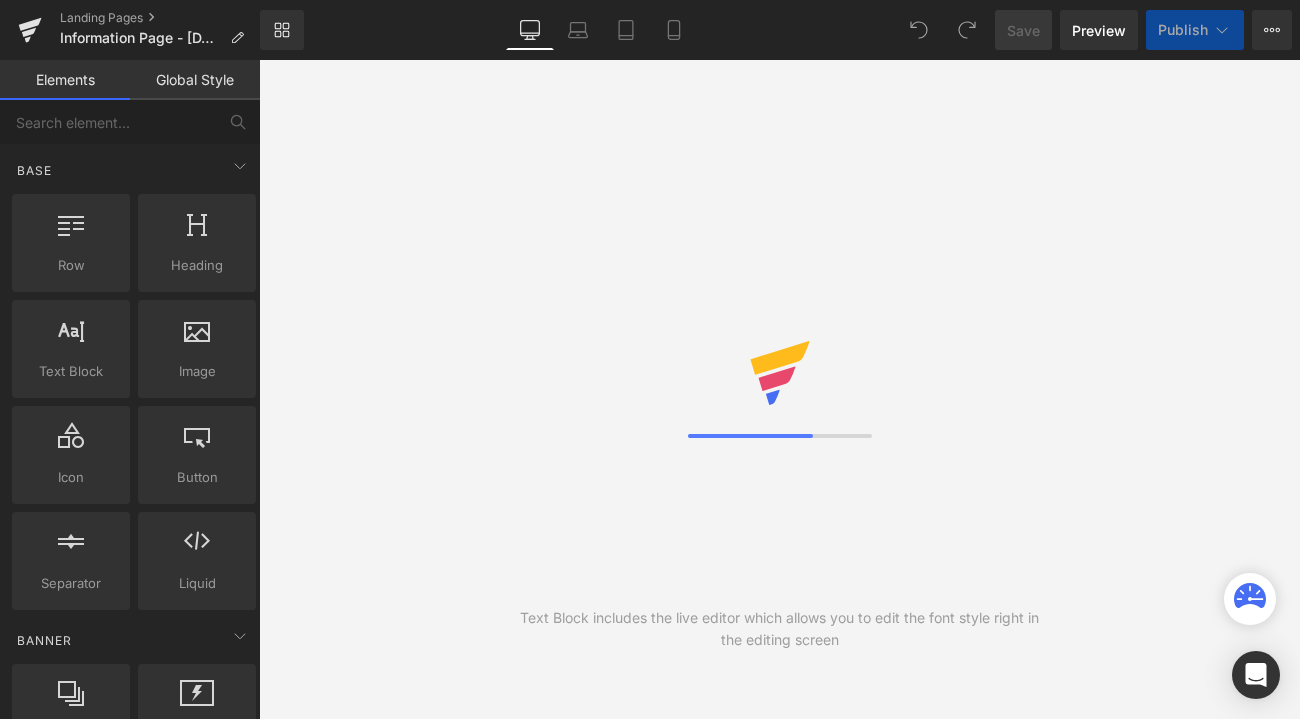 scroll, scrollTop: 0, scrollLeft: 0, axis: both 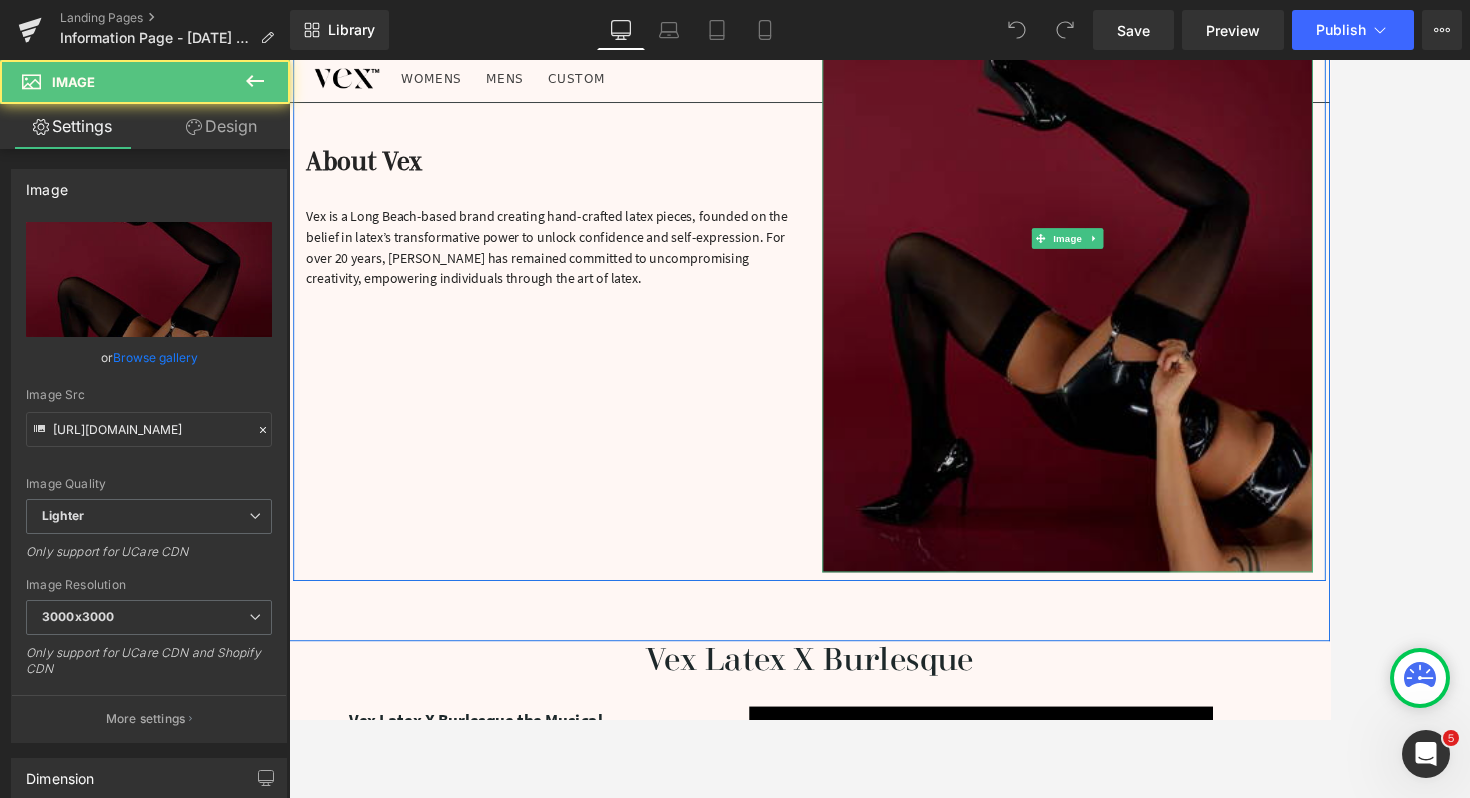 click at bounding box center (1194, 267) 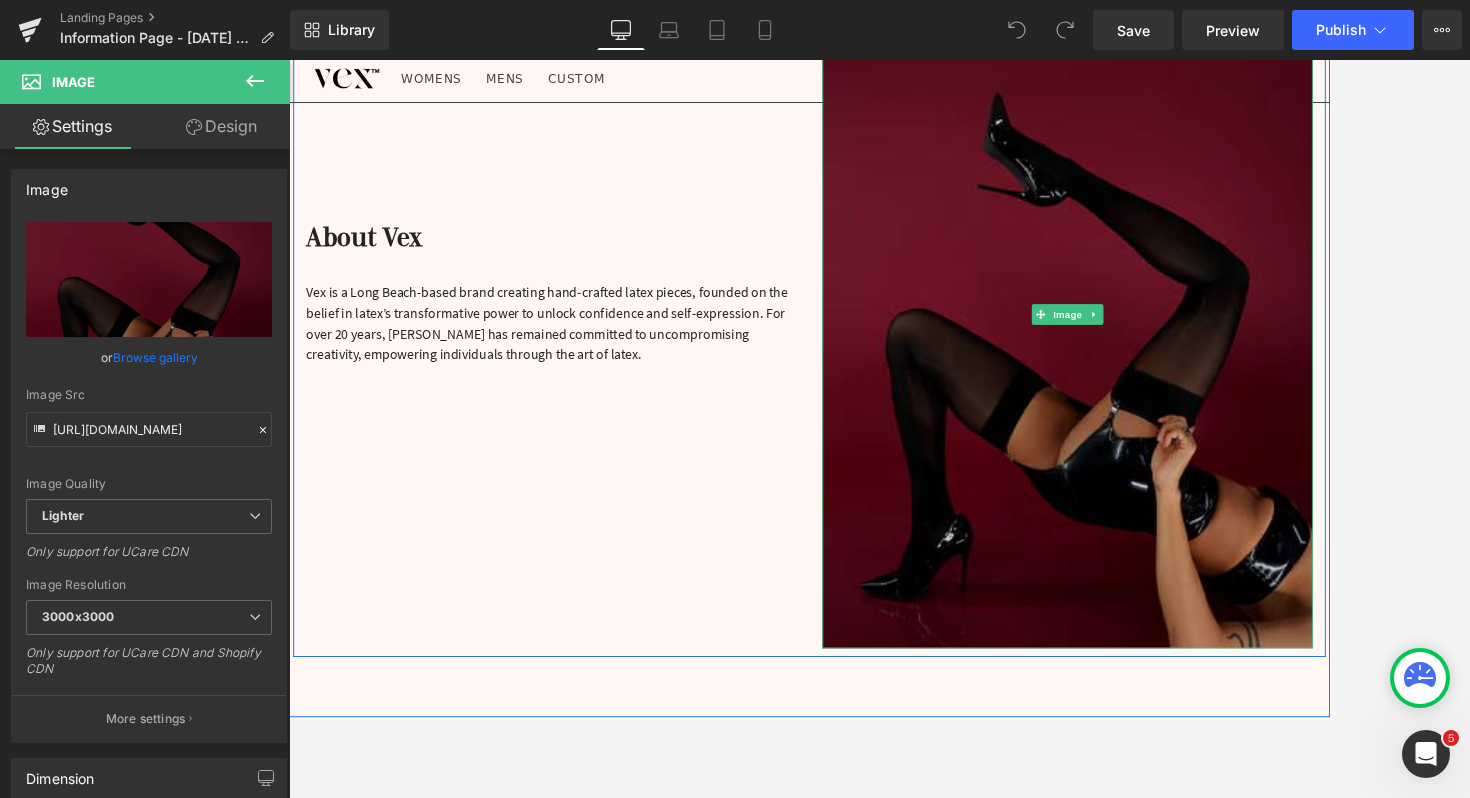 scroll, scrollTop: 318, scrollLeft: 0, axis: vertical 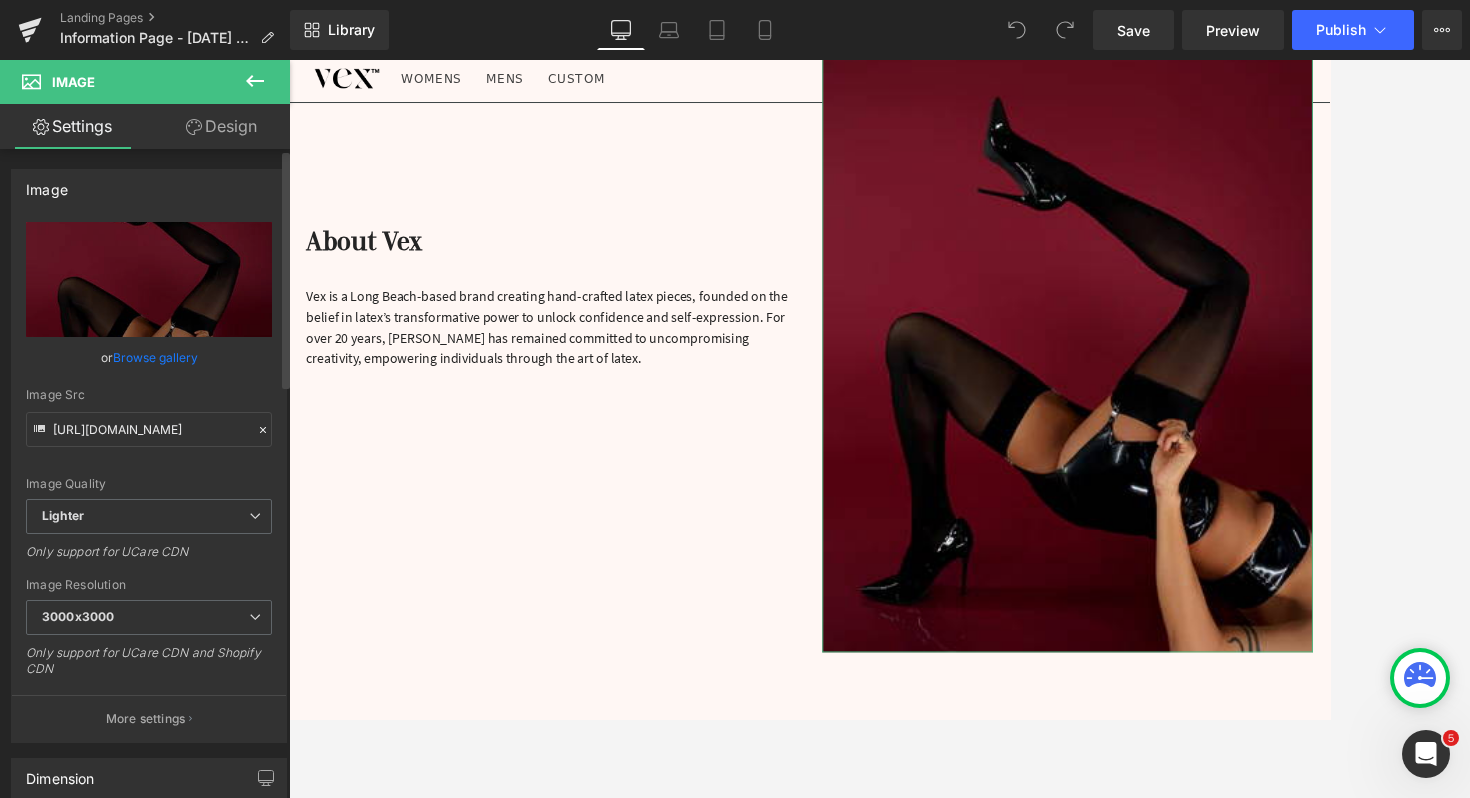 click on "Browse gallery" at bounding box center (155, 357) 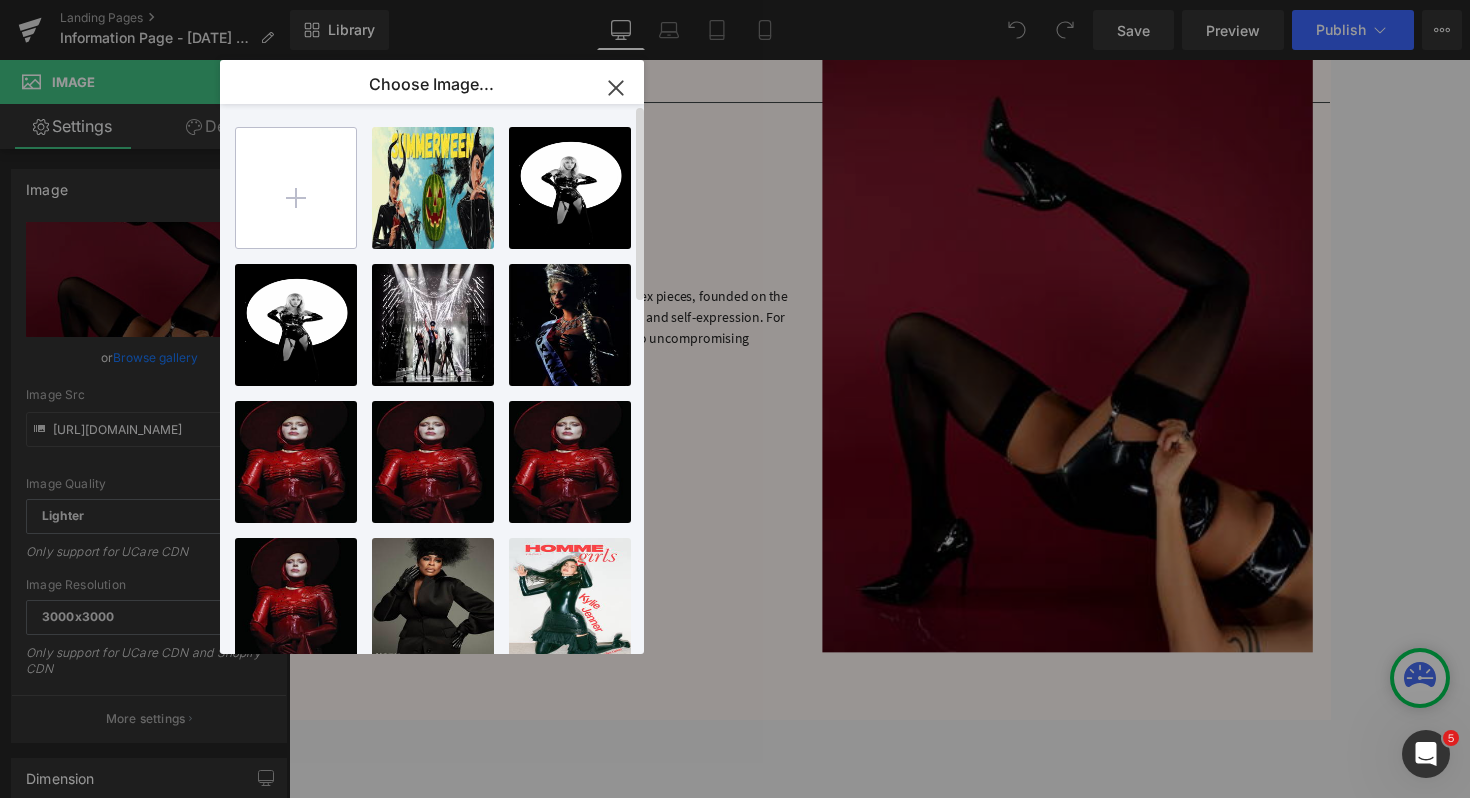 click at bounding box center (296, 188) 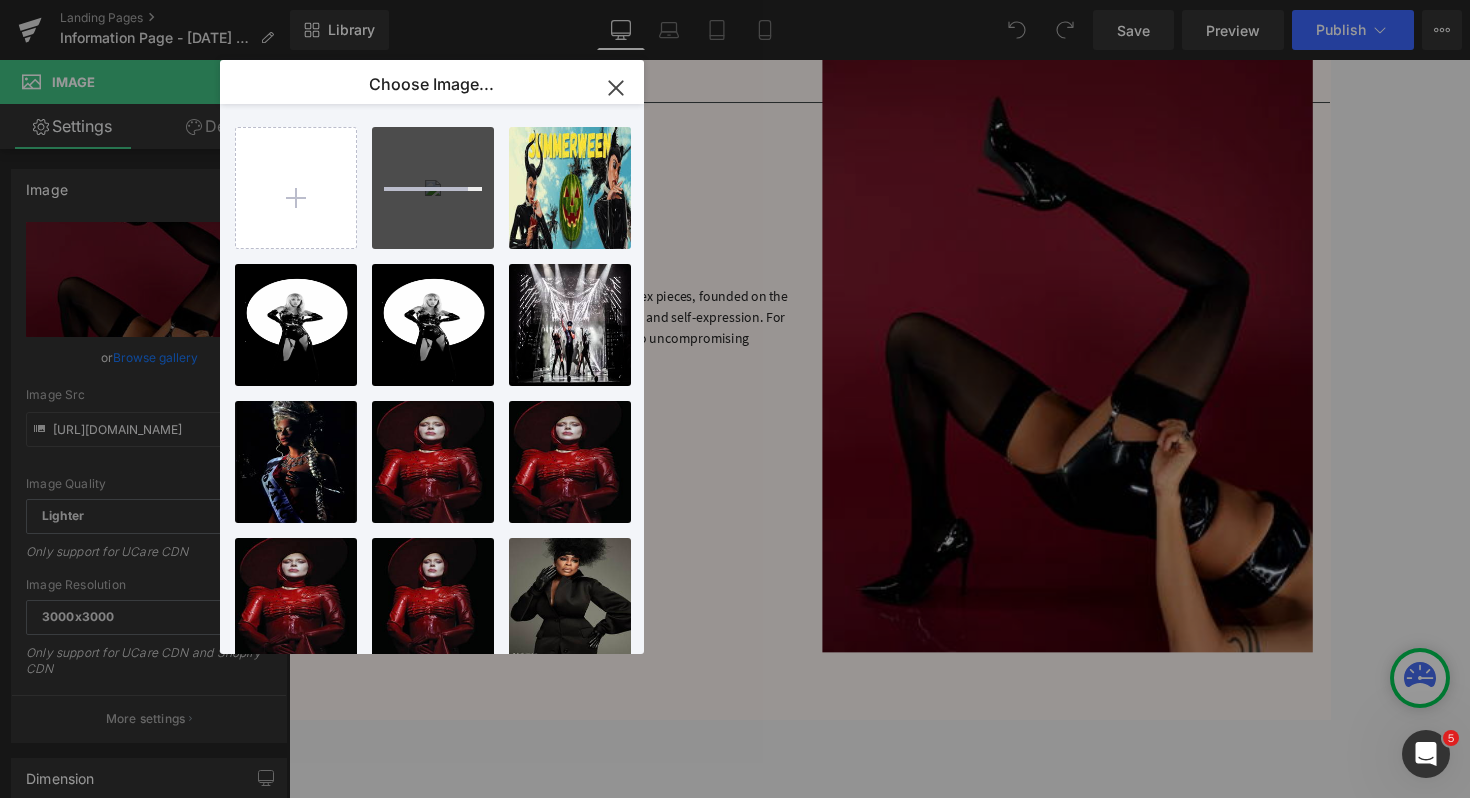 type 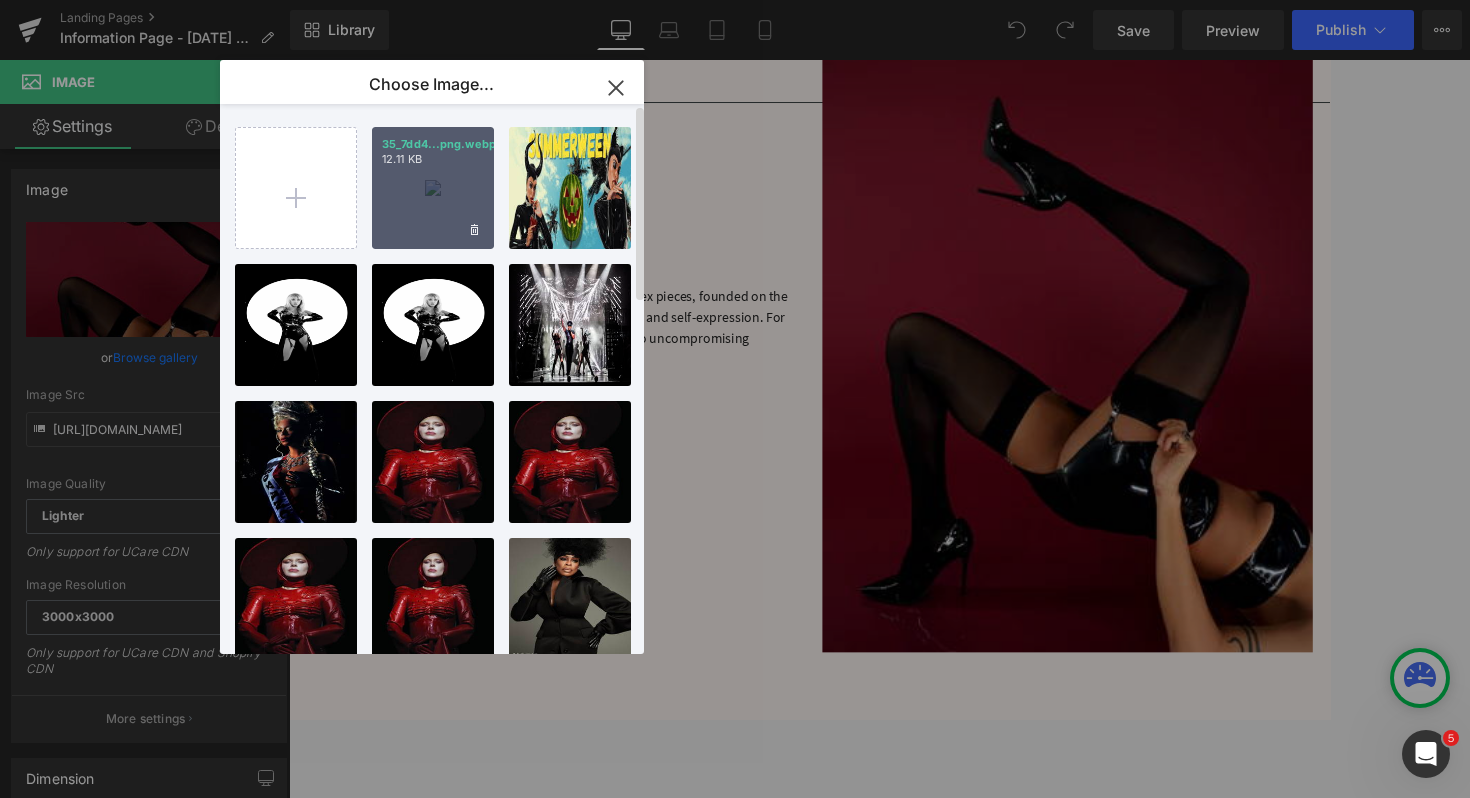 click on "35_7dd4...png.webp 12.11 KB" at bounding box center [433, 188] 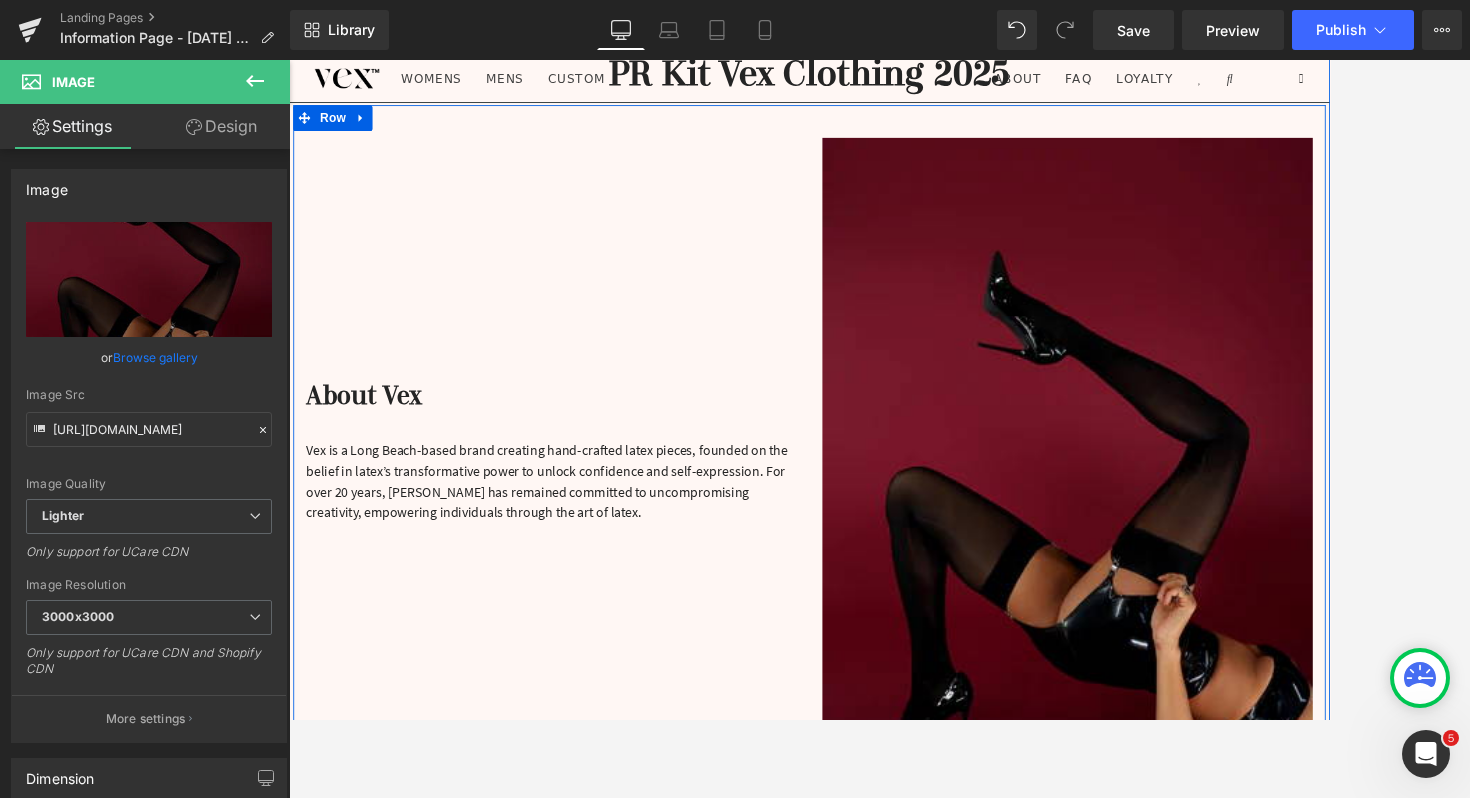 scroll, scrollTop: 0, scrollLeft: 0, axis: both 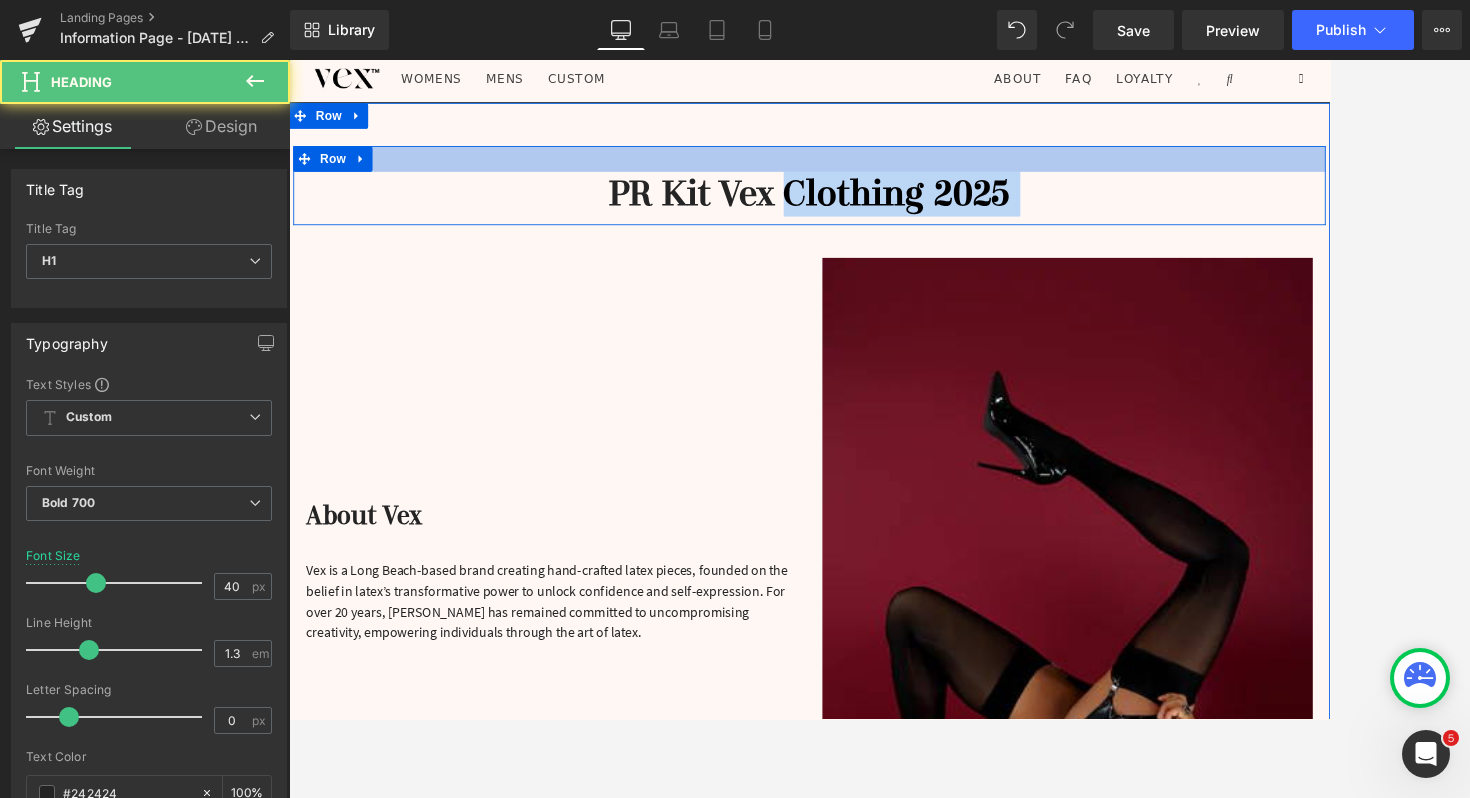 drag, startPoint x: 865, startPoint y: 200, endPoint x: 866, endPoint y: 163, distance: 37.01351 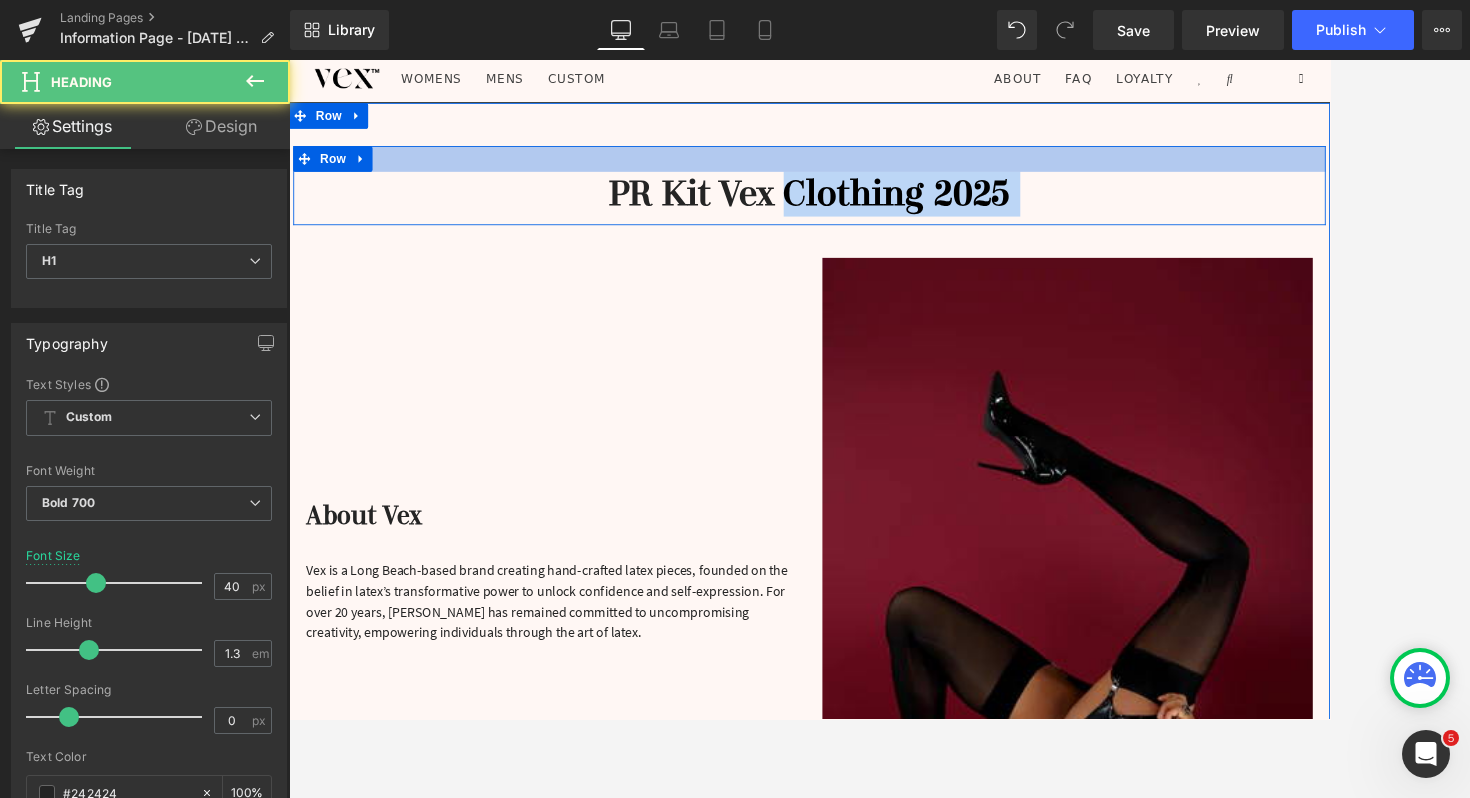 click on "PR Kit Vex Clothing 2025  Heading         Row" at bounding box center (894, 206) 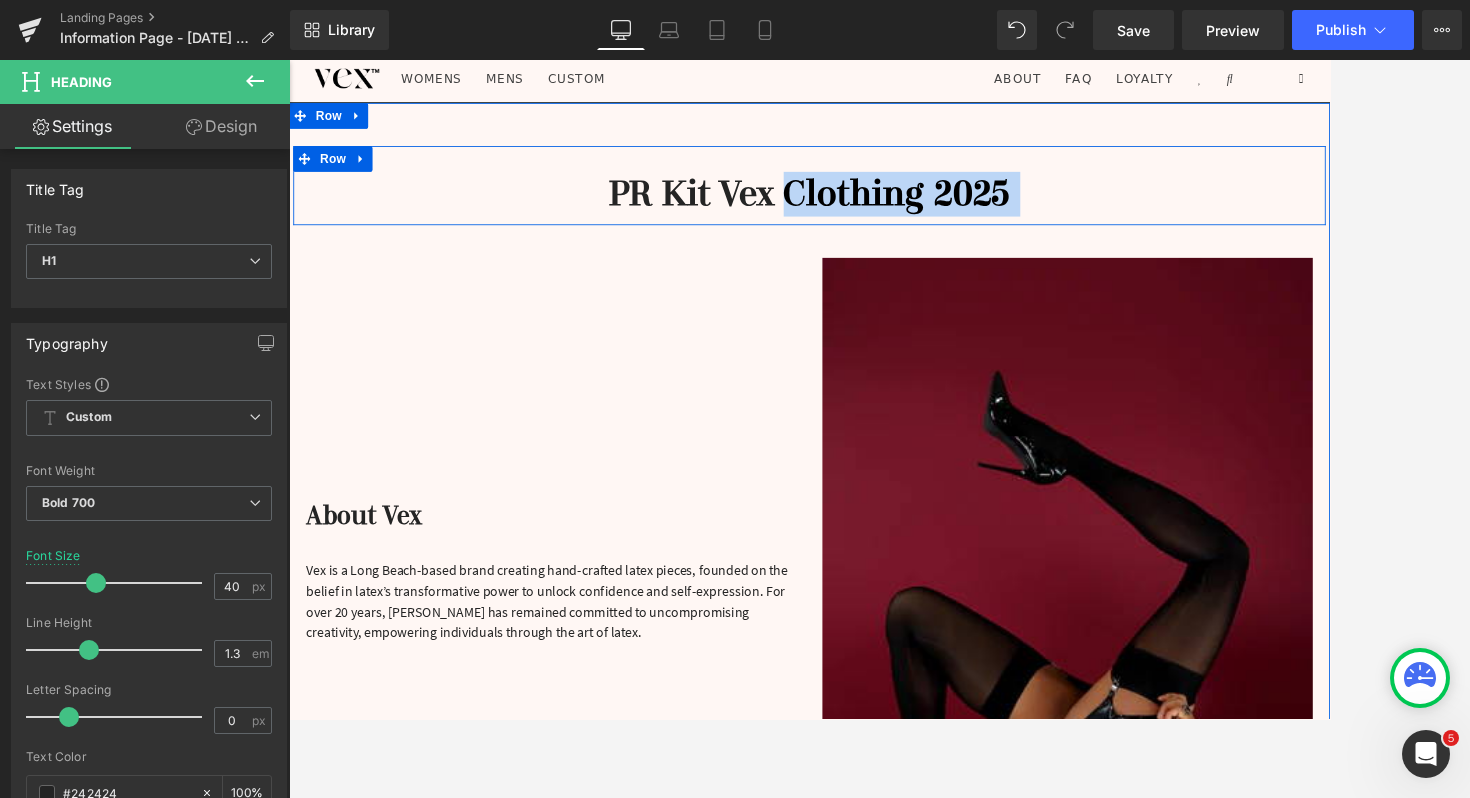 click on "Heading" at bounding box center [884, 216] 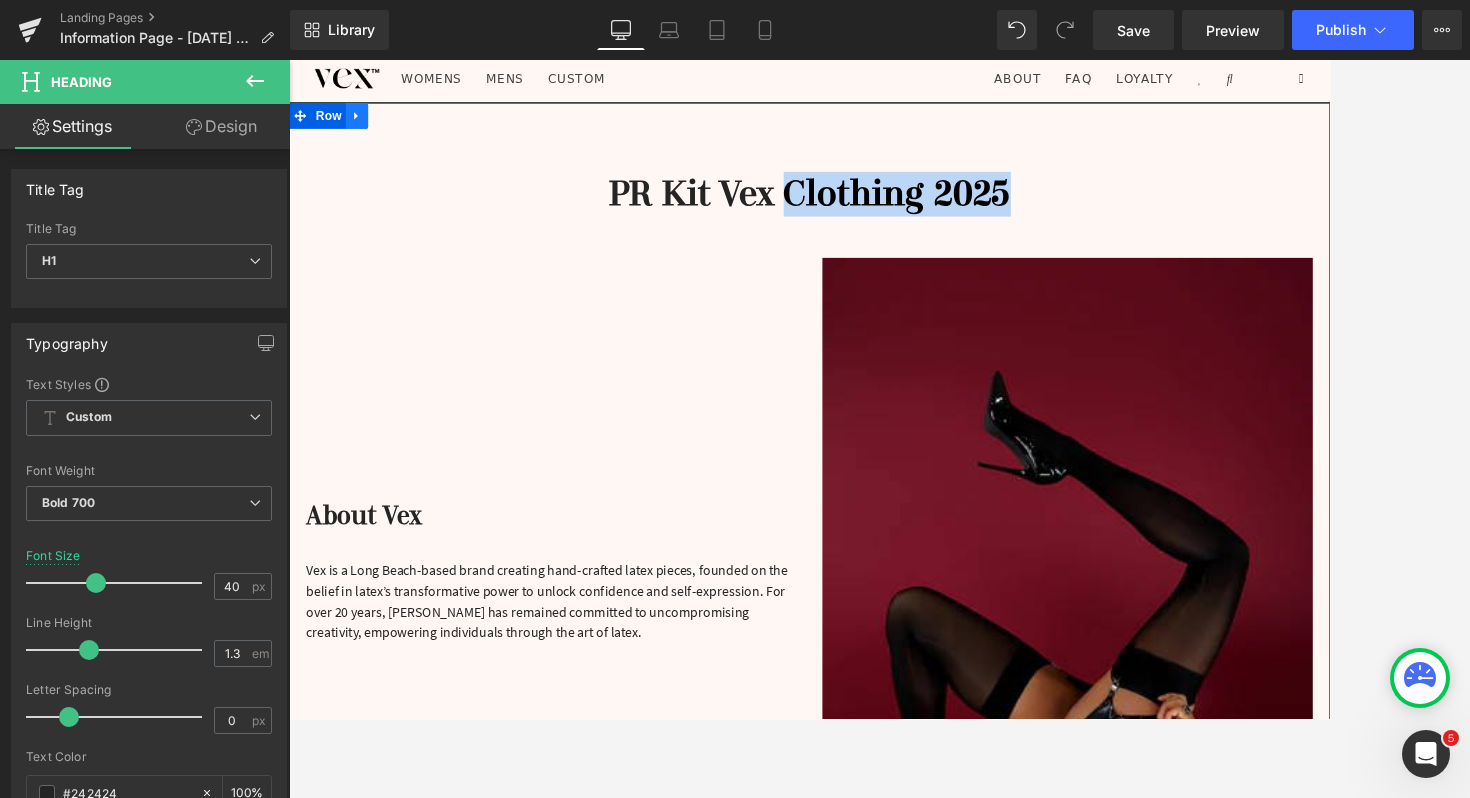 click 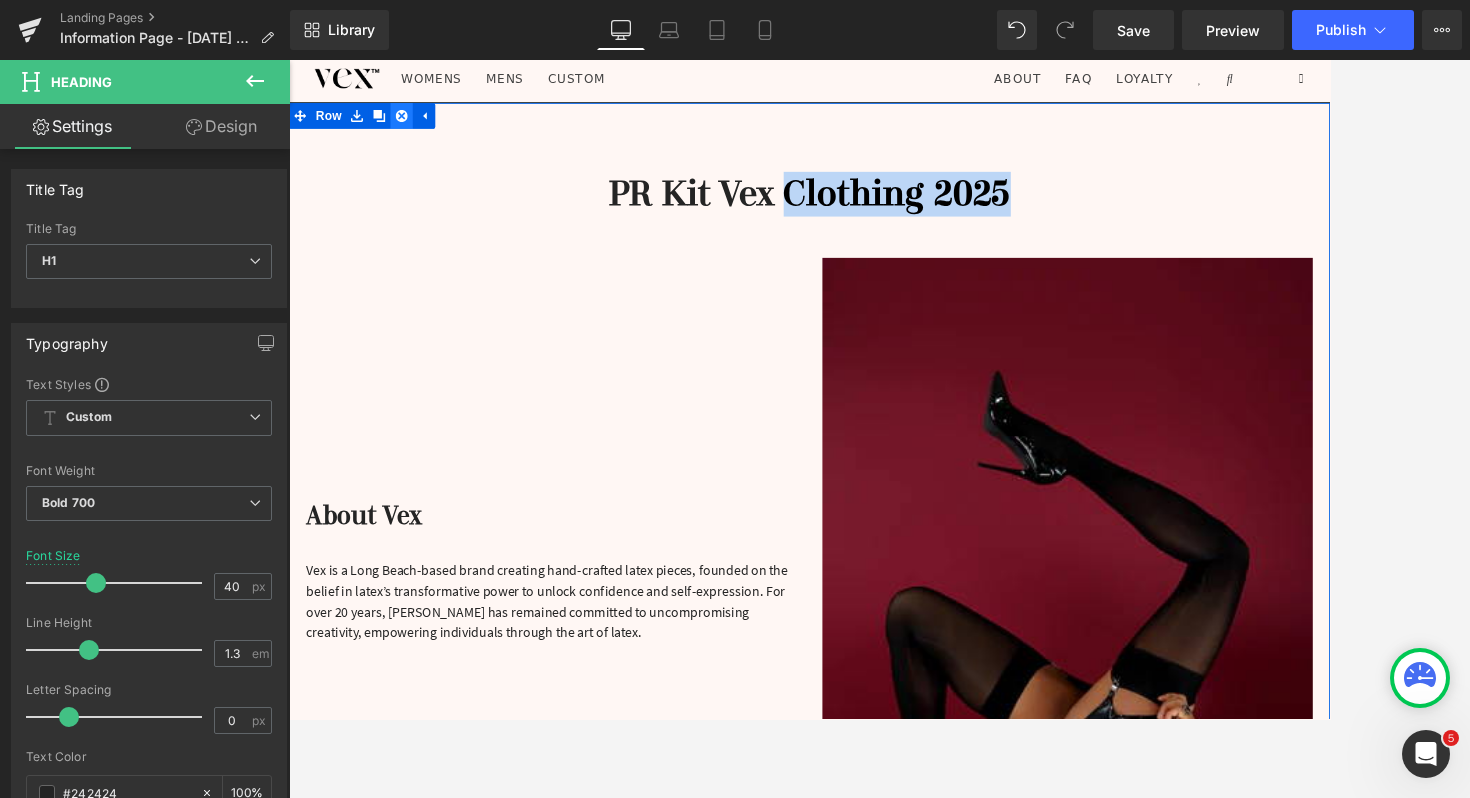 click 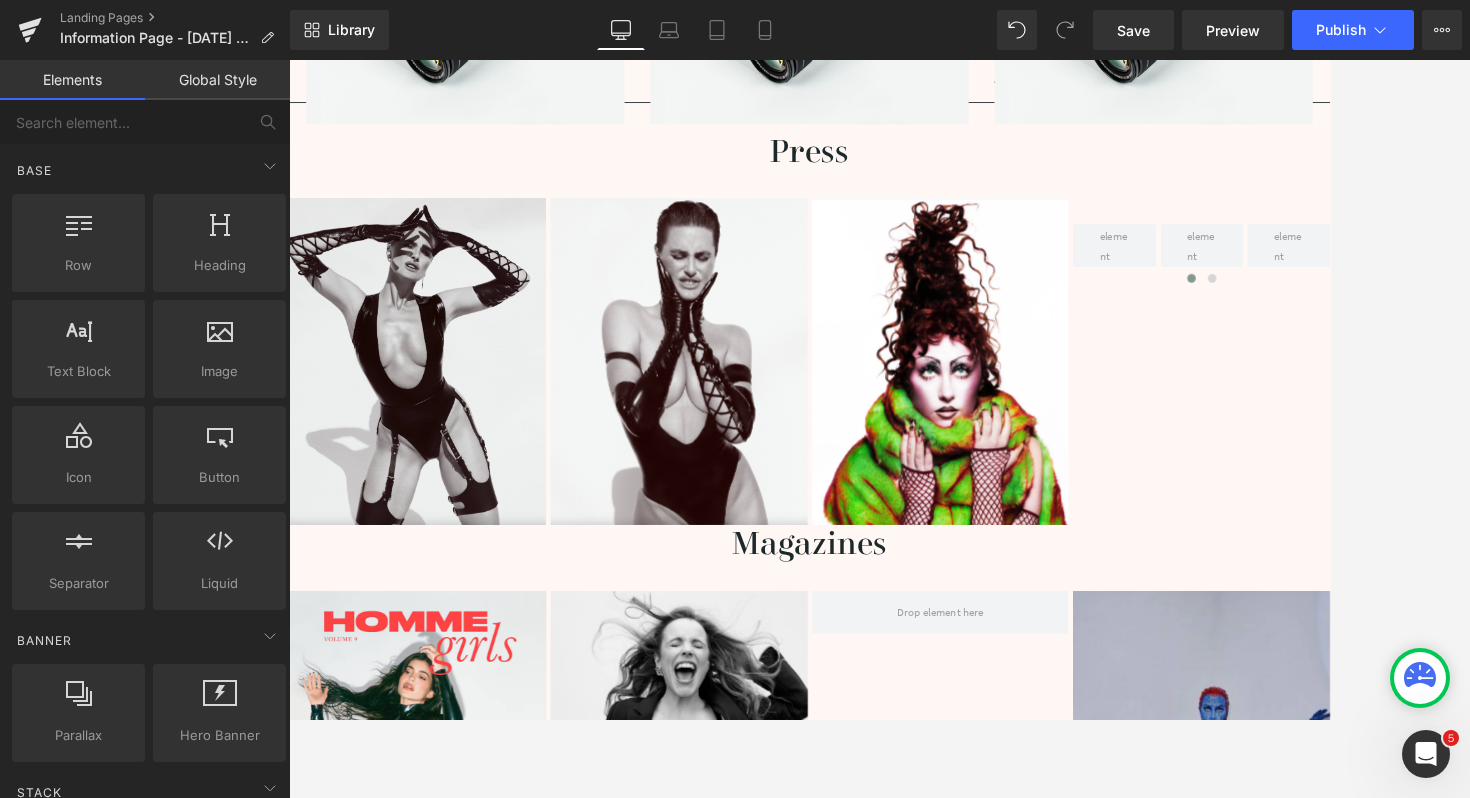 scroll, scrollTop: 0, scrollLeft: 0, axis: both 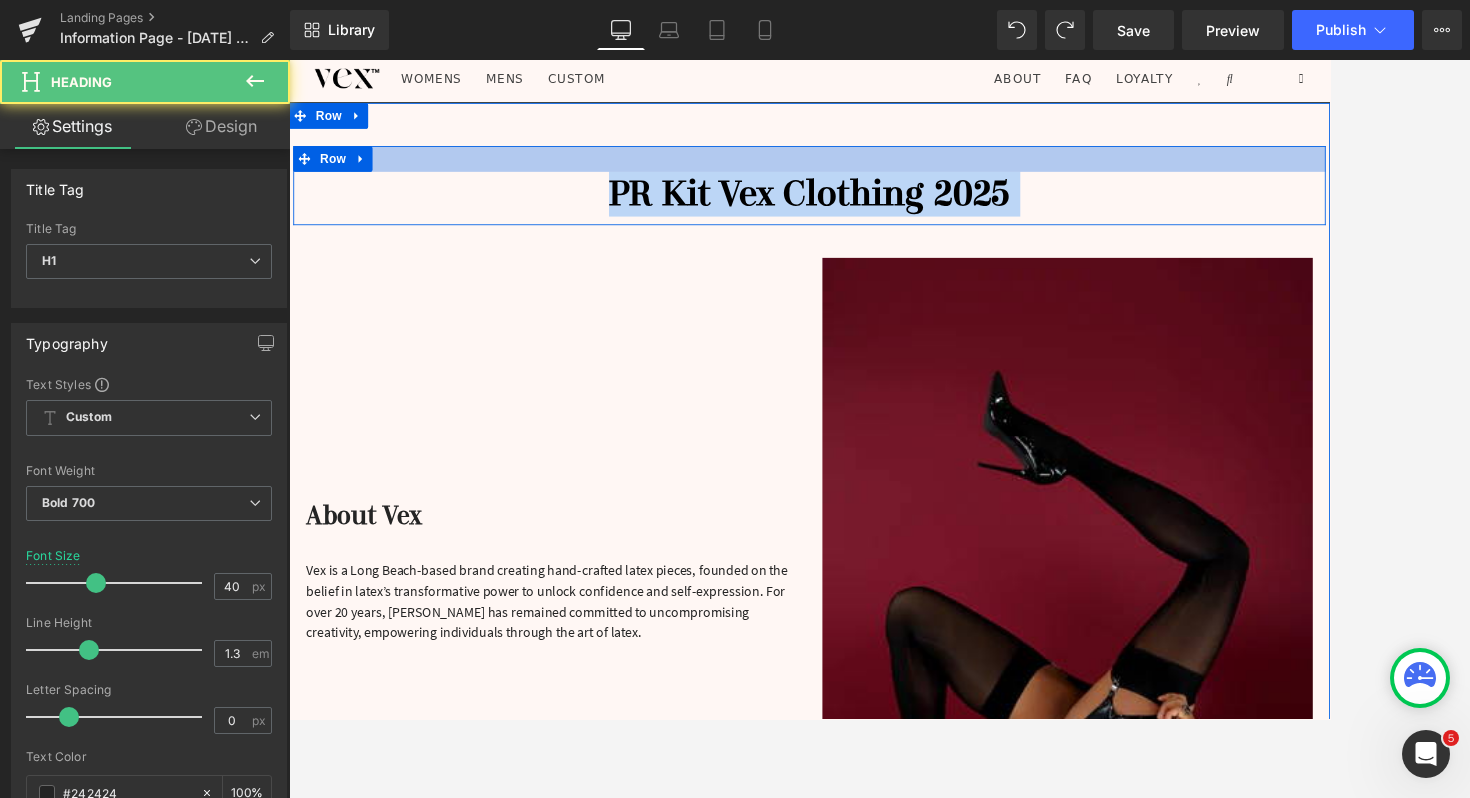 drag, startPoint x: 433, startPoint y: 212, endPoint x: 433, endPoint y: 171, distance: 41 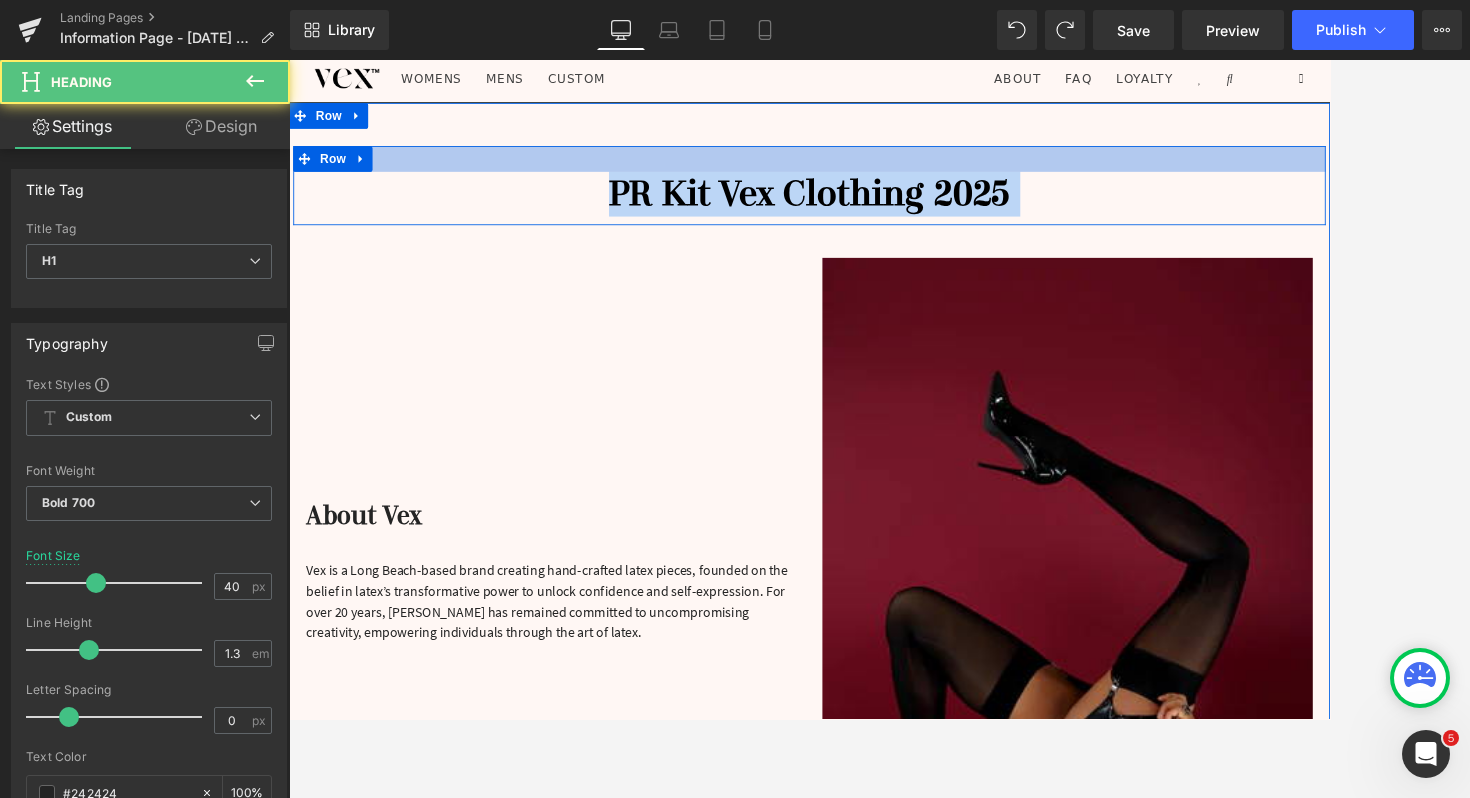 click on "PR Kit Vex Clothing 2025  Heading         Row" at bounding box center [894, 206] 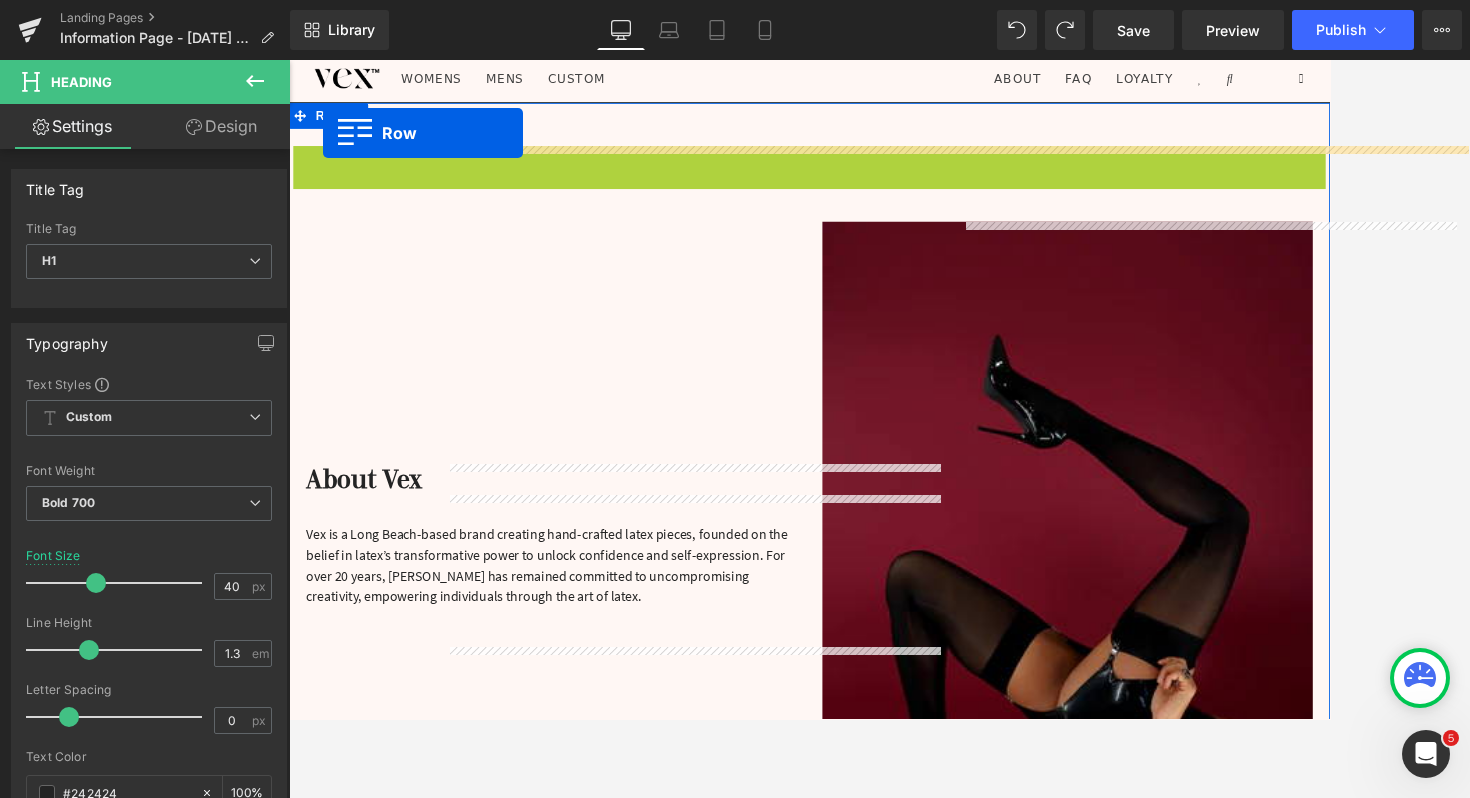 drag, startPoint x: 325, startPoint y: 175, endPoint x: 328, endPoint y: 145, distance: 30.149628 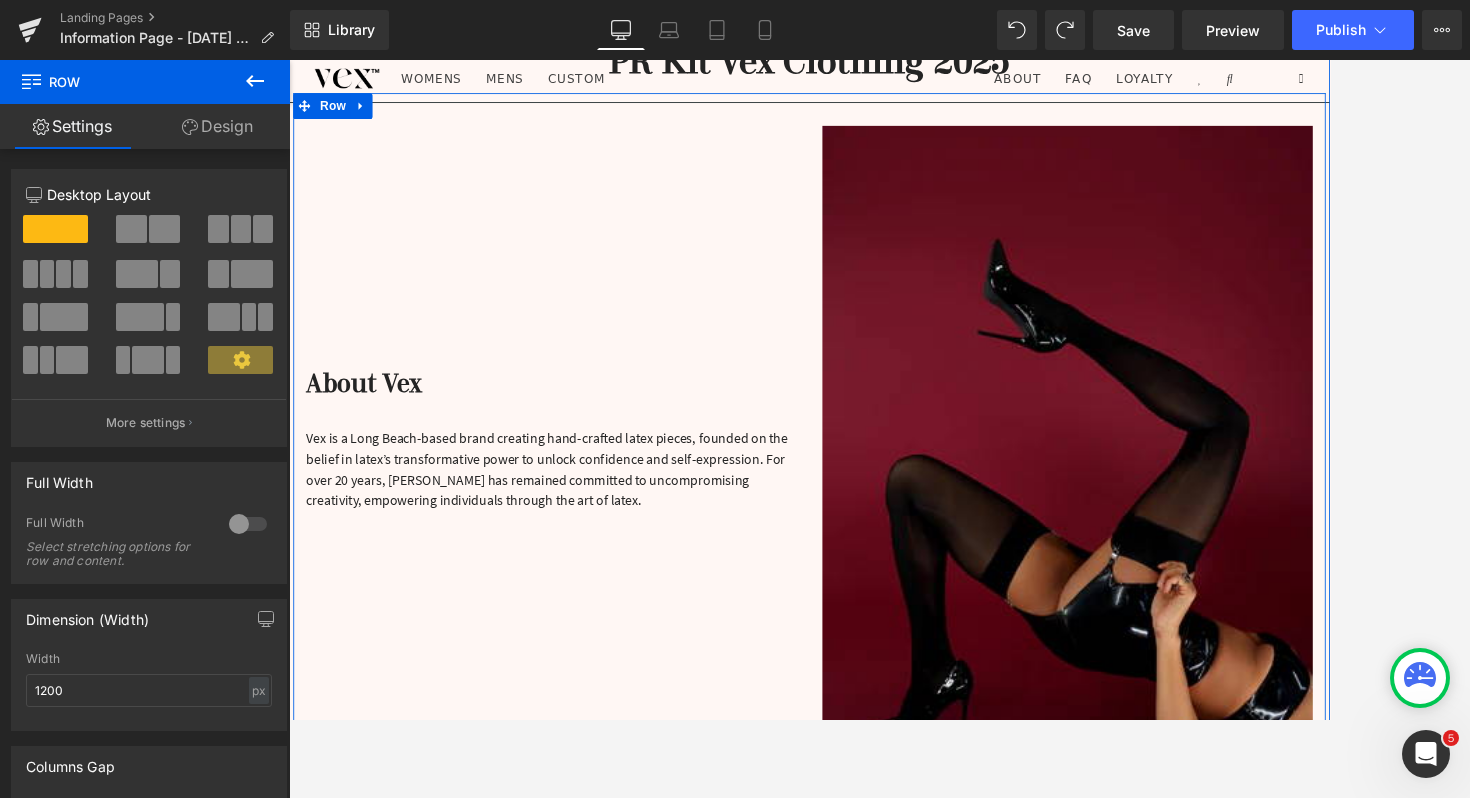 scroll, scrollTop: 193, scrollLeft: 0, axis: vertical 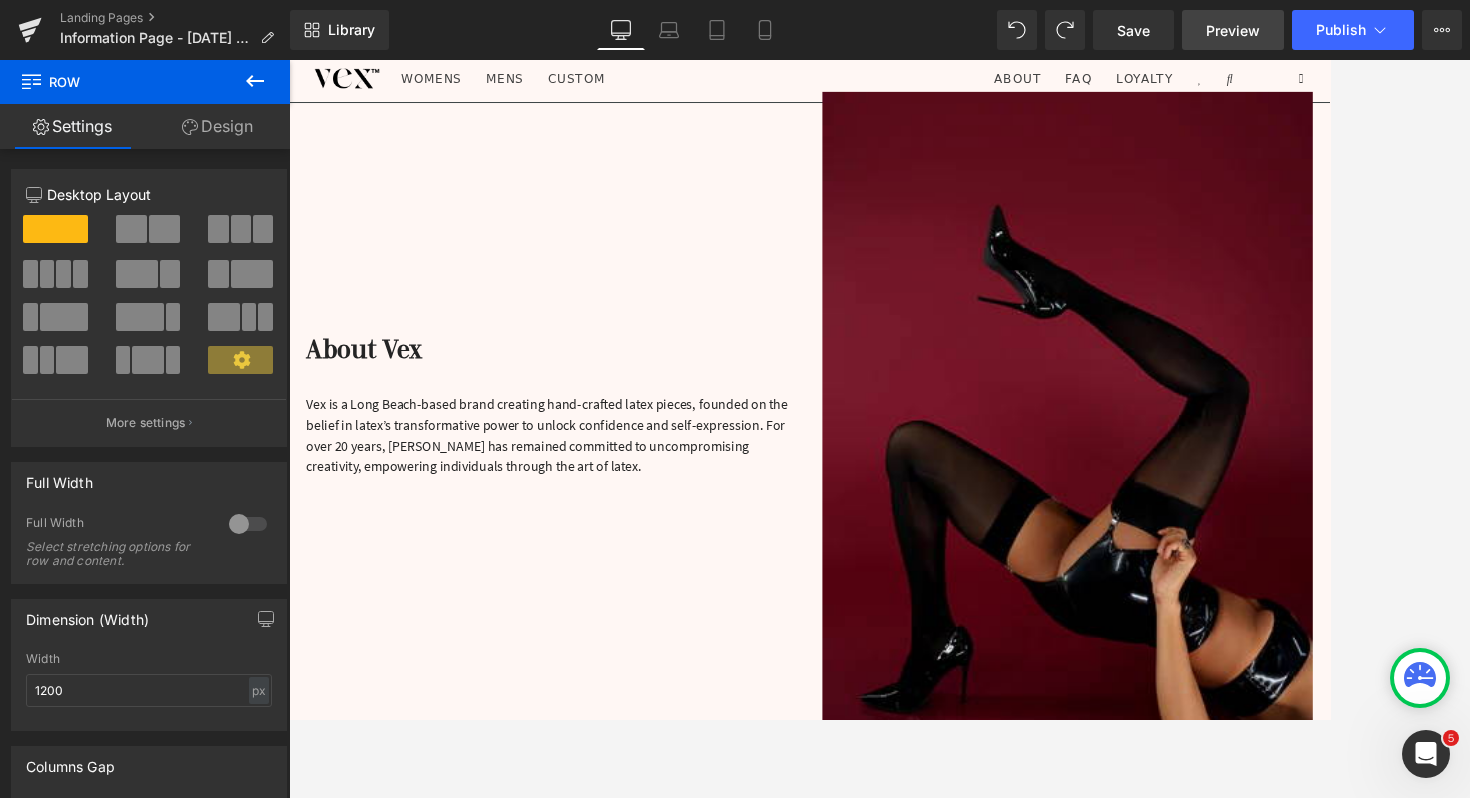 click on "Preview" at bounding box center [1233, 30] 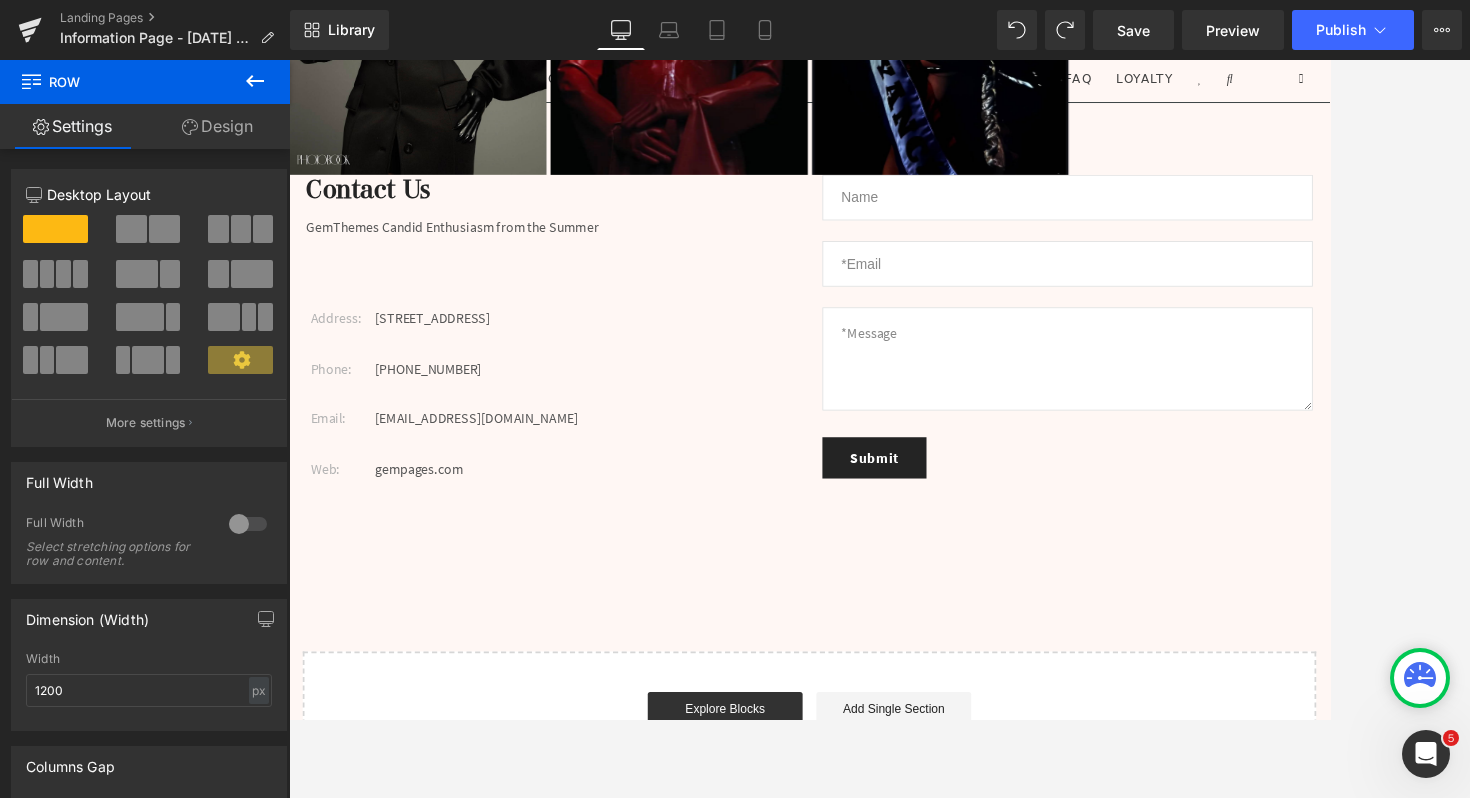 scroll, scrollTop: 4171, scrollLeft: 0, axis: vertical 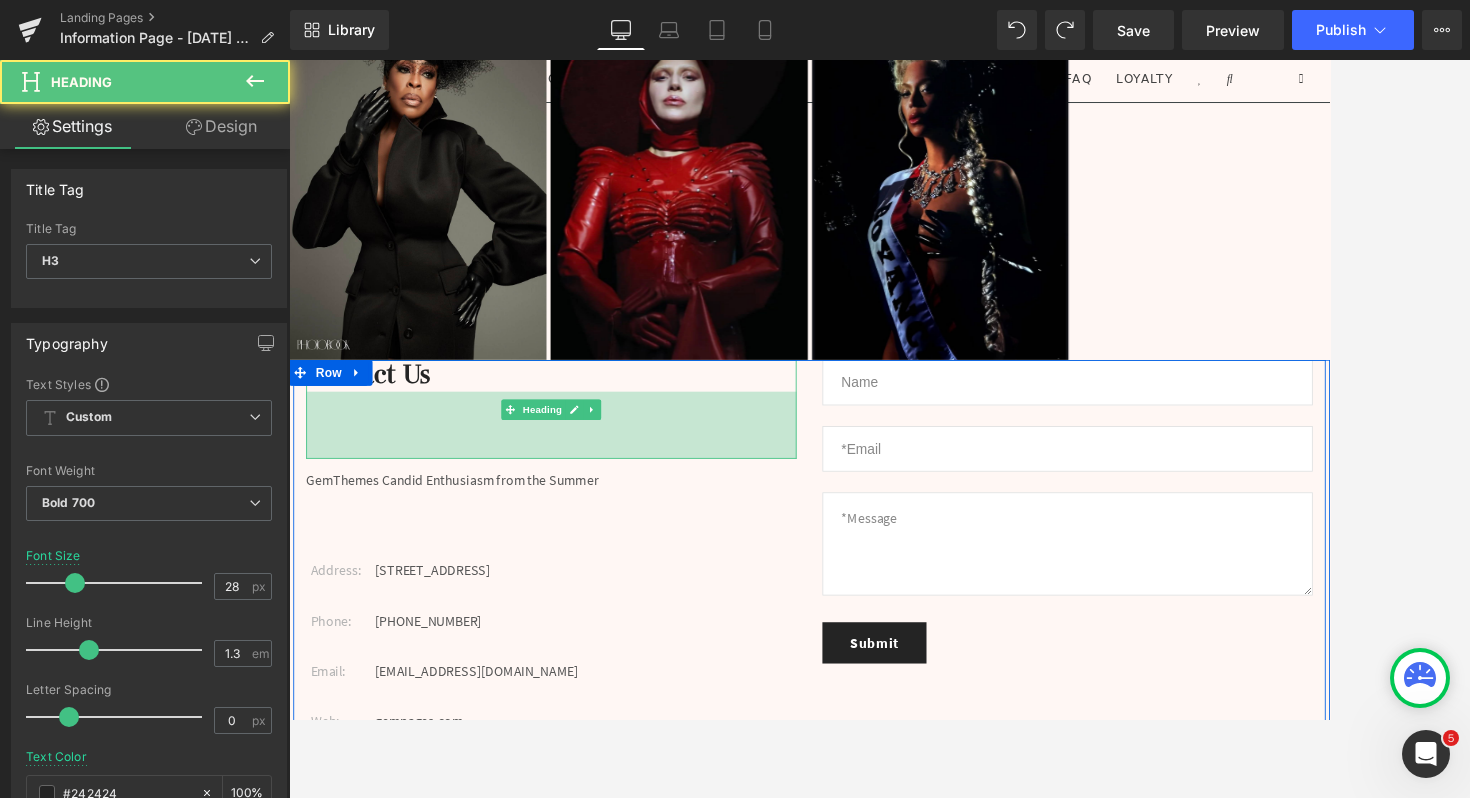 drag, startPoint x: 828, startPoint y: 439, endPoint x: 831, endPoint y: 513, distance: 74.06078 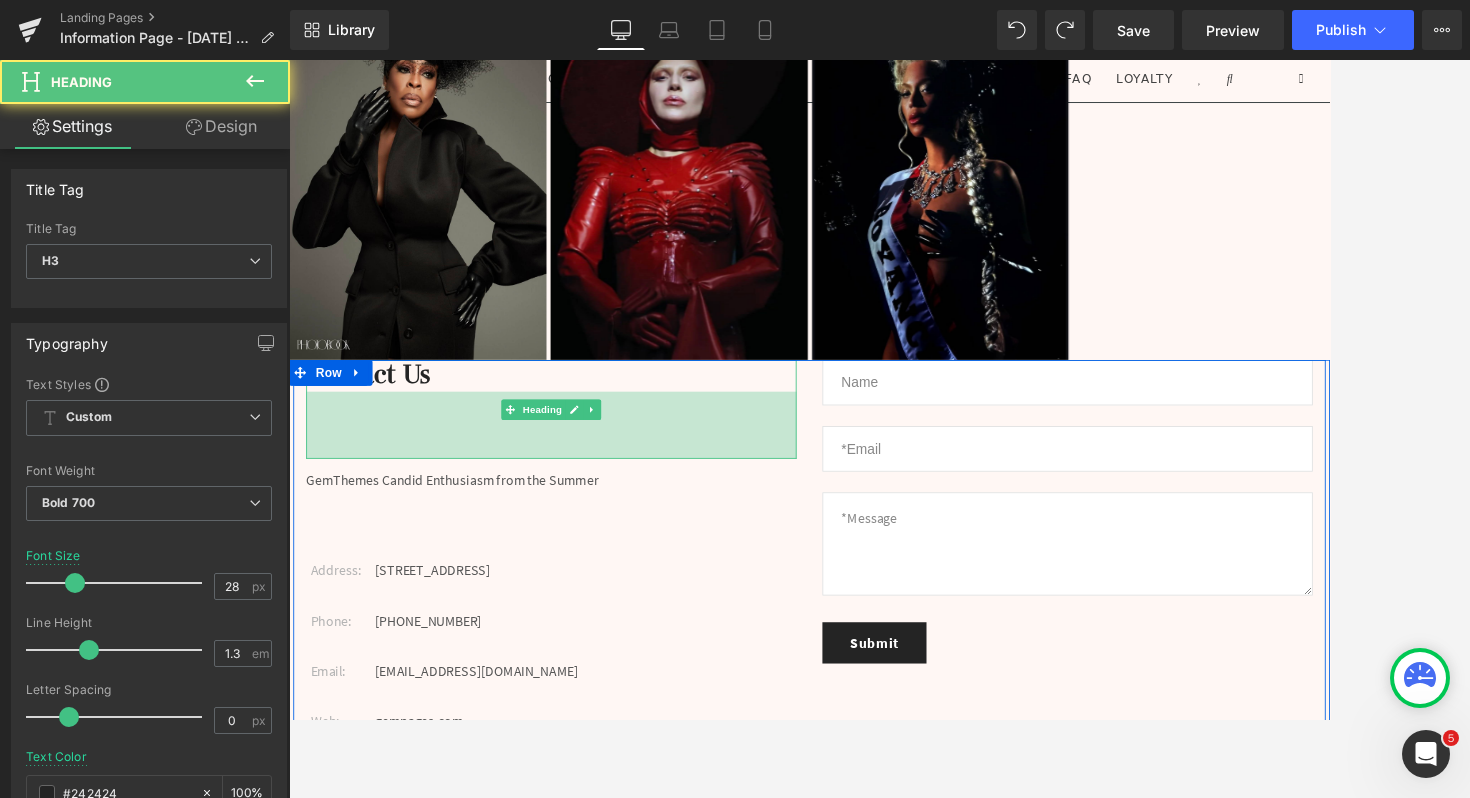click on "78px" at bounding box center [594, 484] 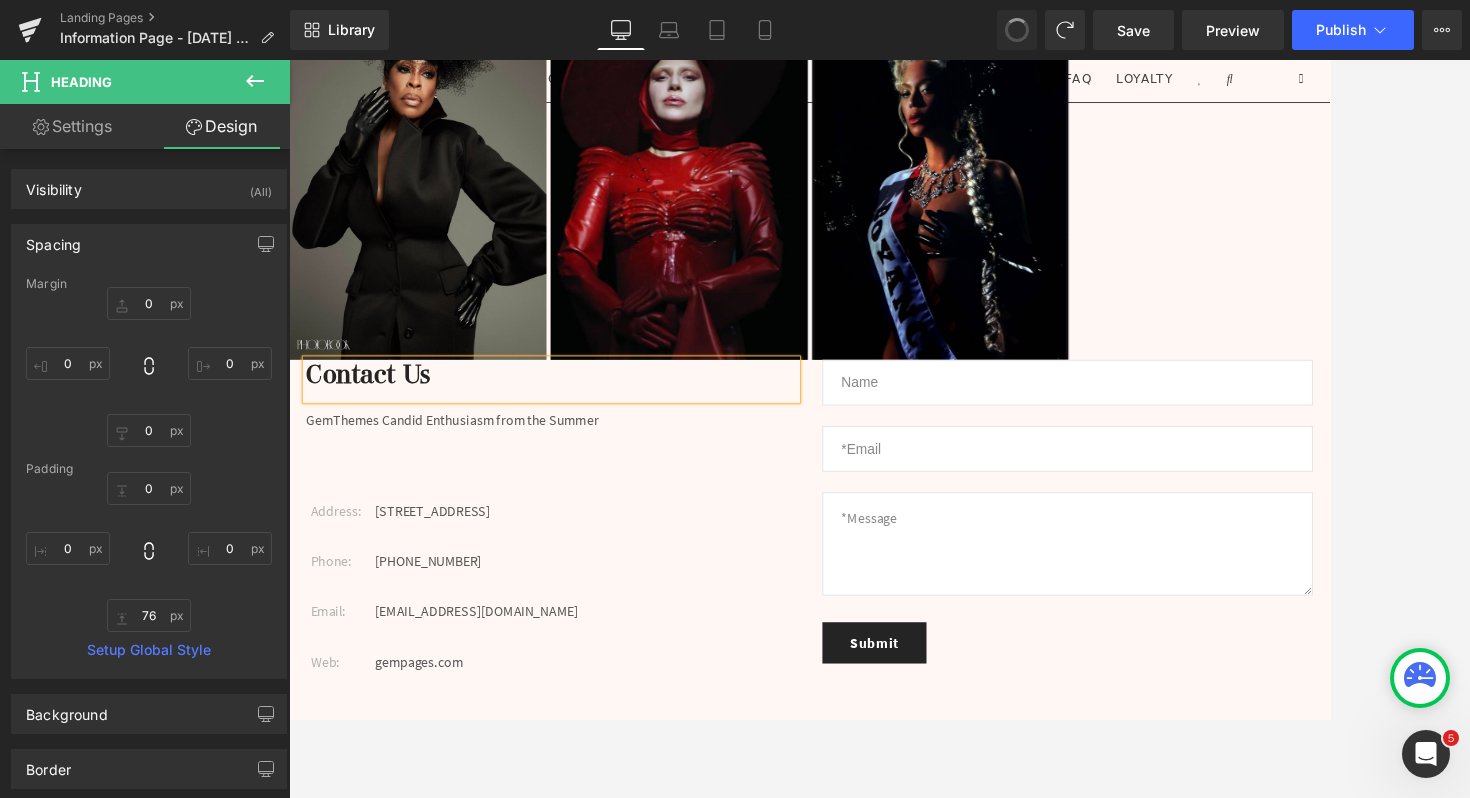 type on "0" 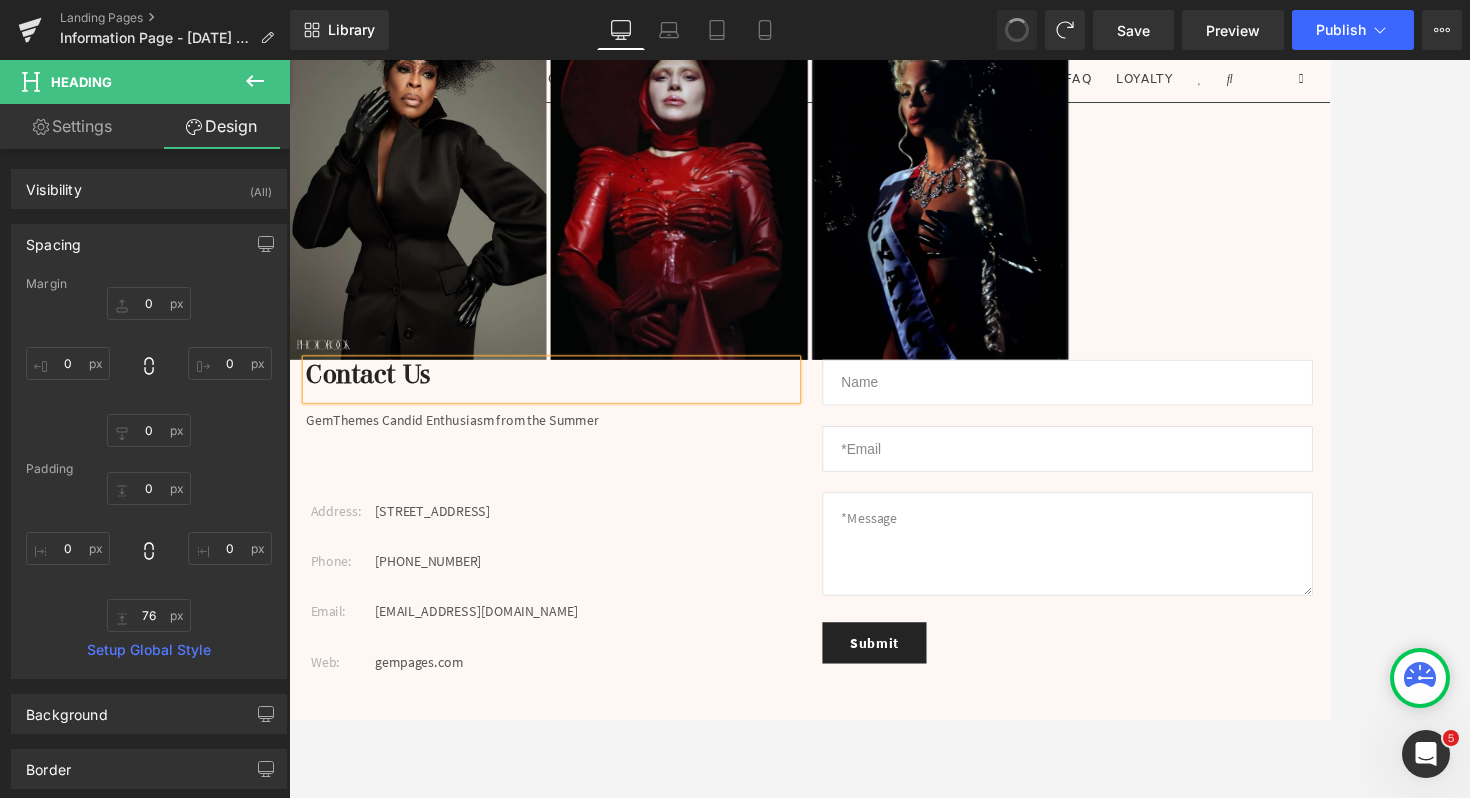 type on "0" 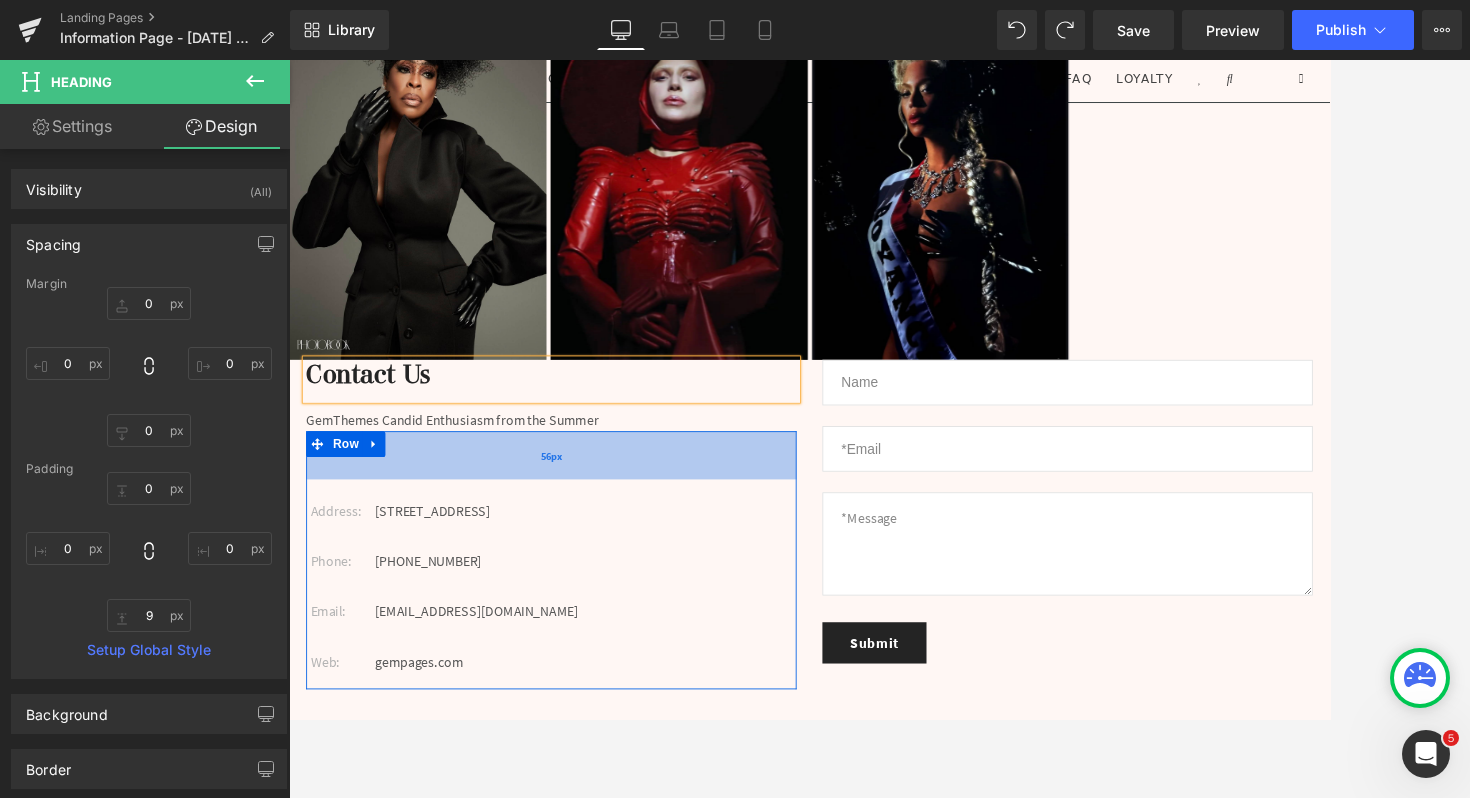 click on "56px" at bounding box center [594, 519] 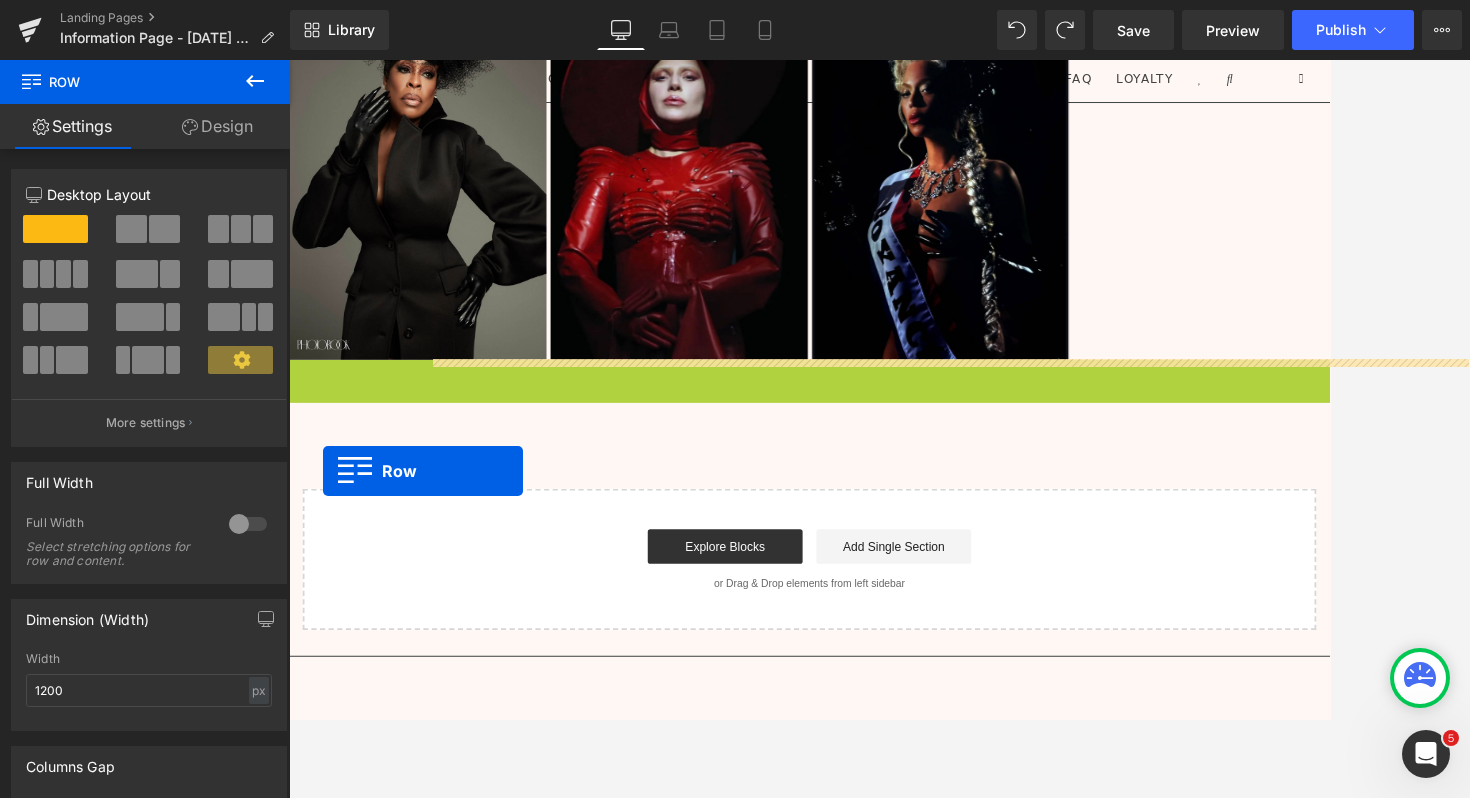 drag, startPoint x: 330, startPoint y: 425, endPoint x: 327, endPoint y: 532, distance: 107.042046 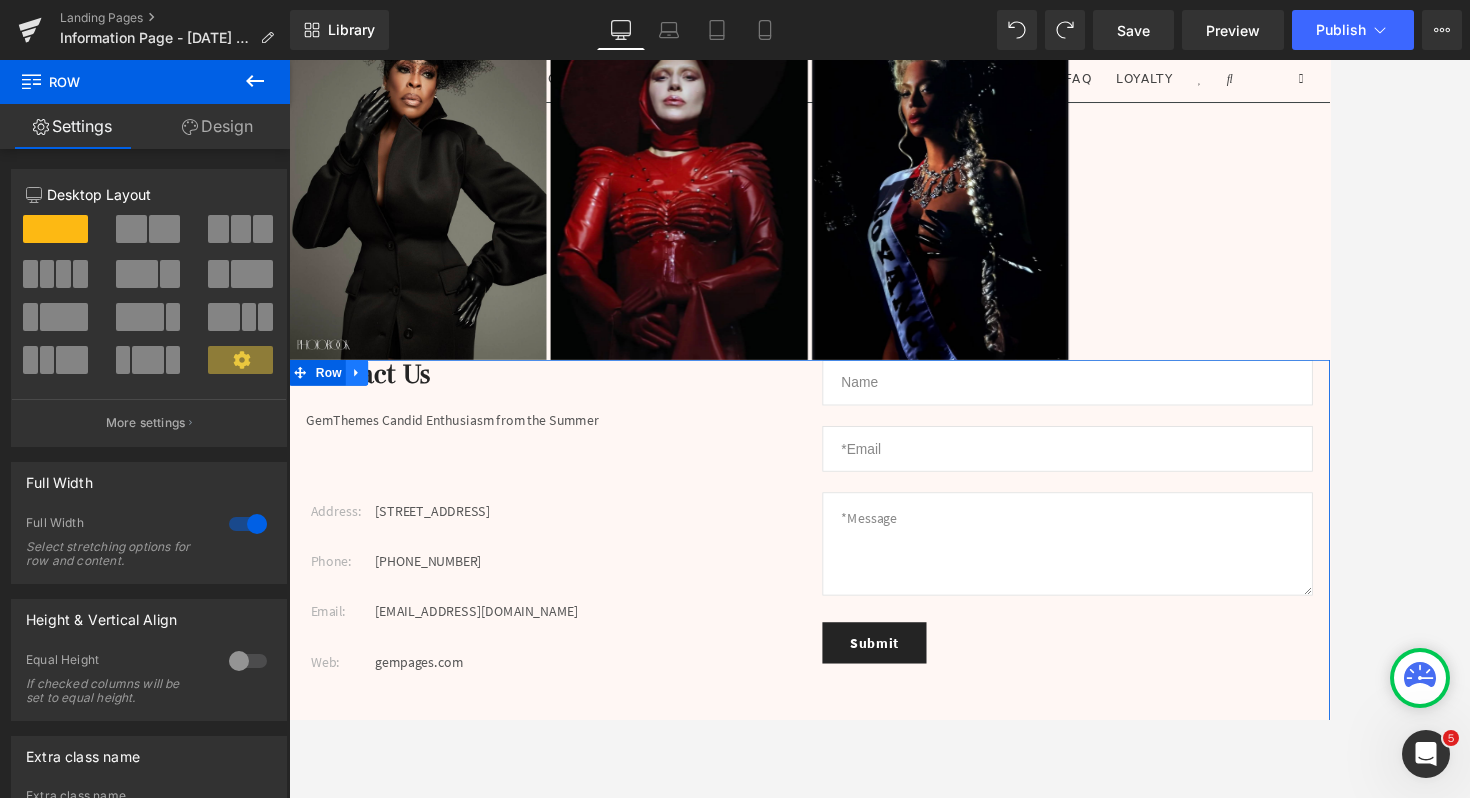 click at bounding box center [368, 423] 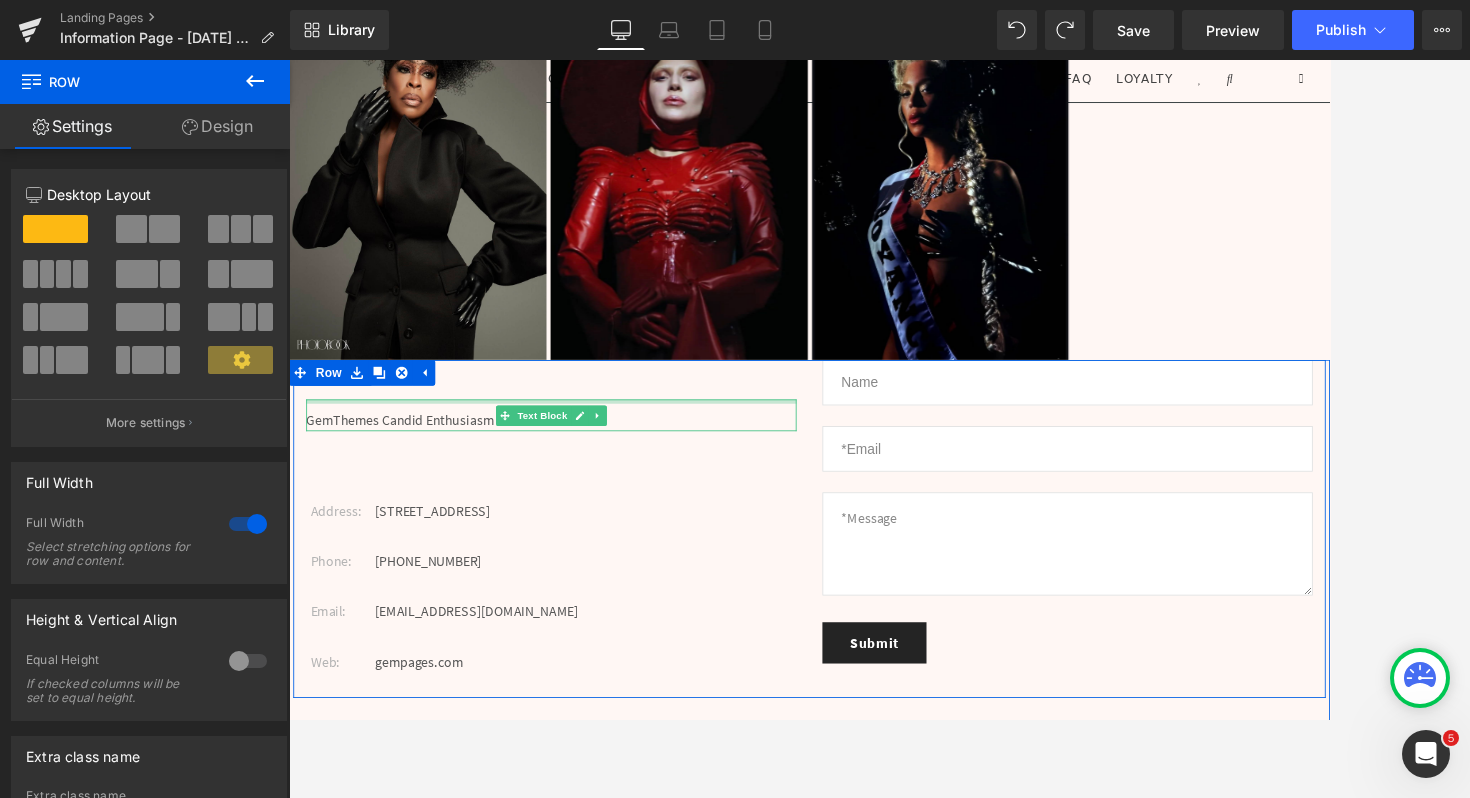 click at bounding box center [594, 456] 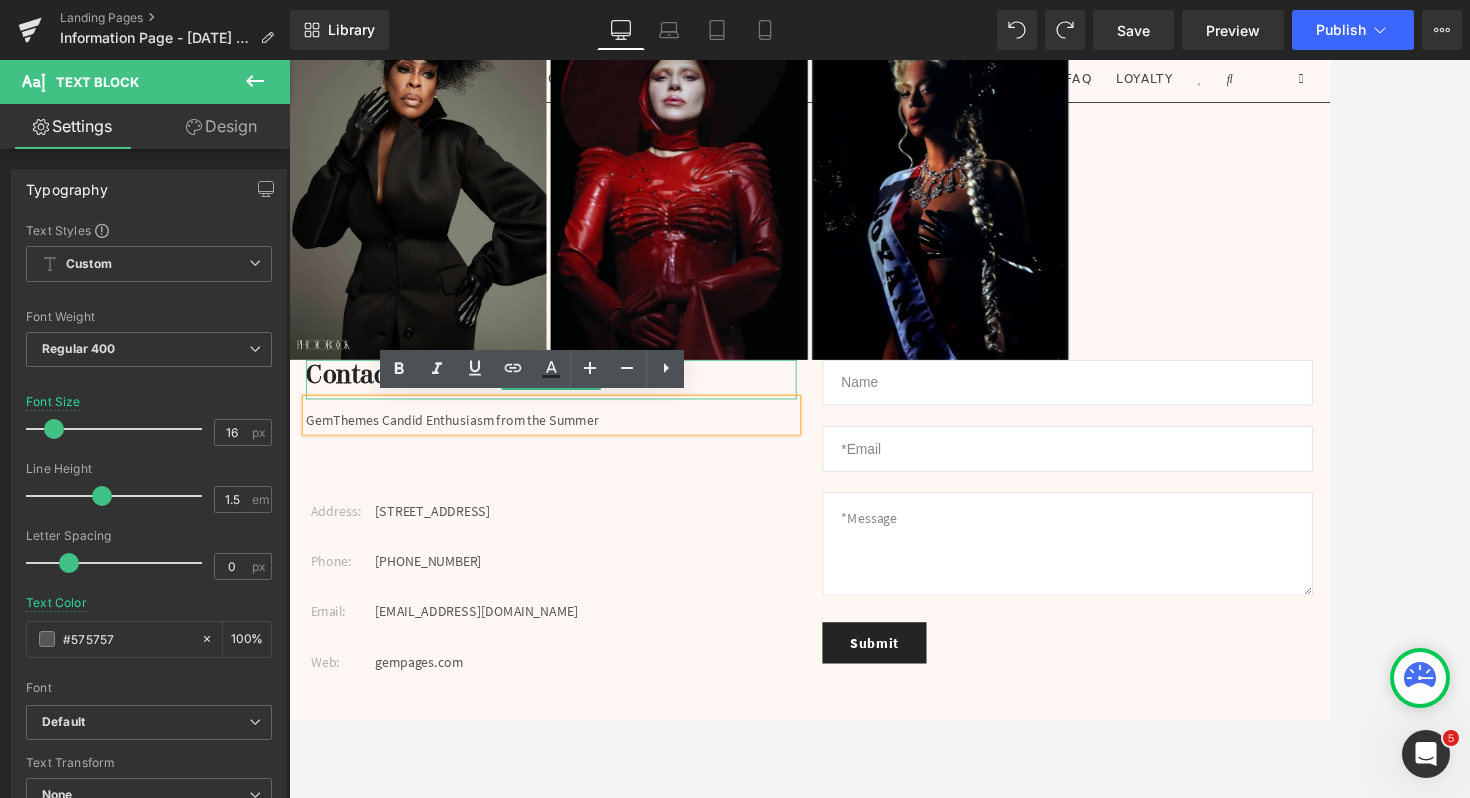 click on "Contact Us" at bounding box center (594, 426) 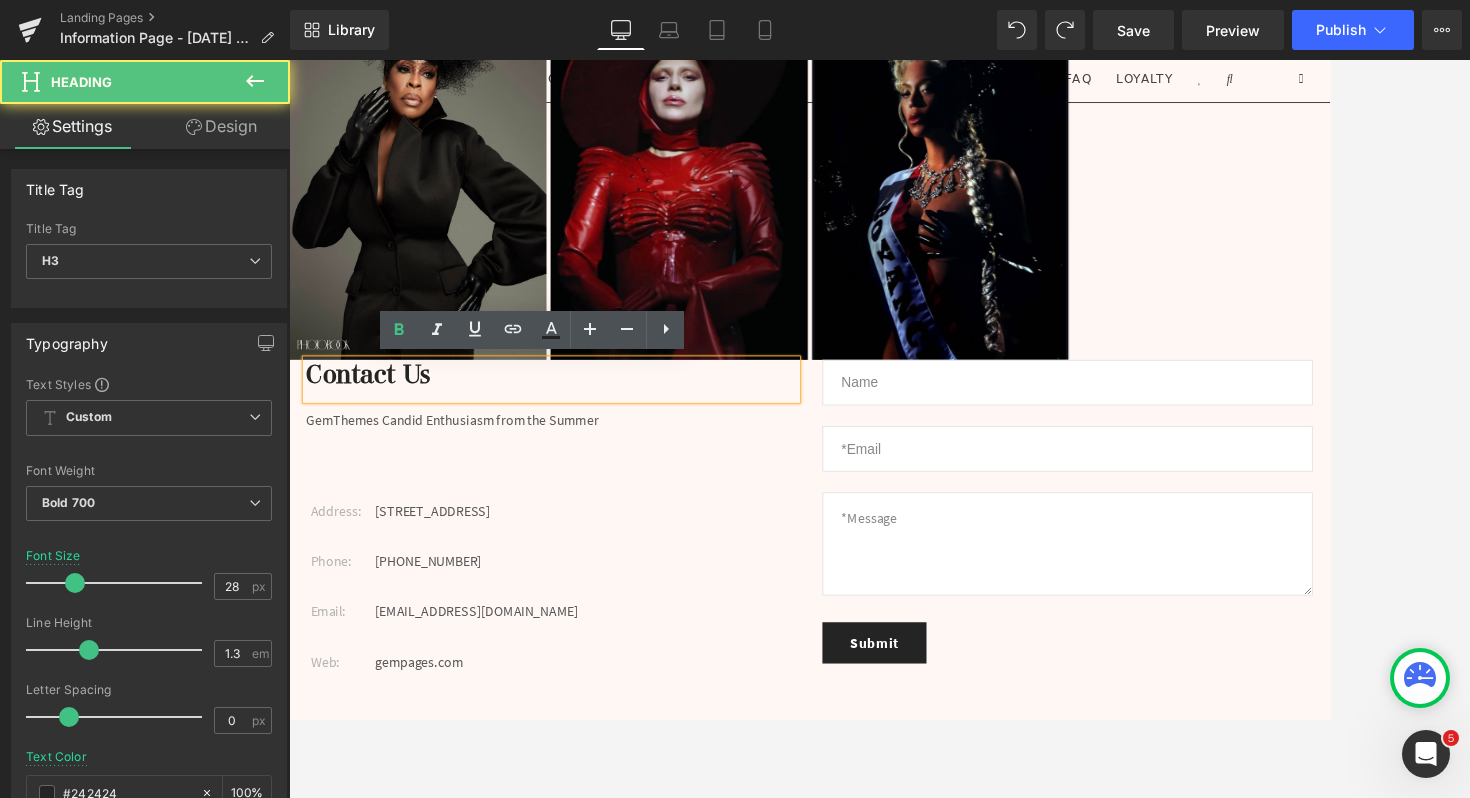 type 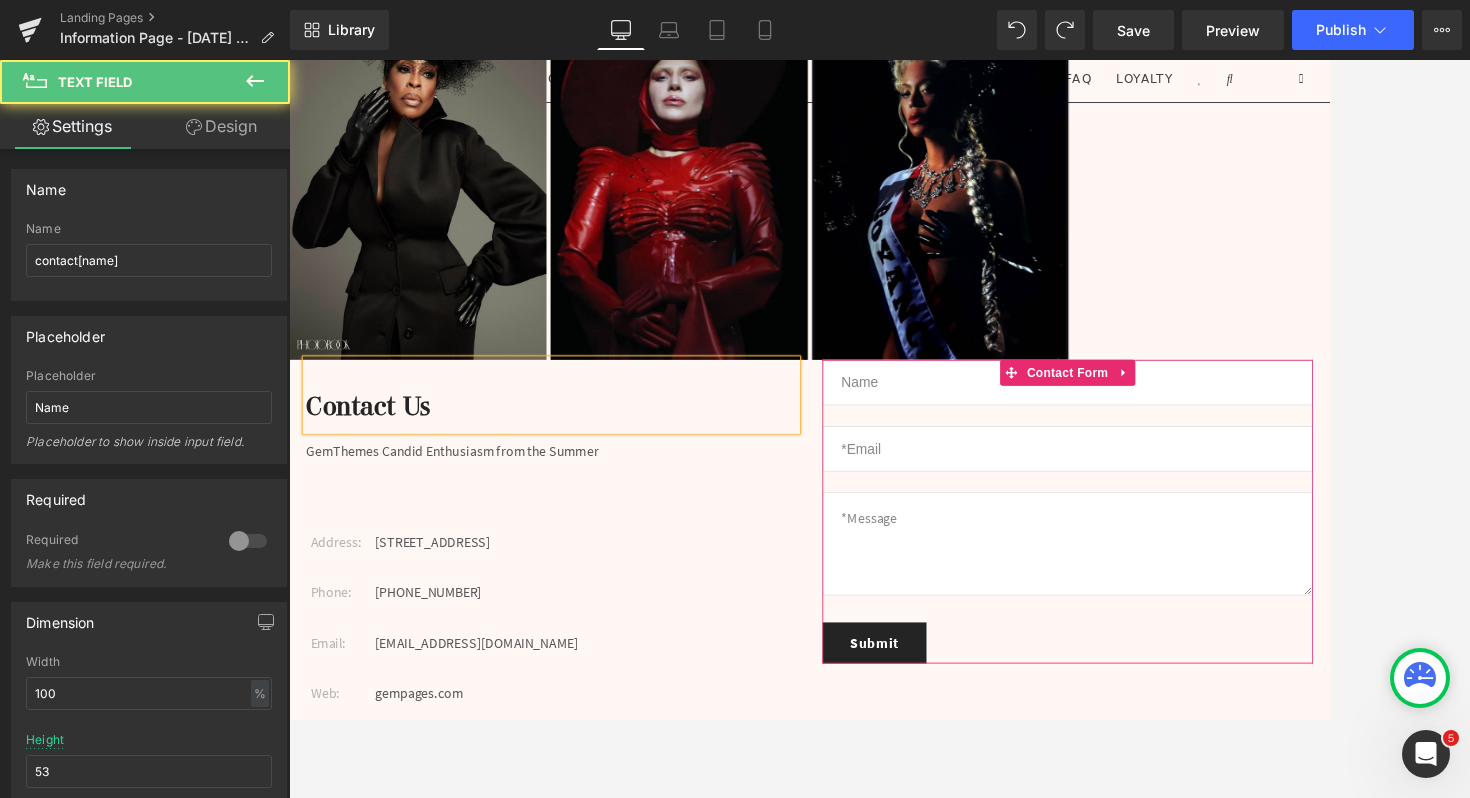 drag, startPoint x: 981, startPoint y: 455, endPoint x: 989, endPoint y: 584, distance: 129.24782 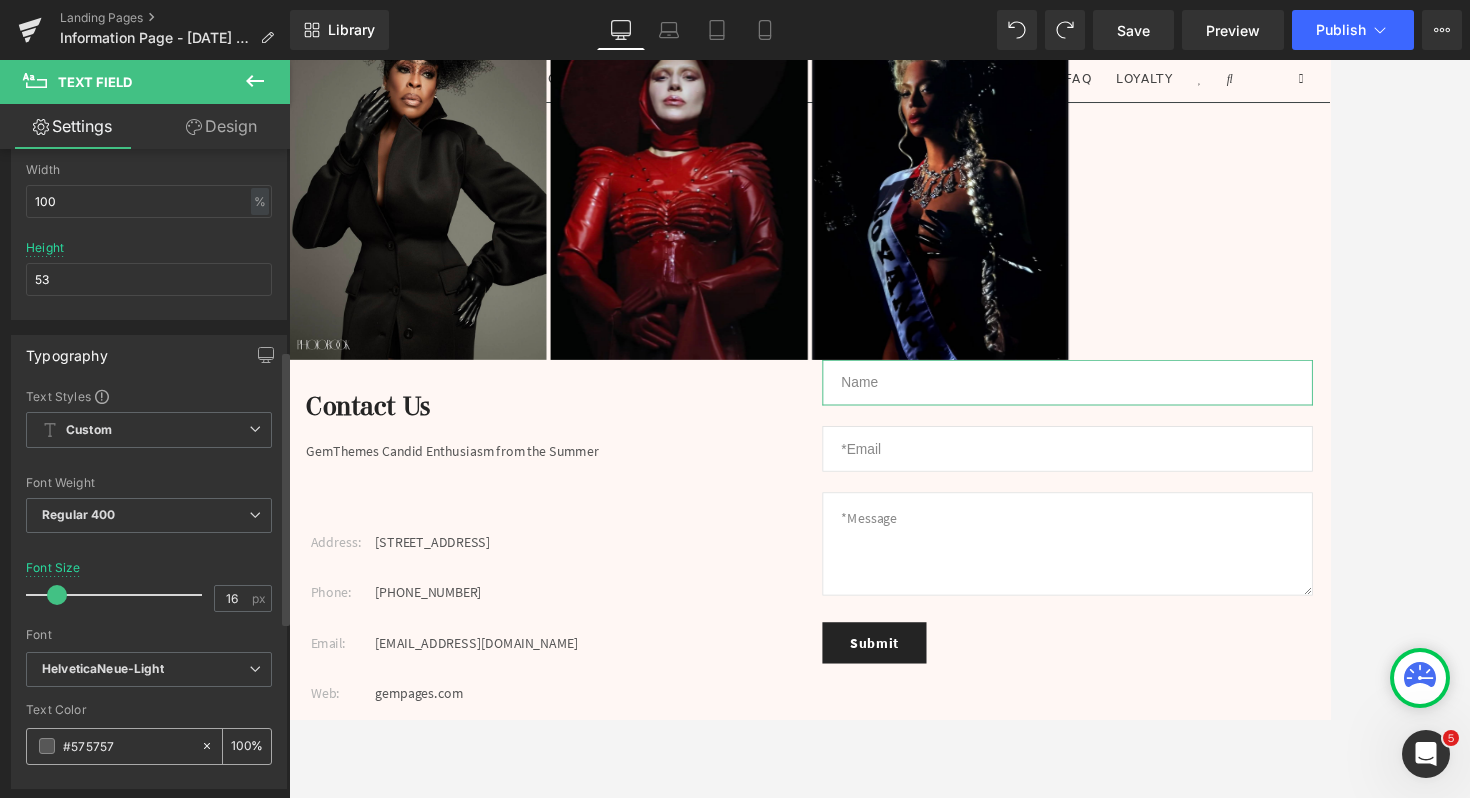 scroll, scrollTop: 471, scrollLeft: 0, axis: vertical 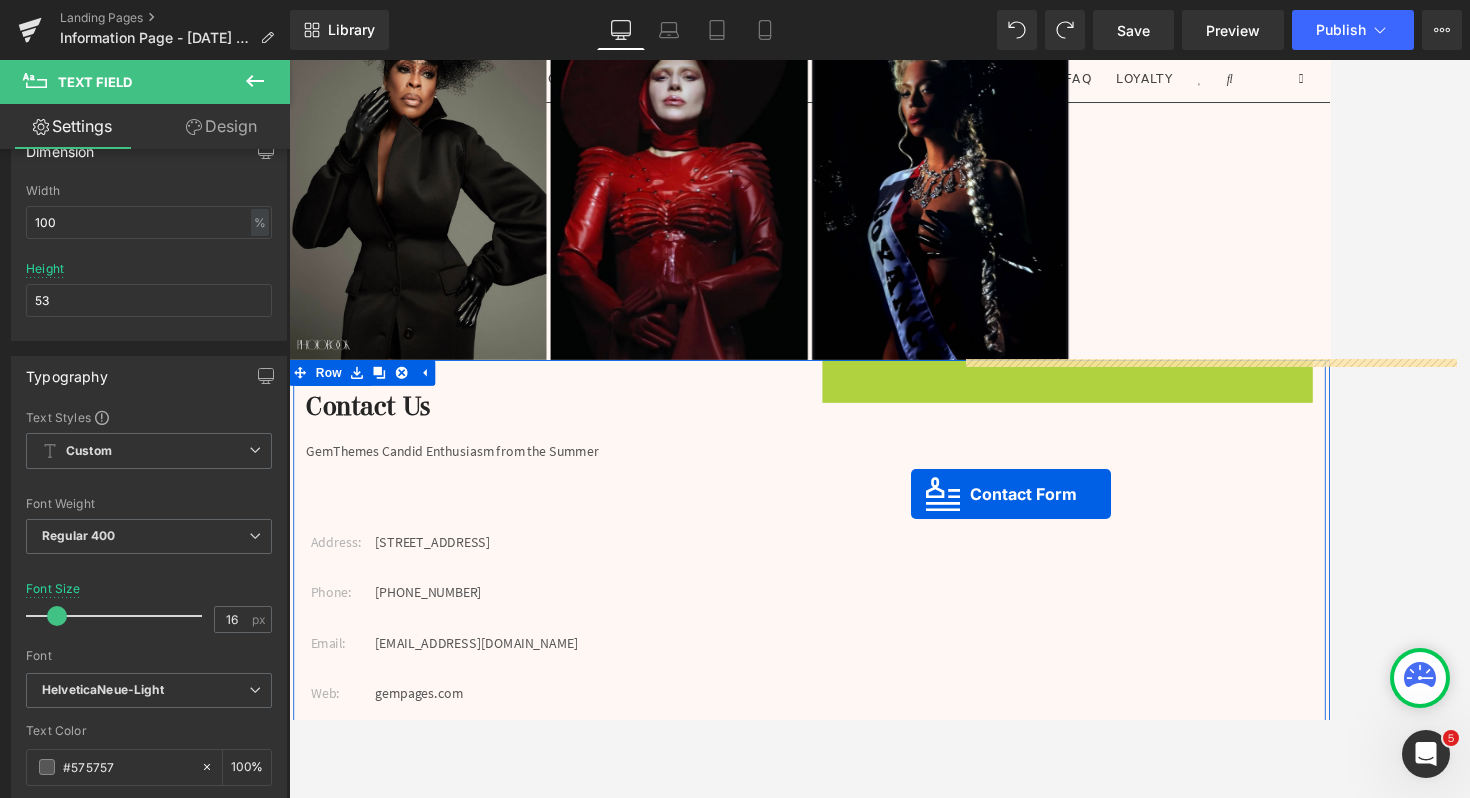 drag, startPoint x: 1186, startPoint y: 421, endPoint x: 1006, endPoint y: 561, distance: 228.03508 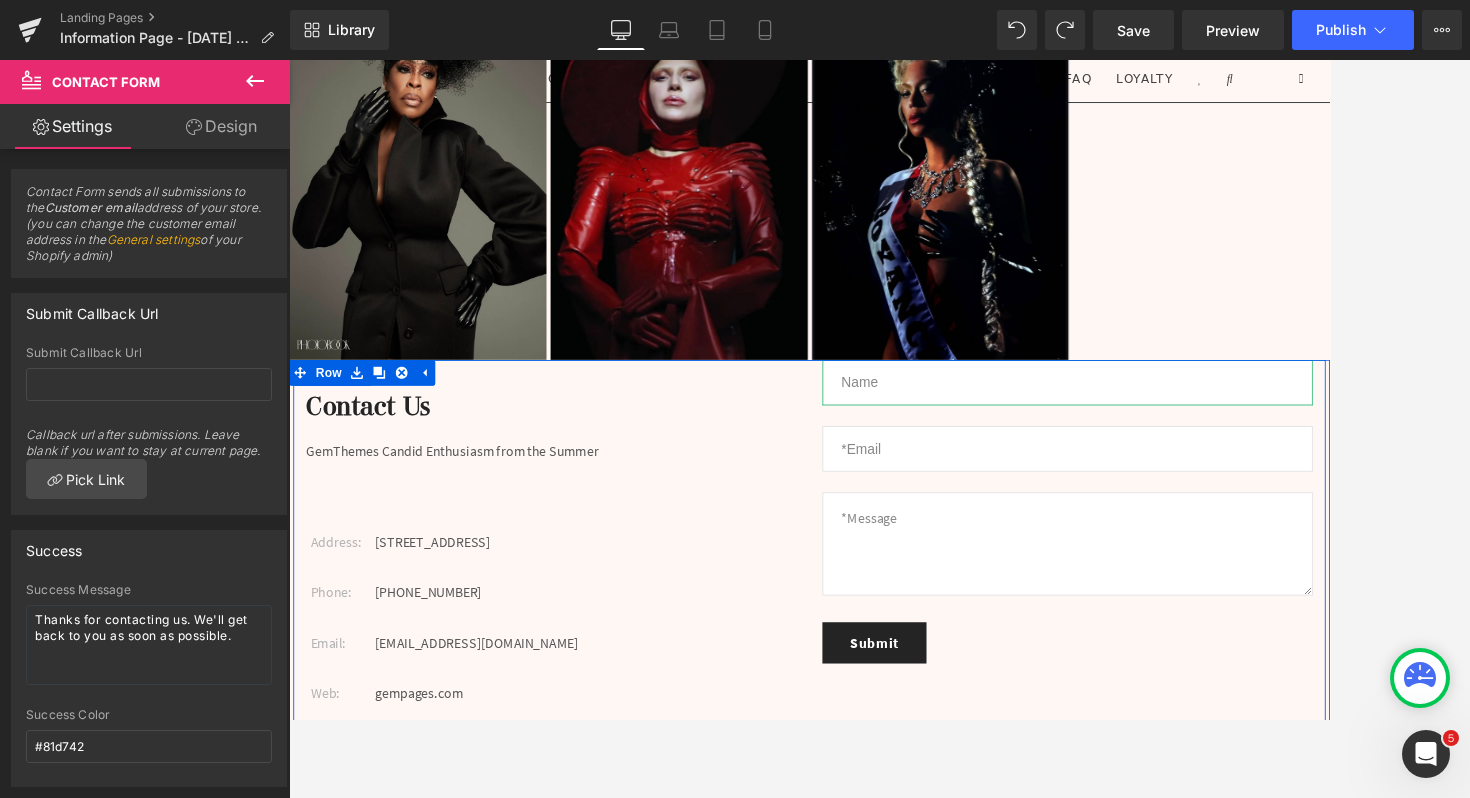 click on "Text Field         Email Field           Text Area
Submit
Submit Button
Contact Form" at bounding box center [1194, 584] 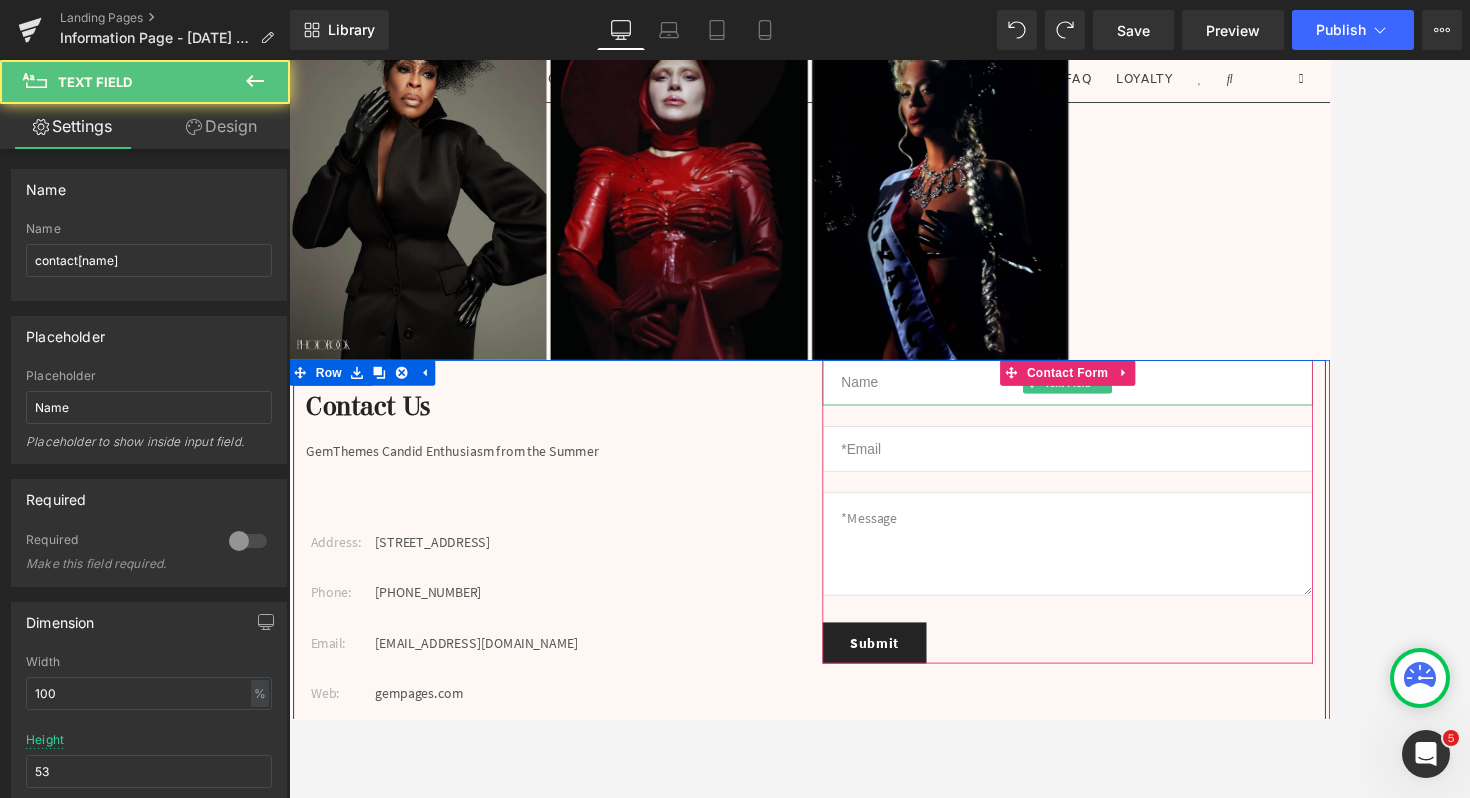 click at bounding box center (1194, 434) 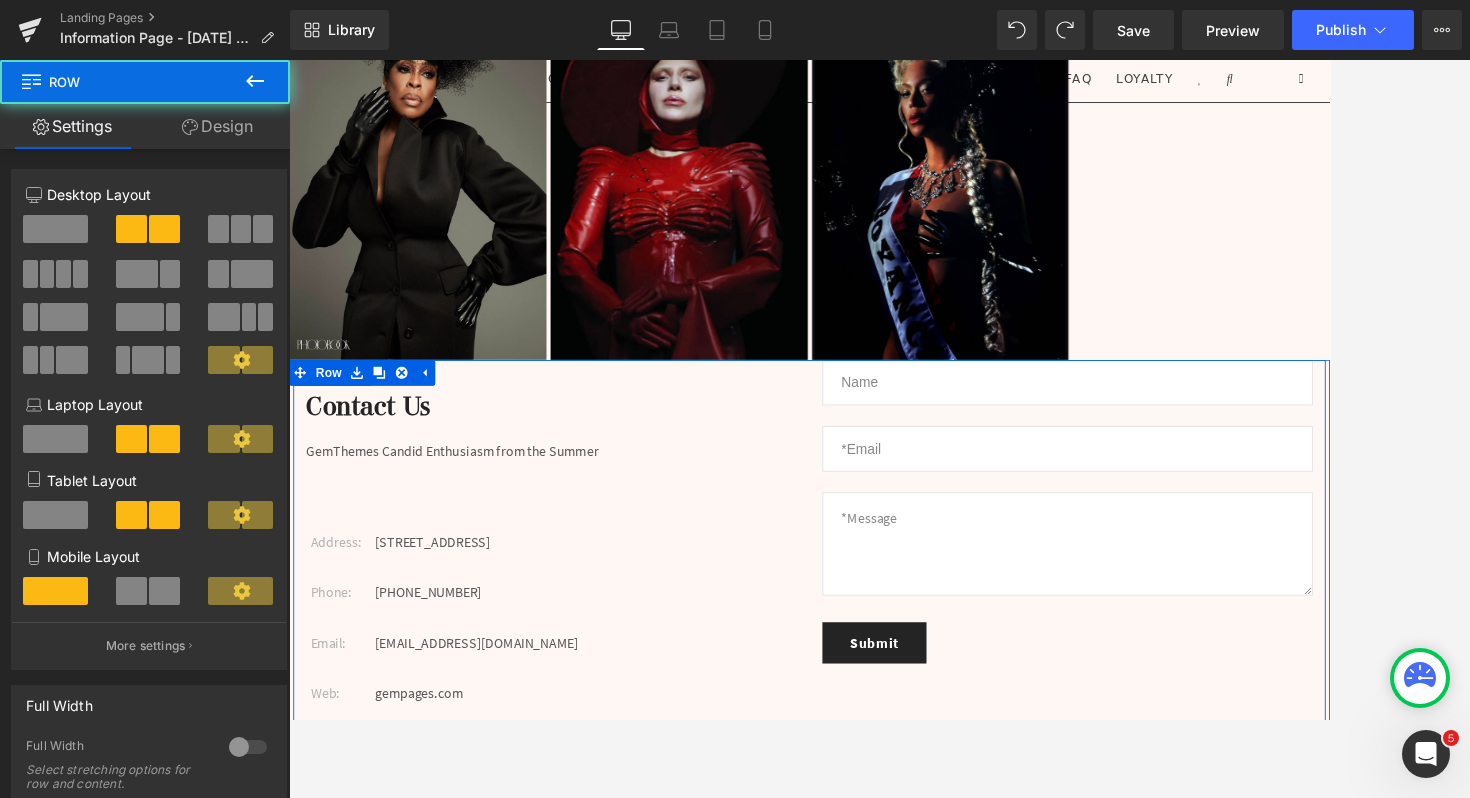 drag, startPoint x: 884, startPoint y: 442, endPoint x: 884, endPoint y: 484, distance: 42 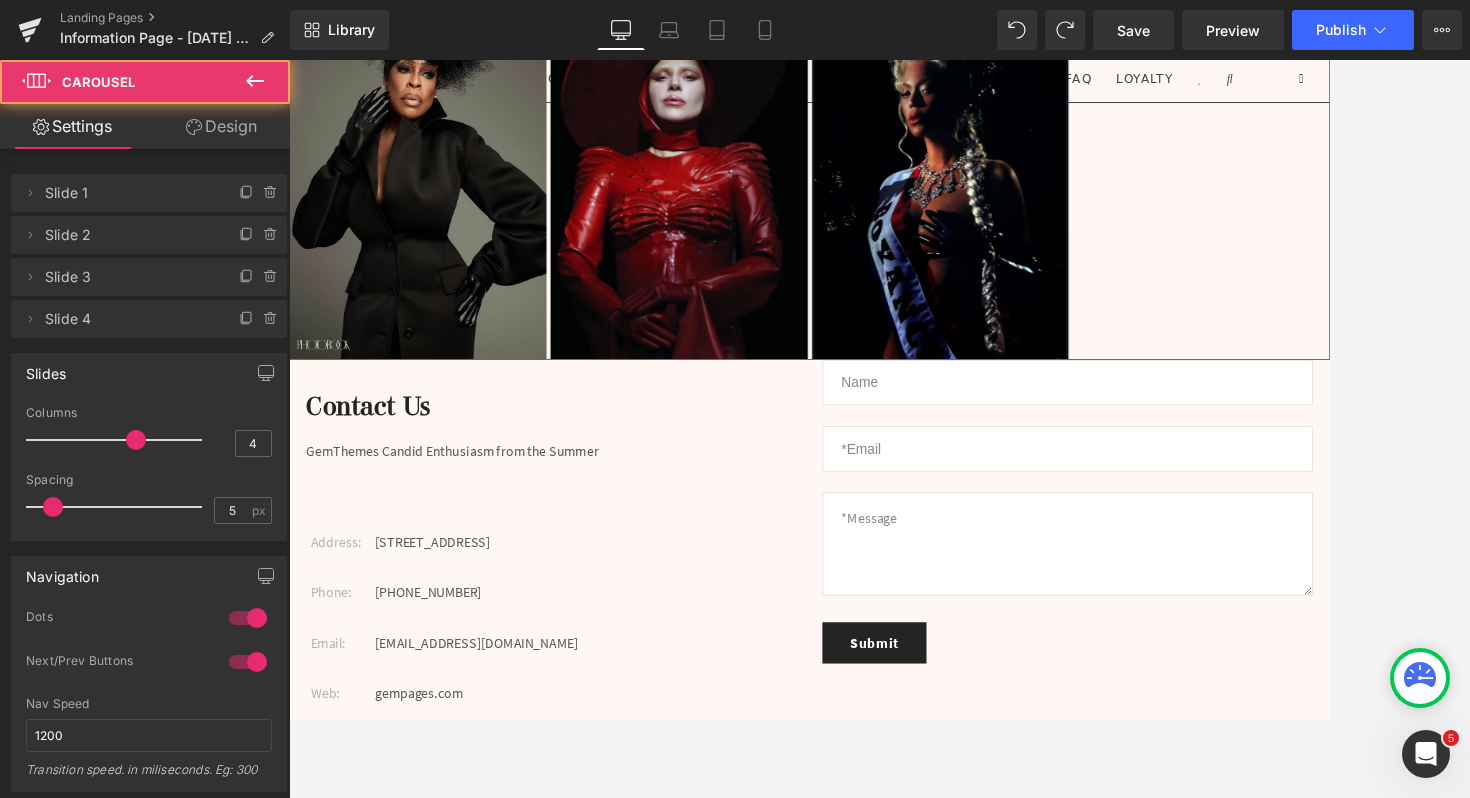 click on "Image
Image
Image" at bounding box center (896, 203) 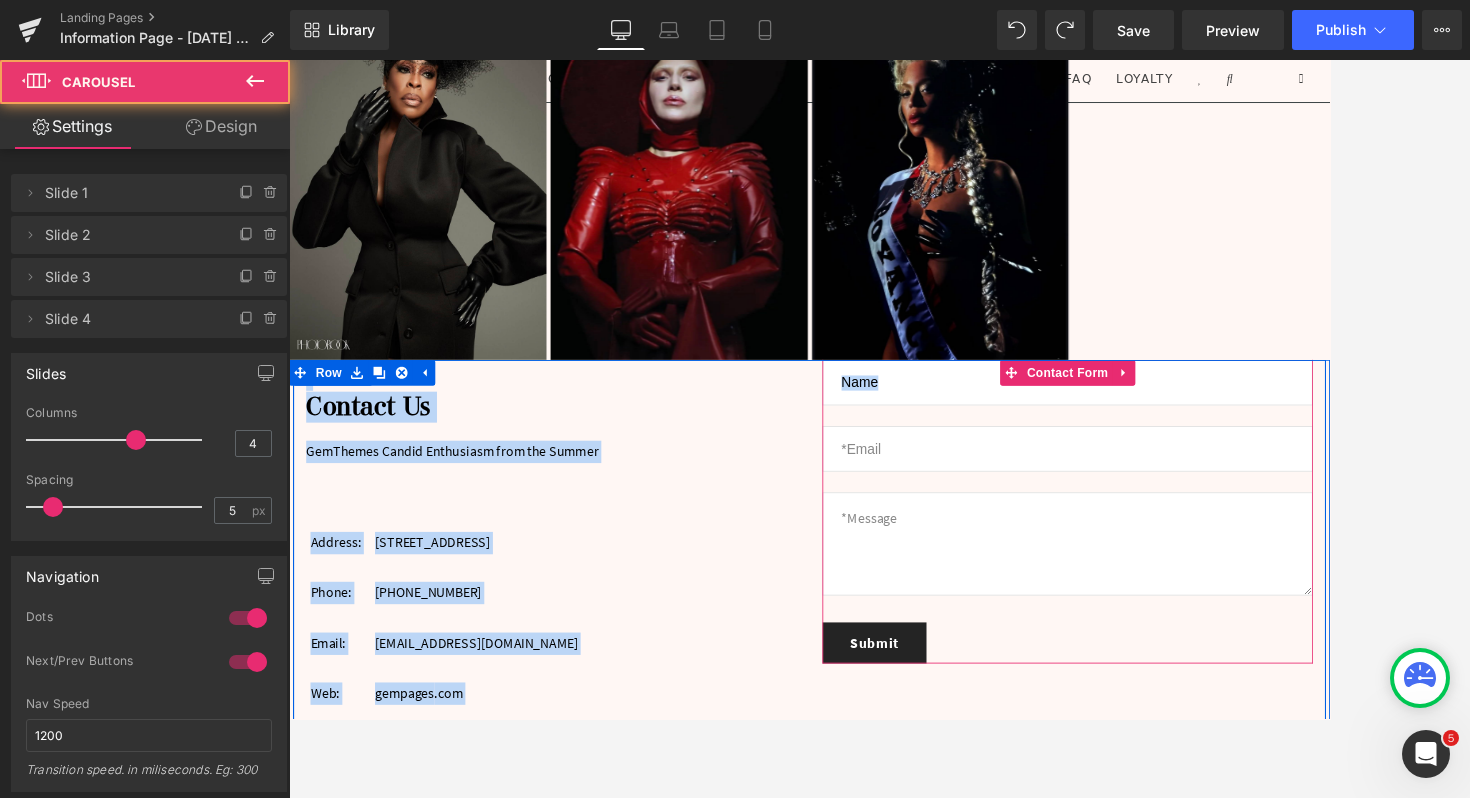 drag, startPoint x: 1232, startPoint y: 350, endPoint x: 1232, endPoint y: 475, distance: 125 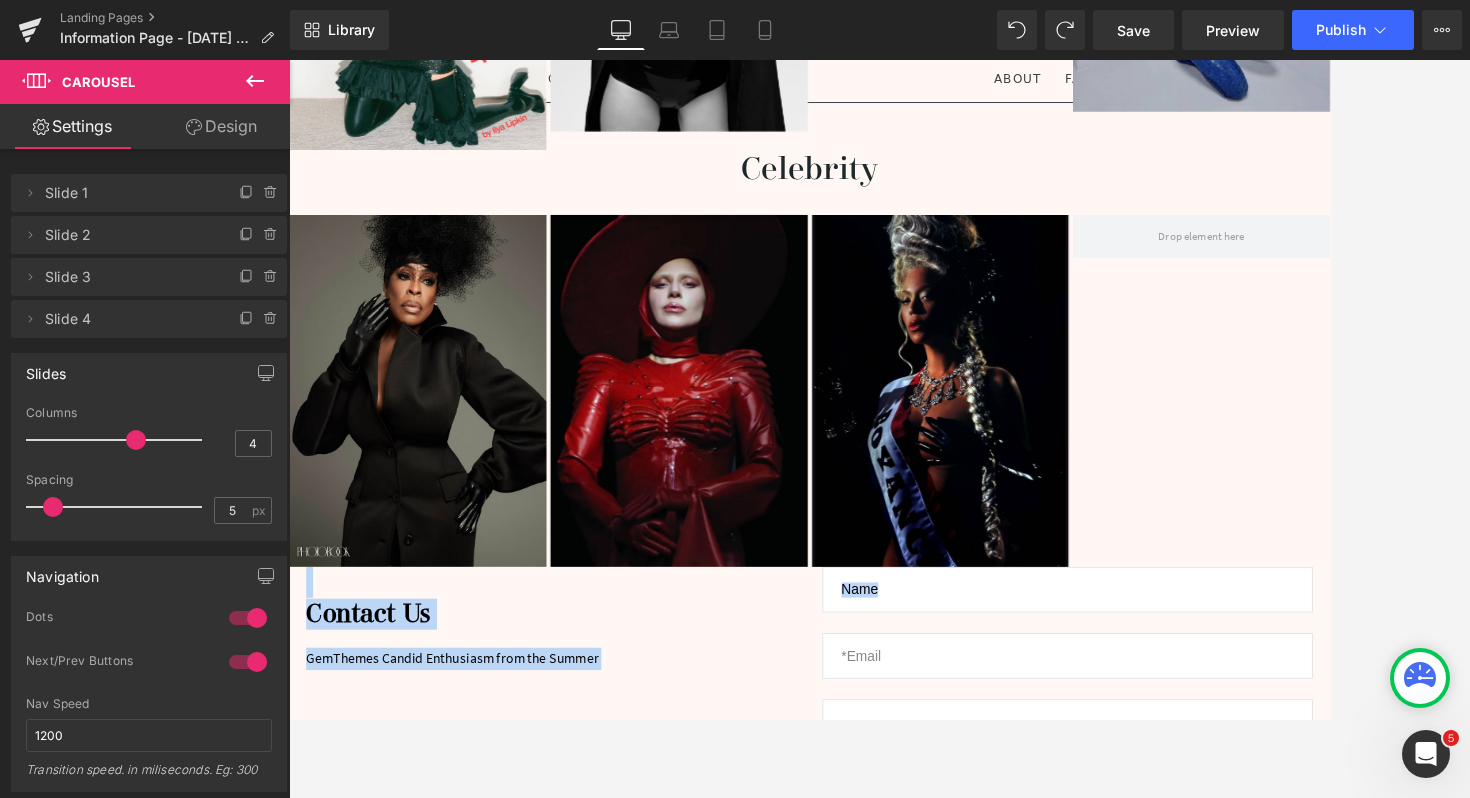 scroll, scrollTop: 3929, scrollLeft: 0, axis: vertical 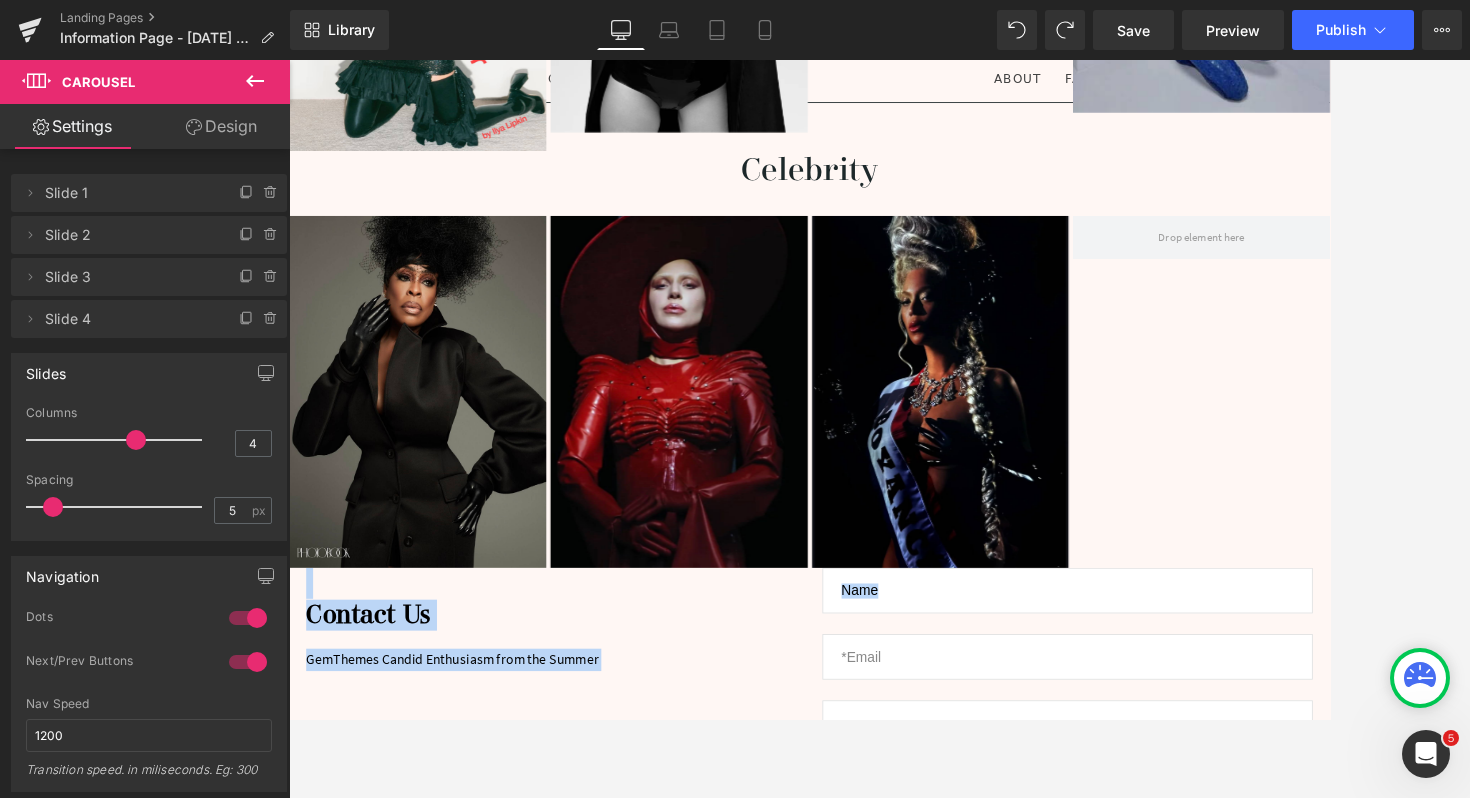 click on "Image
Image
Image" at bounding box center [896, 445] 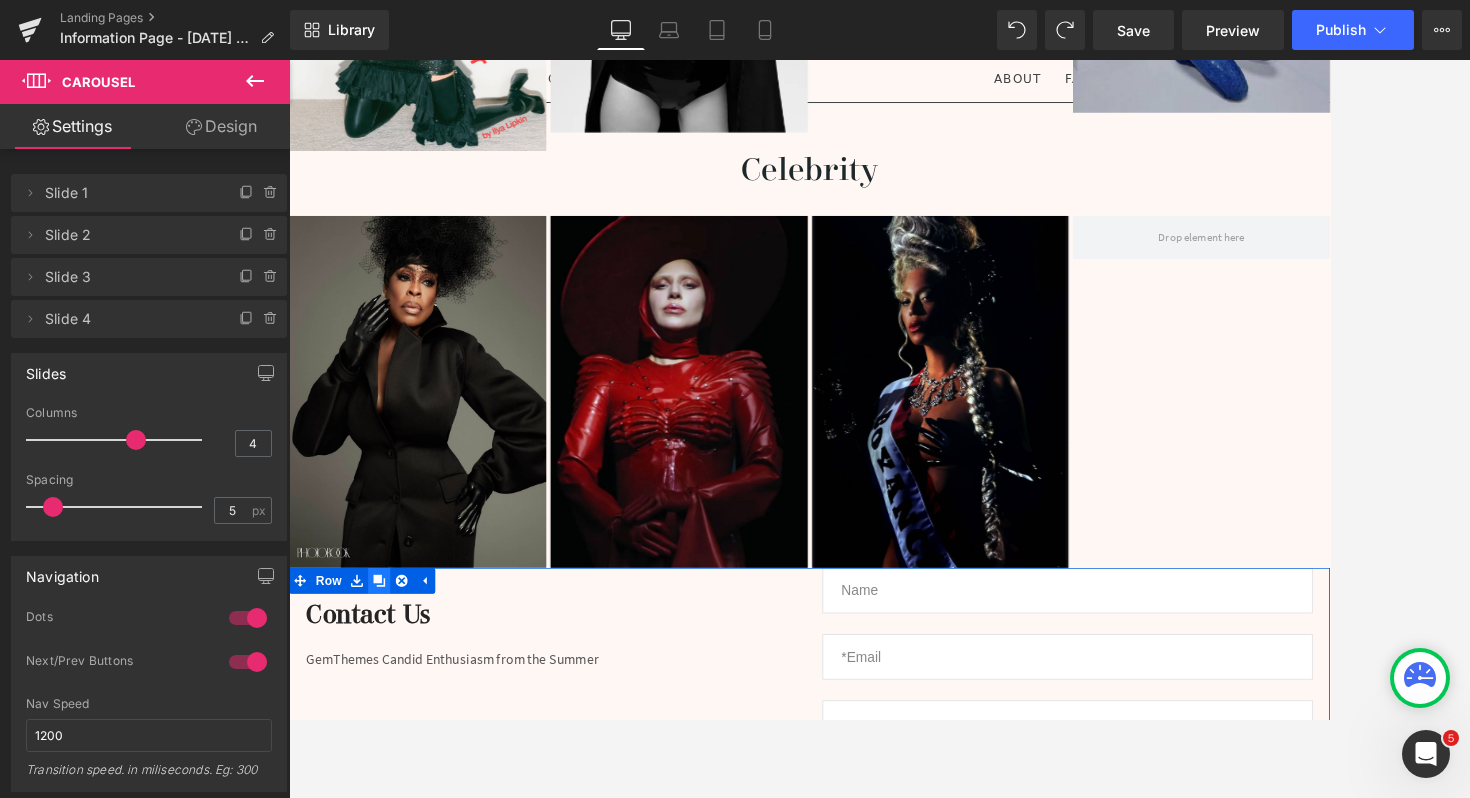 click at bounding box center (394, 665) 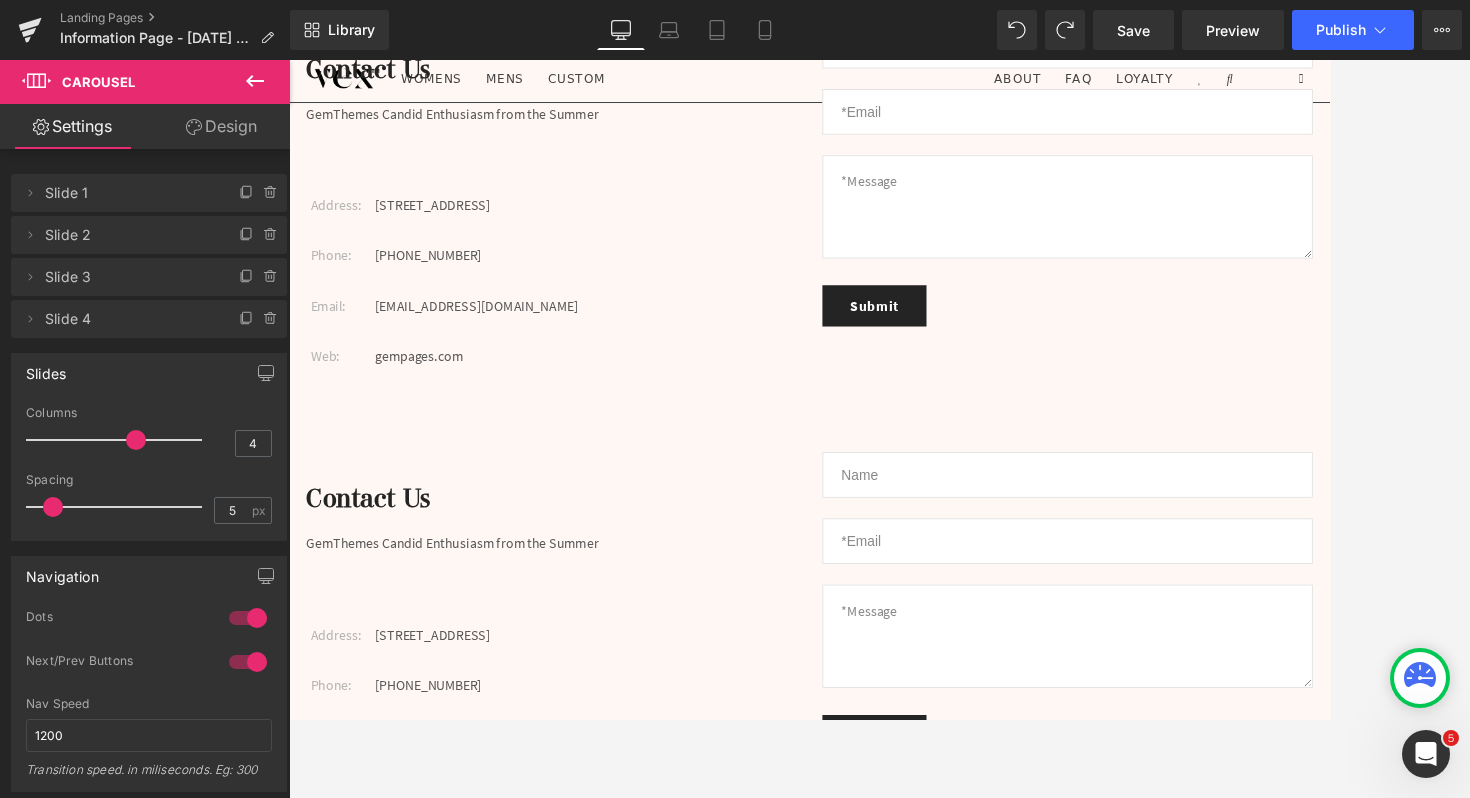 scroll, scrollTop: 4115, scrollLeft: 0, axis: vertical 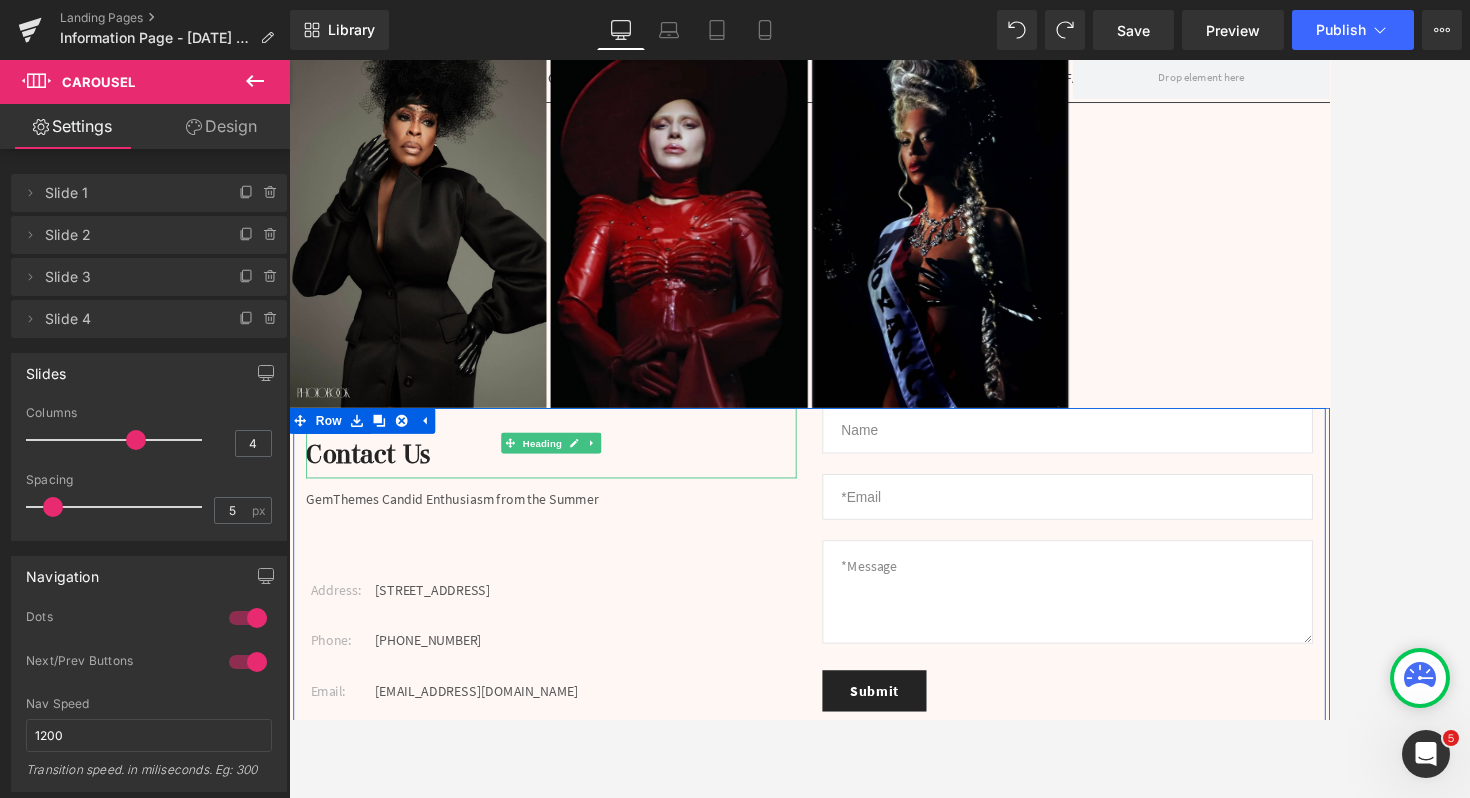 click on "Contact Us" at bounding box center (594, 505) 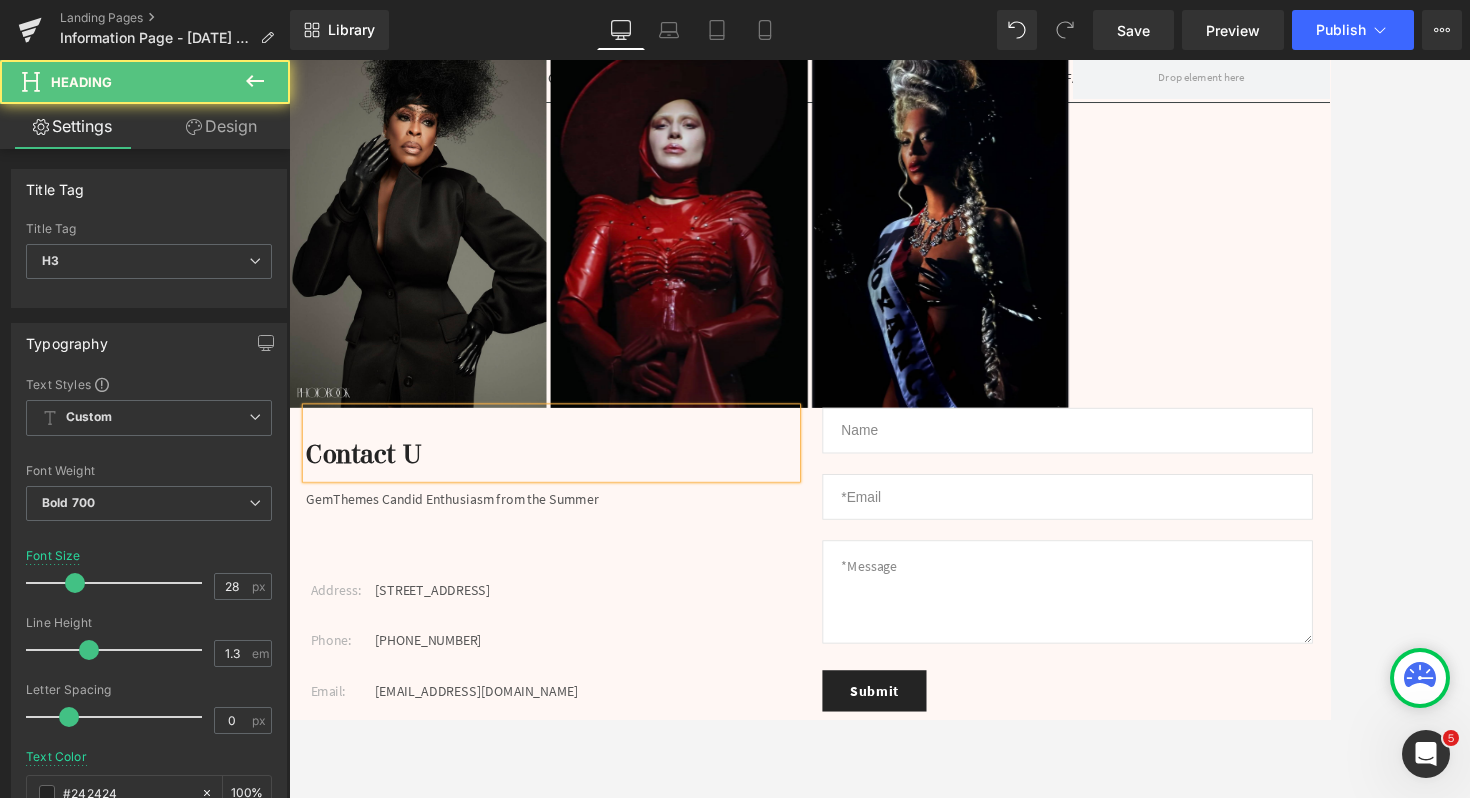 click on "Contact U" at bounding box center [594, 519] 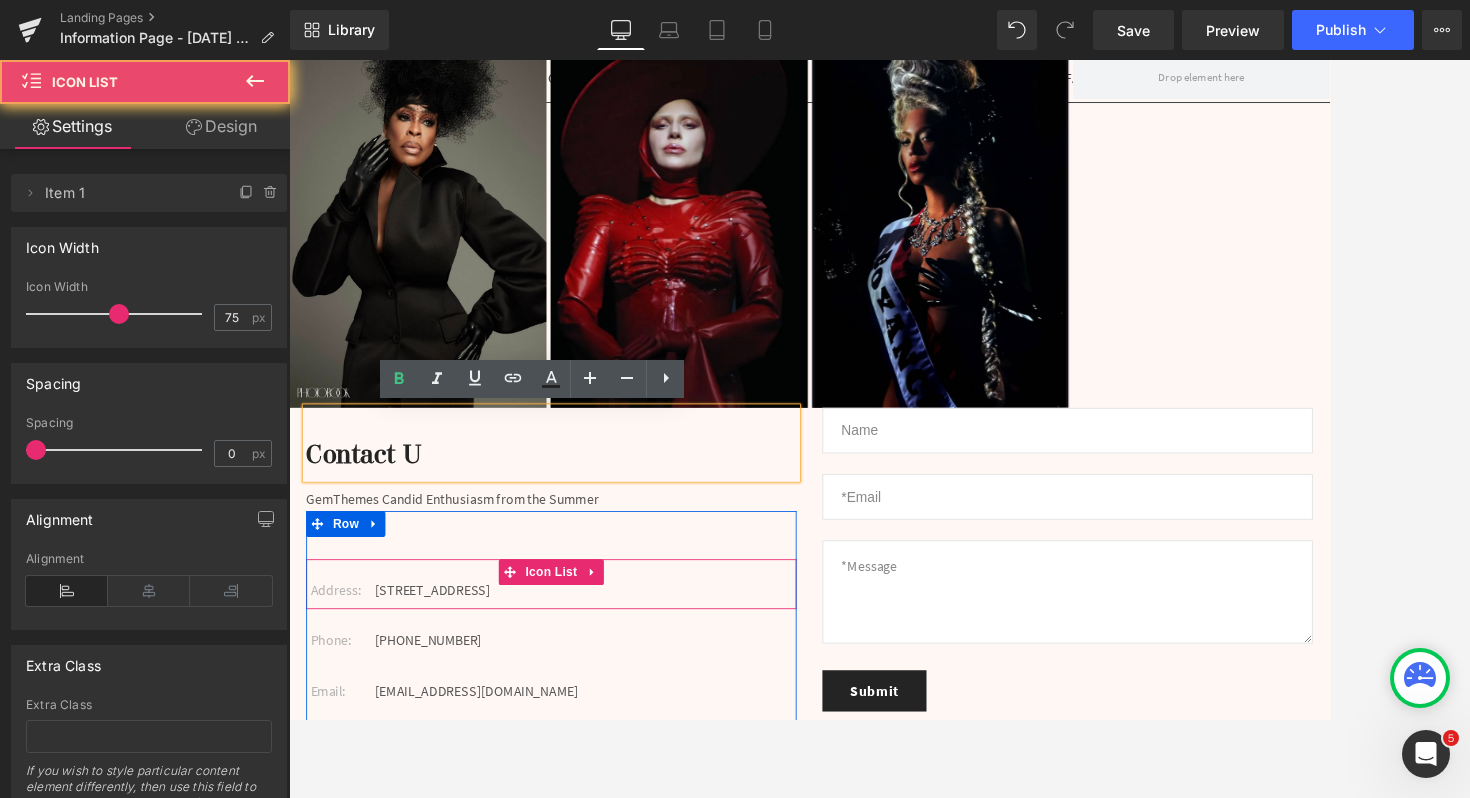 click on "Address:
Text Block
[STREET_ADDRESS]
Text Block
Icon List" at bounding box center [594, 669] 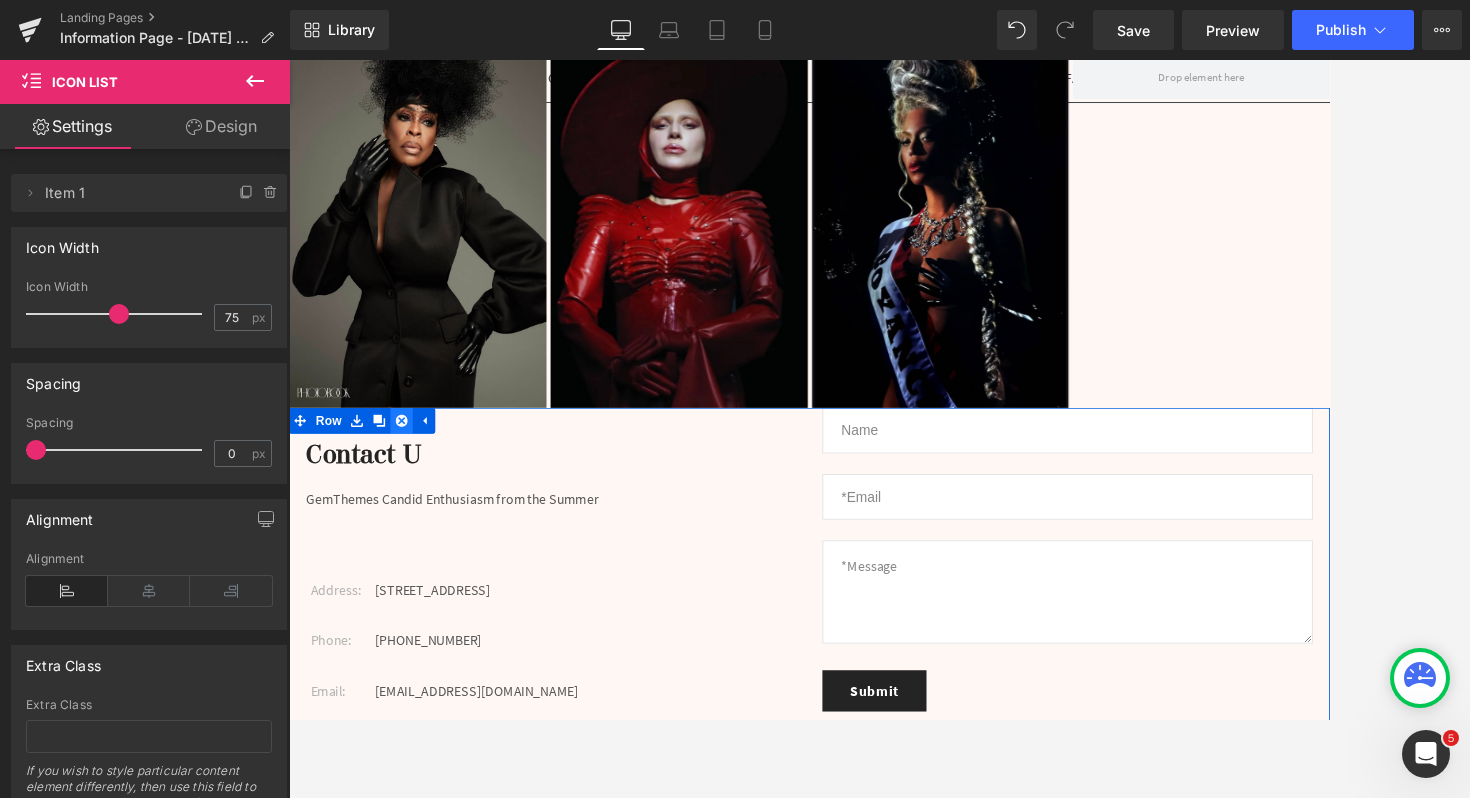 click at bounding box center [420, 479] 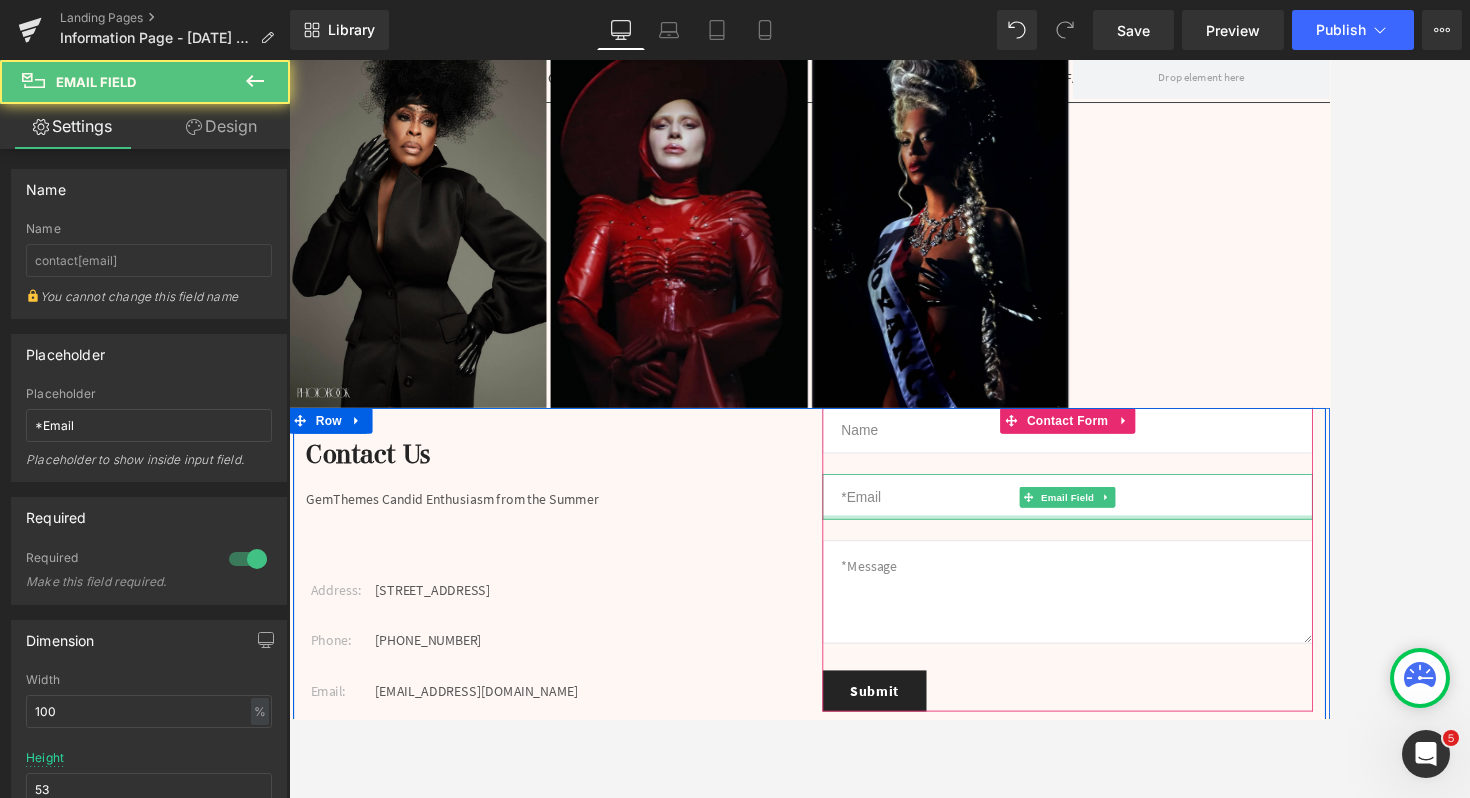 drag, startPoint x: 1014, startPoint y: 550, endPoint x: 1017, endPoint y: 589, distance: 39.115215 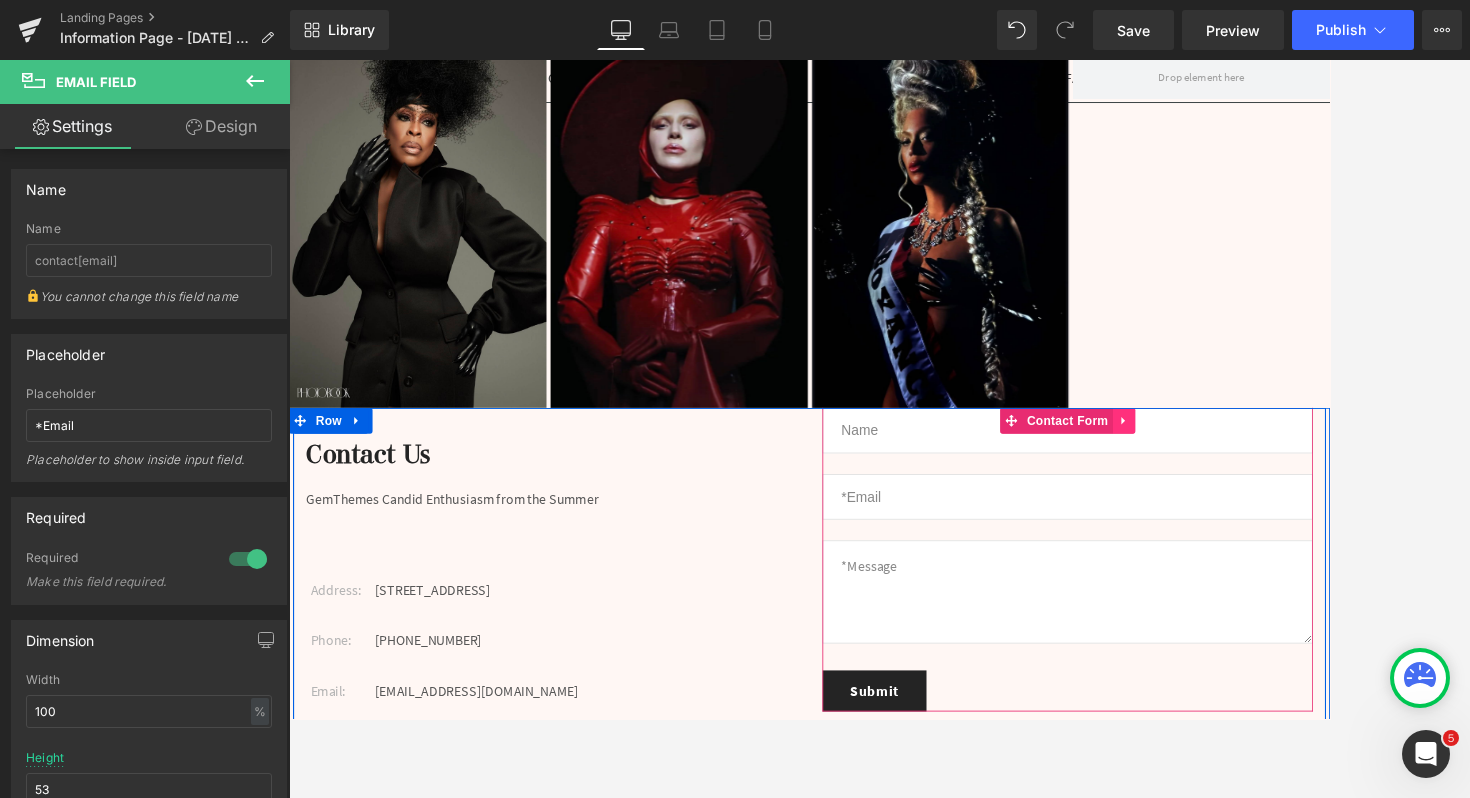 click at bounding box center [1259, 479] 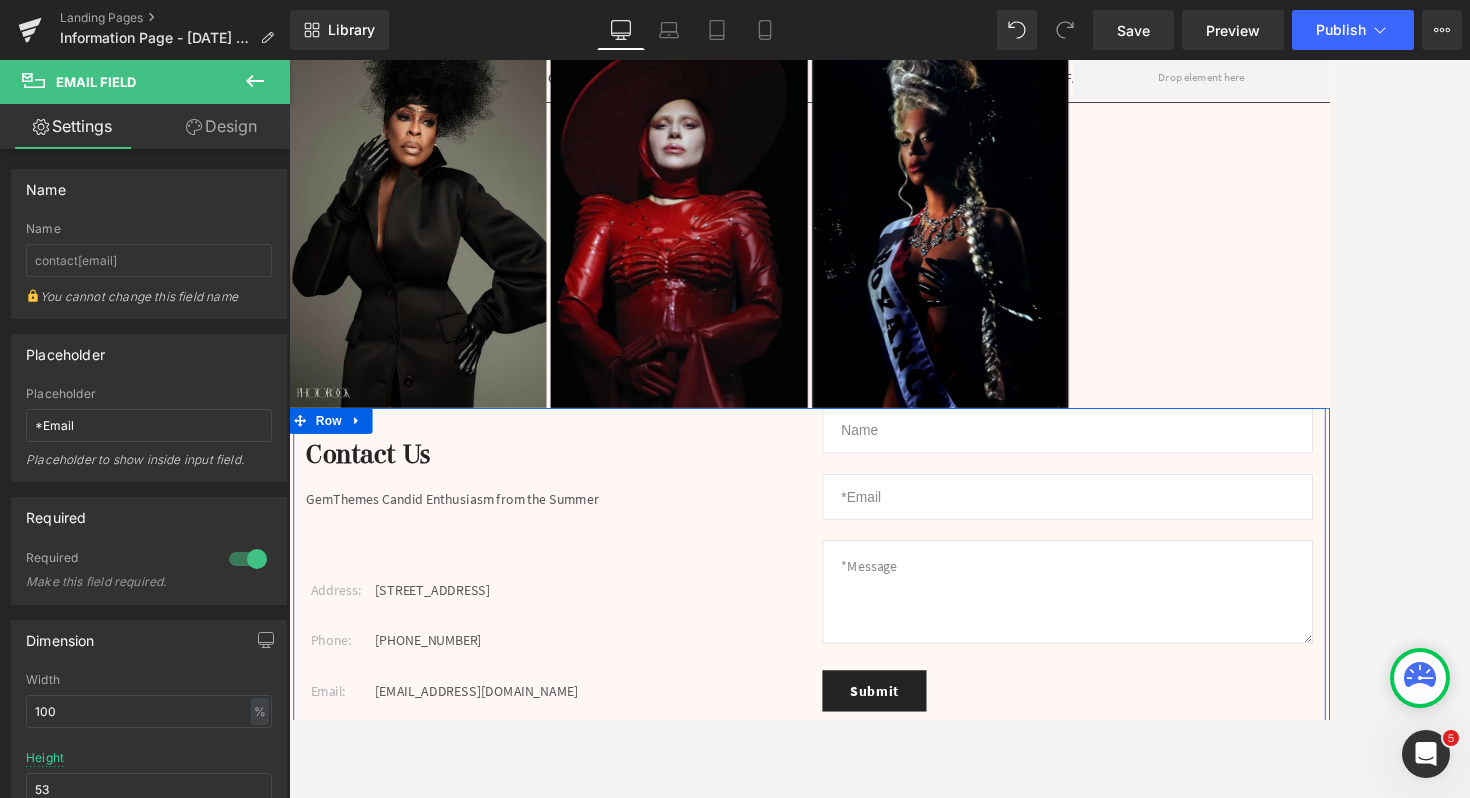 click on "Contact Us" at bounding box center [594, 519] 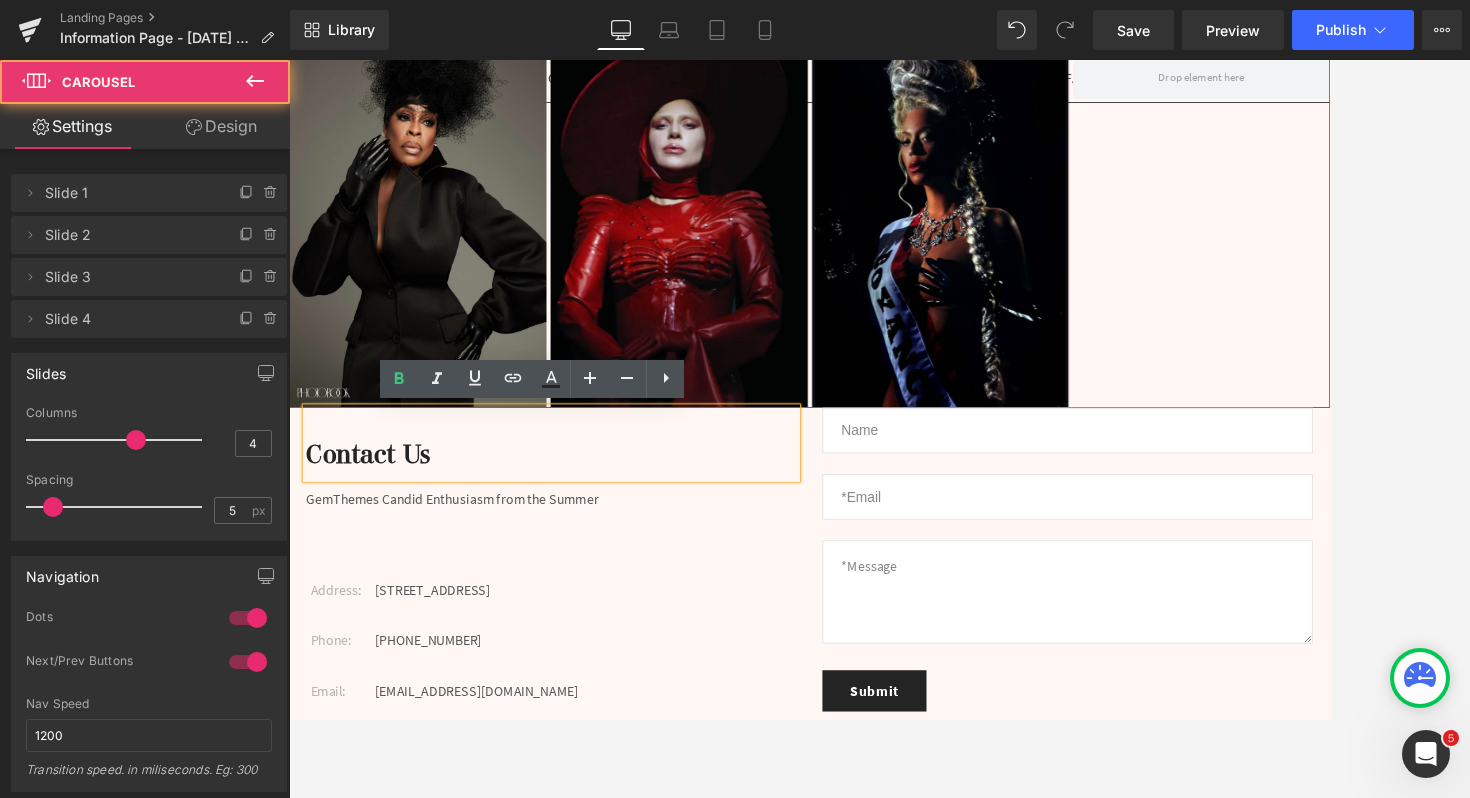 click on "Image
Image
Image" at bounding box center (896, 259) 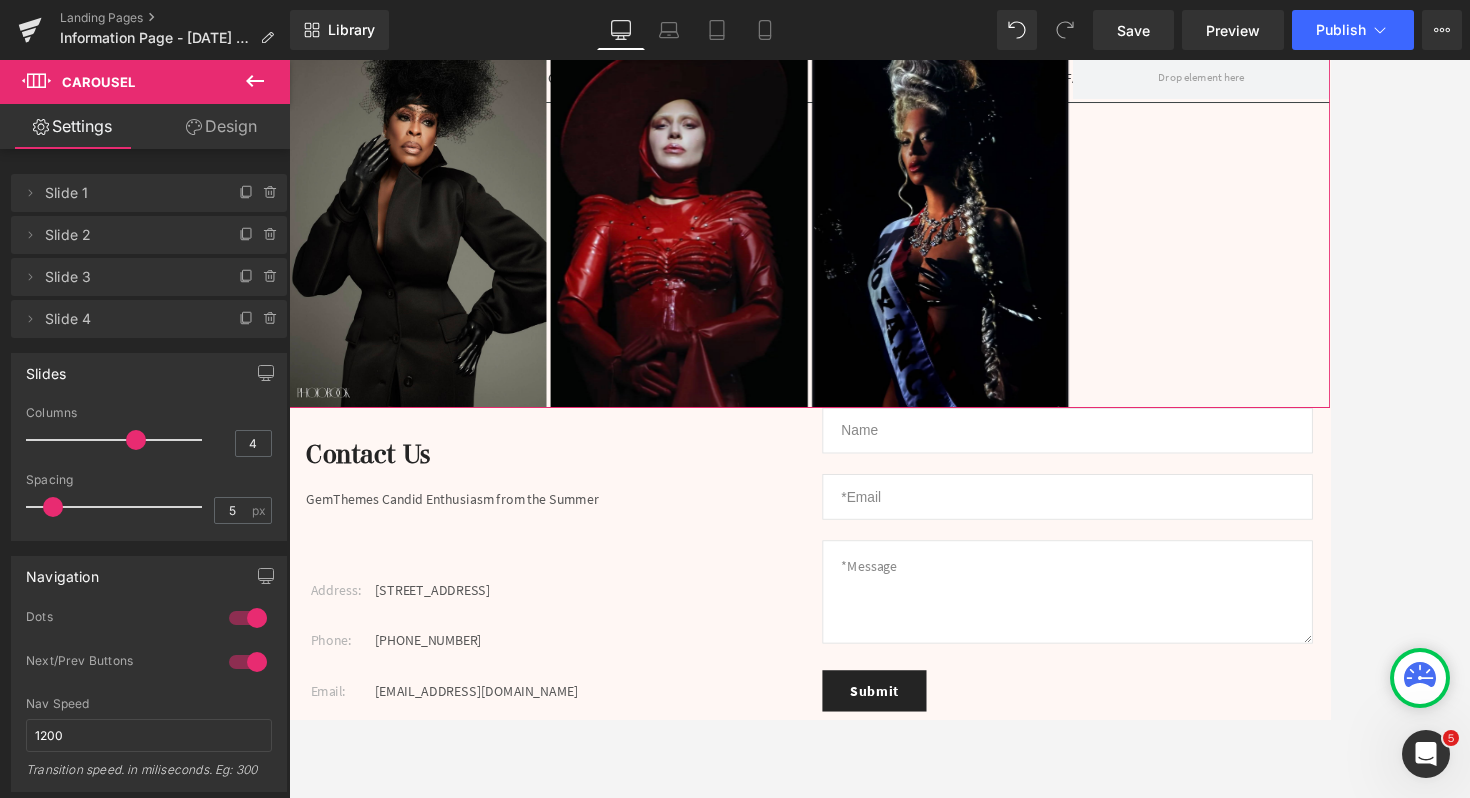 click on "Image
Image
Image" at bounding box center [896, 259] 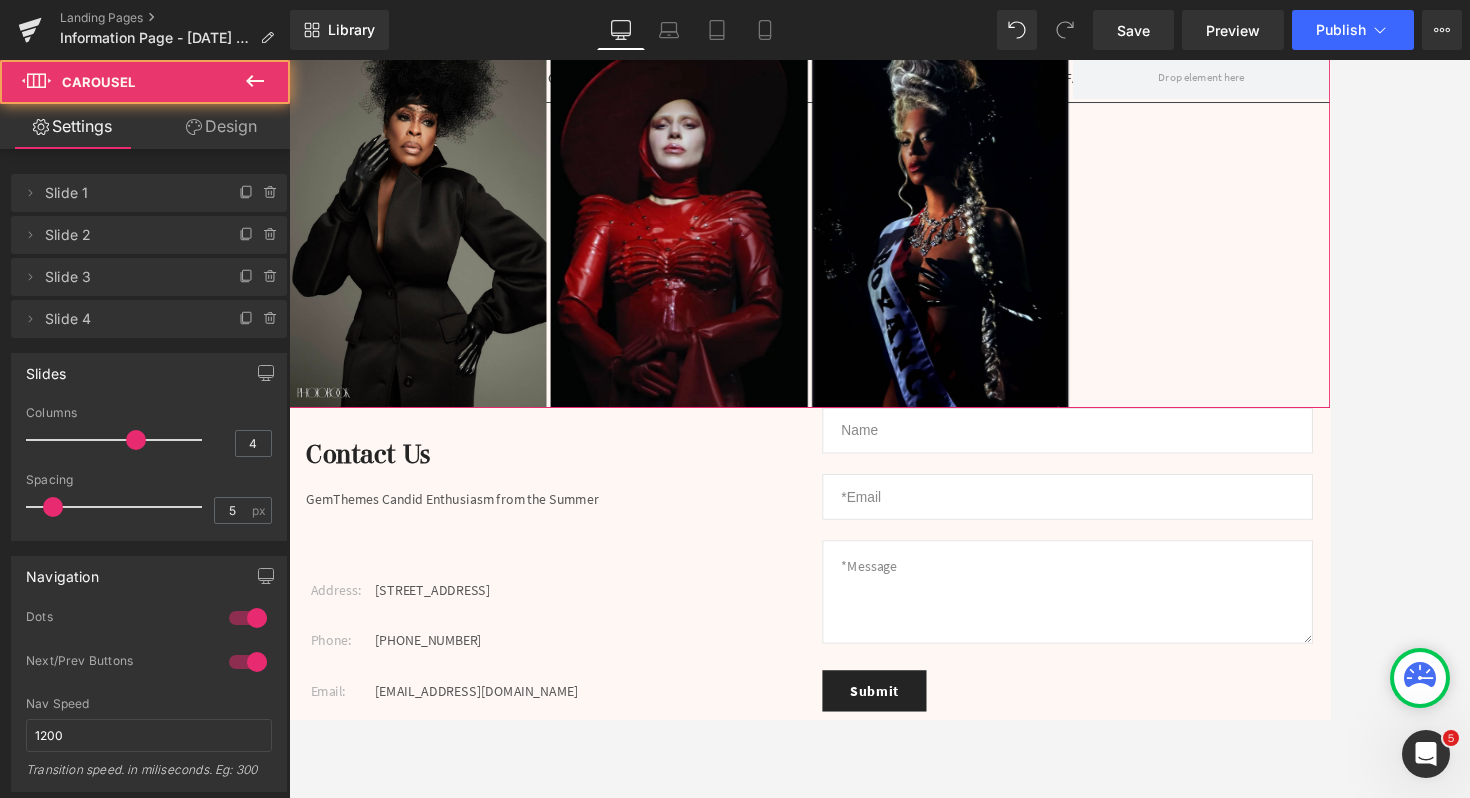 click on "Image
Image
Image" at bounding box center (896, 259) 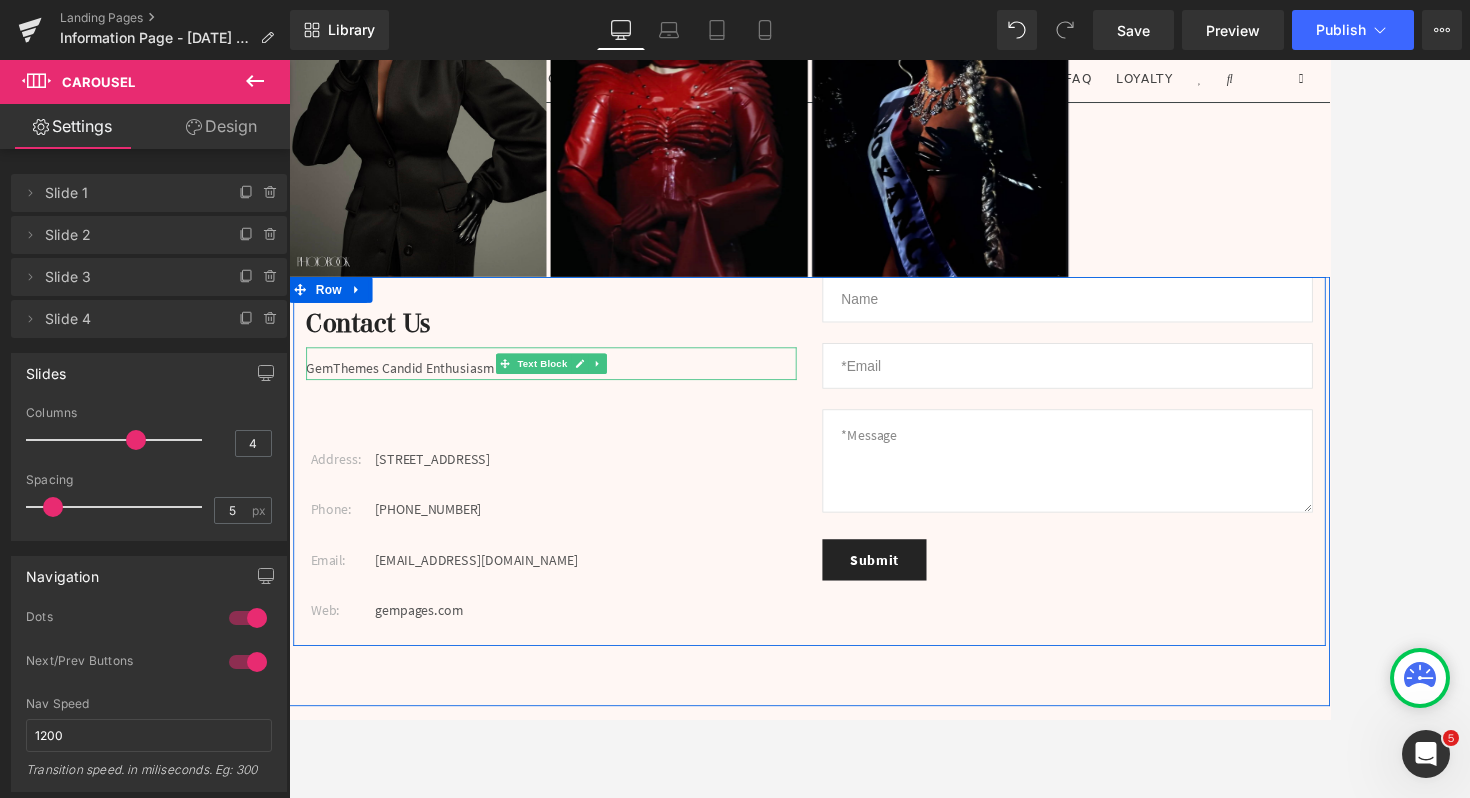 scroll, scrollTop: 4268, scrollLeft: 0, axis: vertical 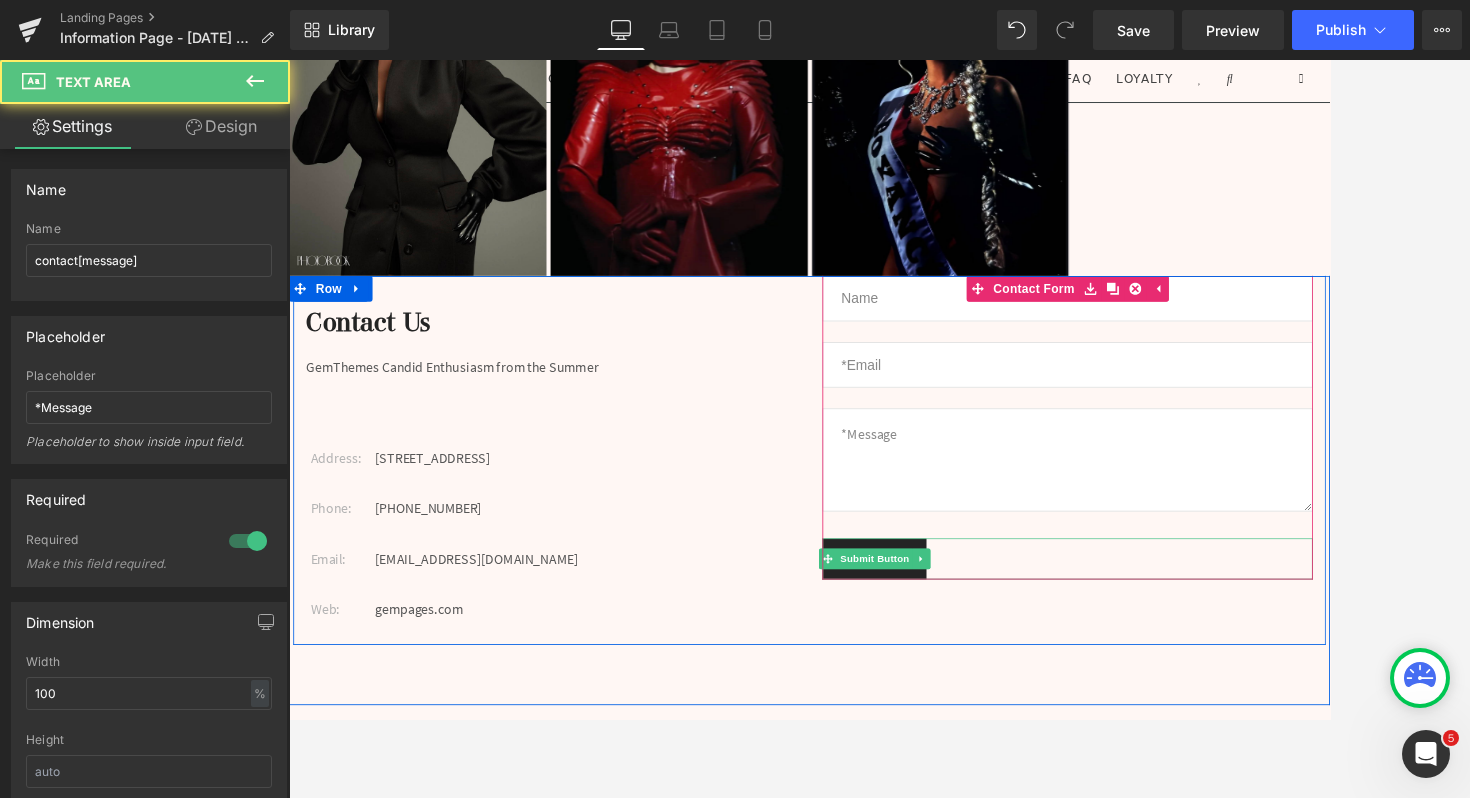 drag, startPoint x: 1060, startPoint y: 530, endPoint x: 1064, endPoint y: 639, distance: 109.07337 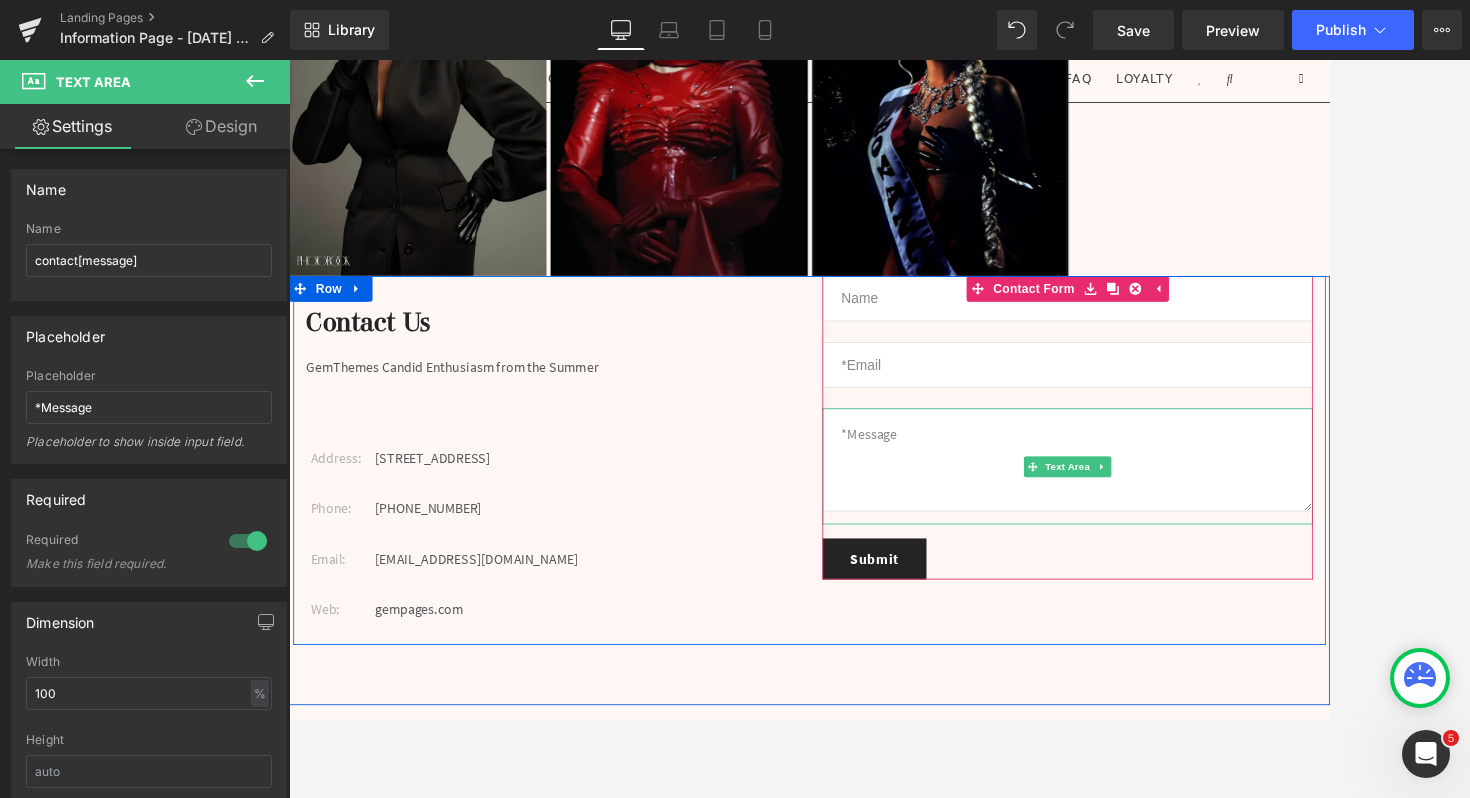 click at bounding box center [1194, 525] 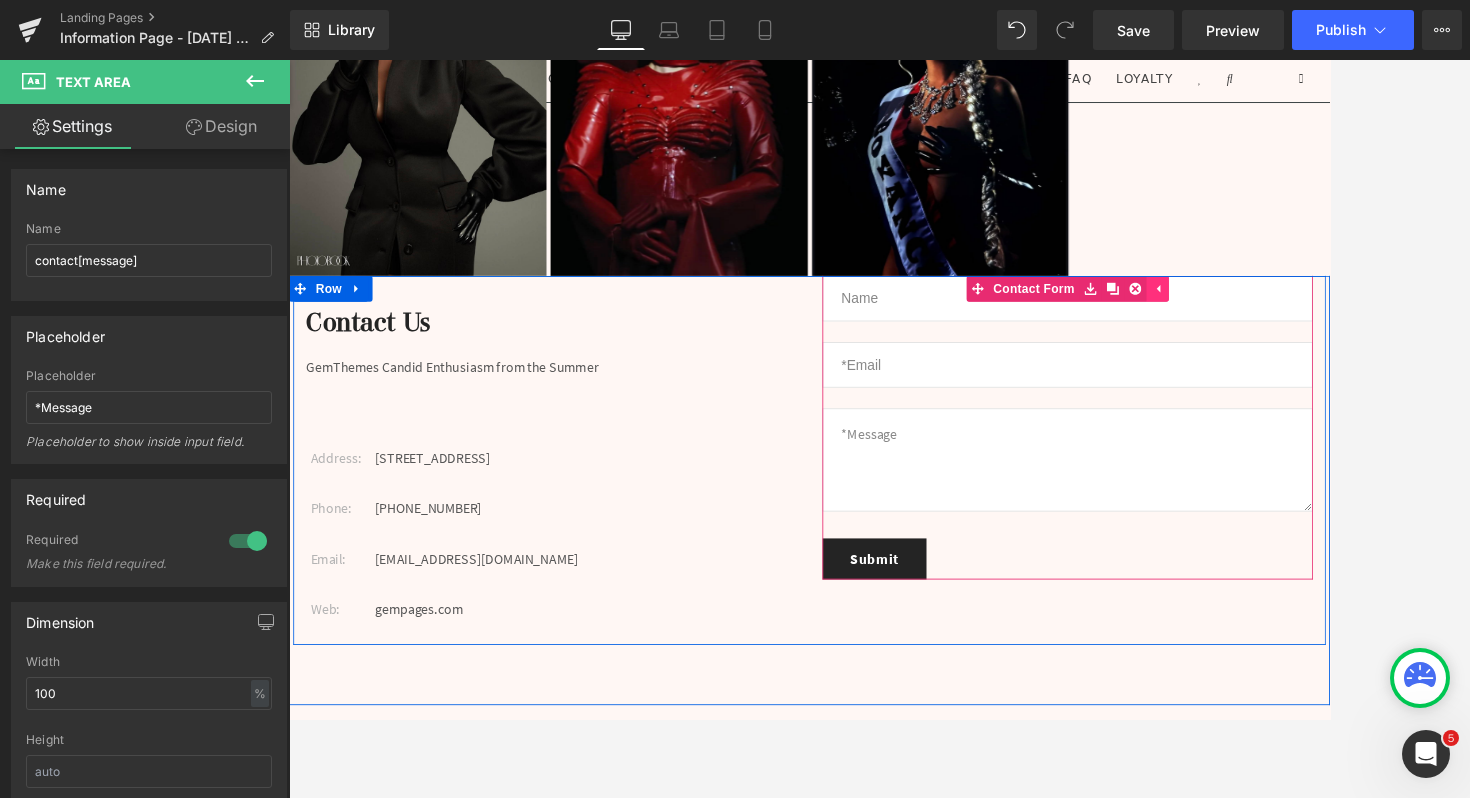 click 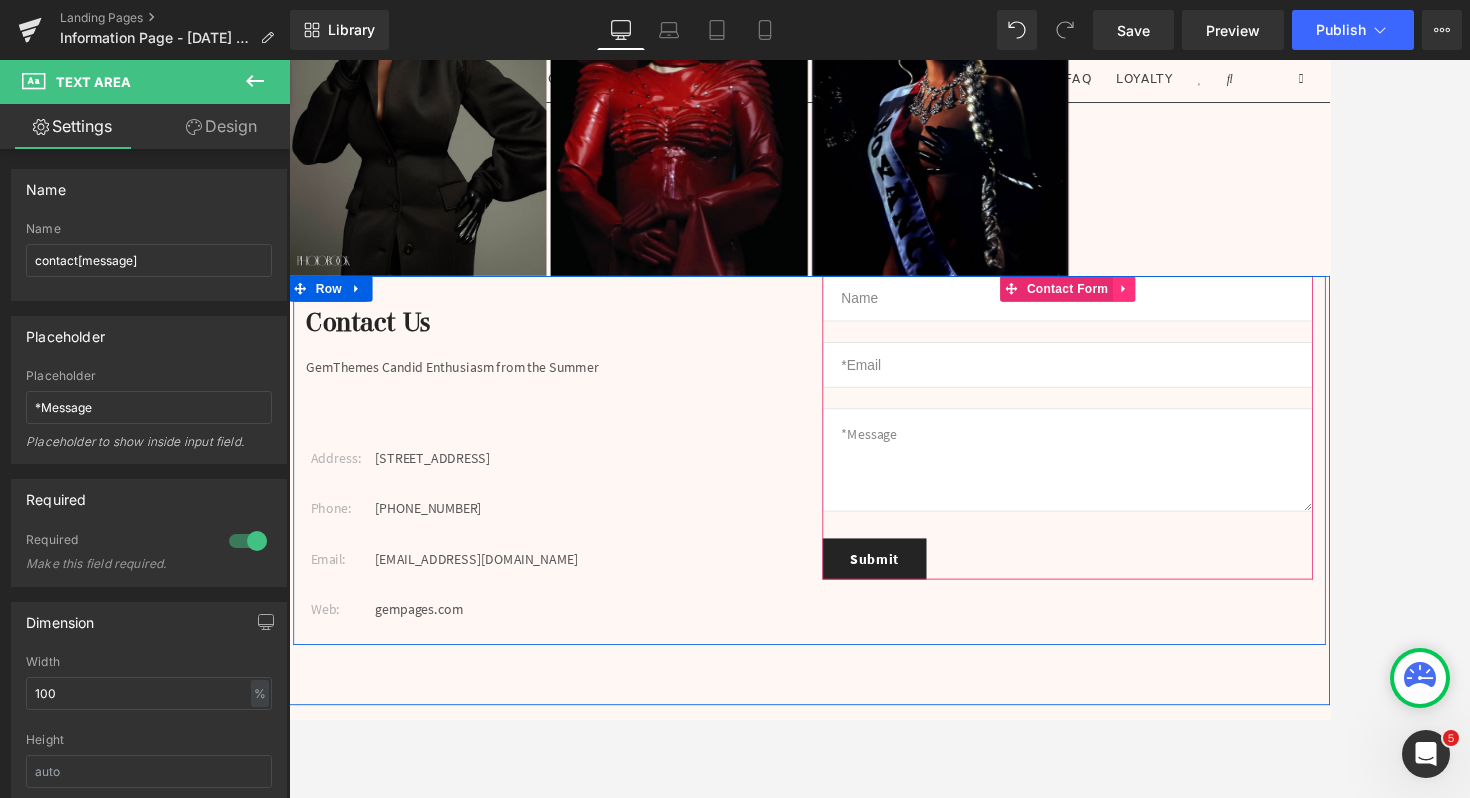 click 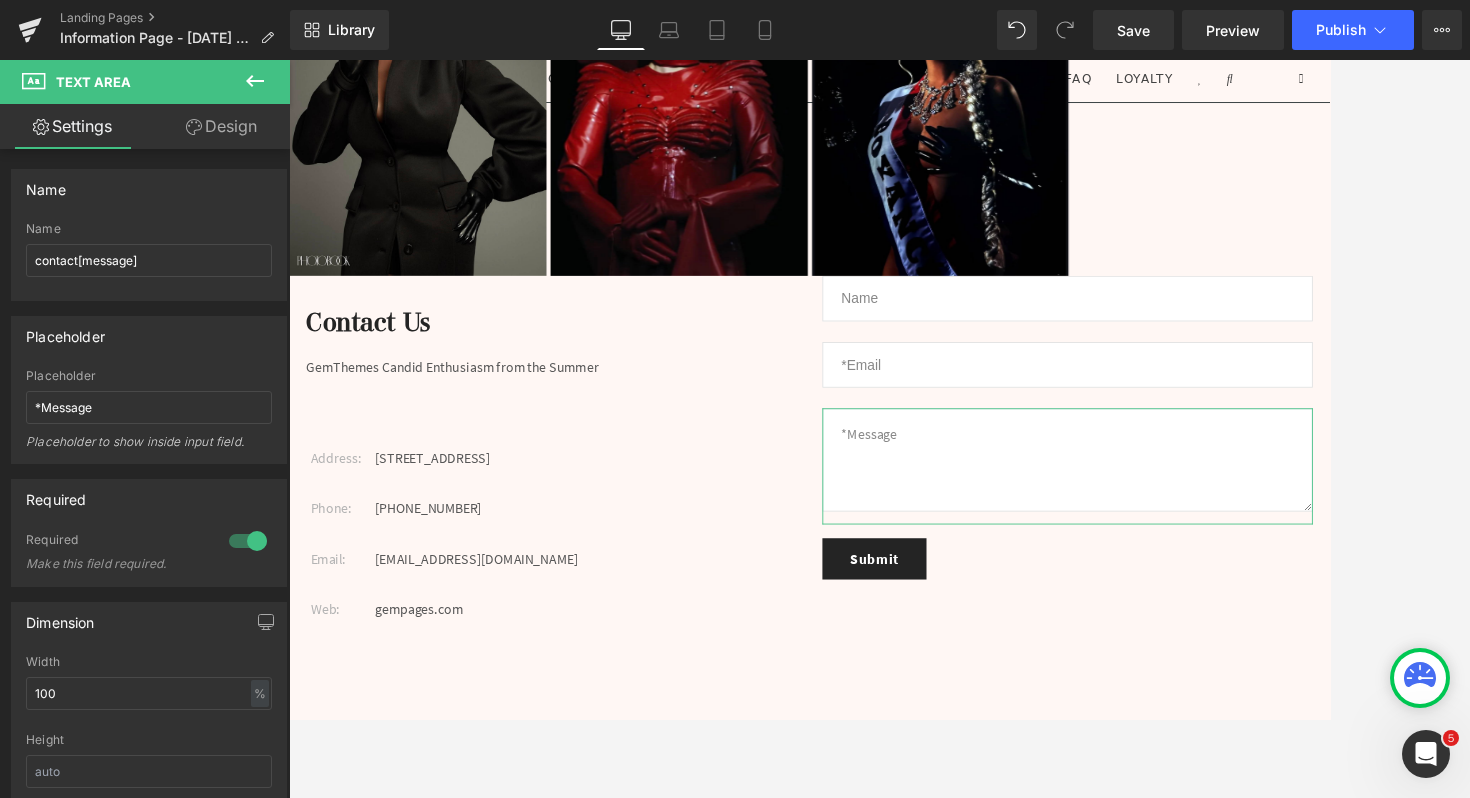 click on "Design" at bounding box center (221, 126) 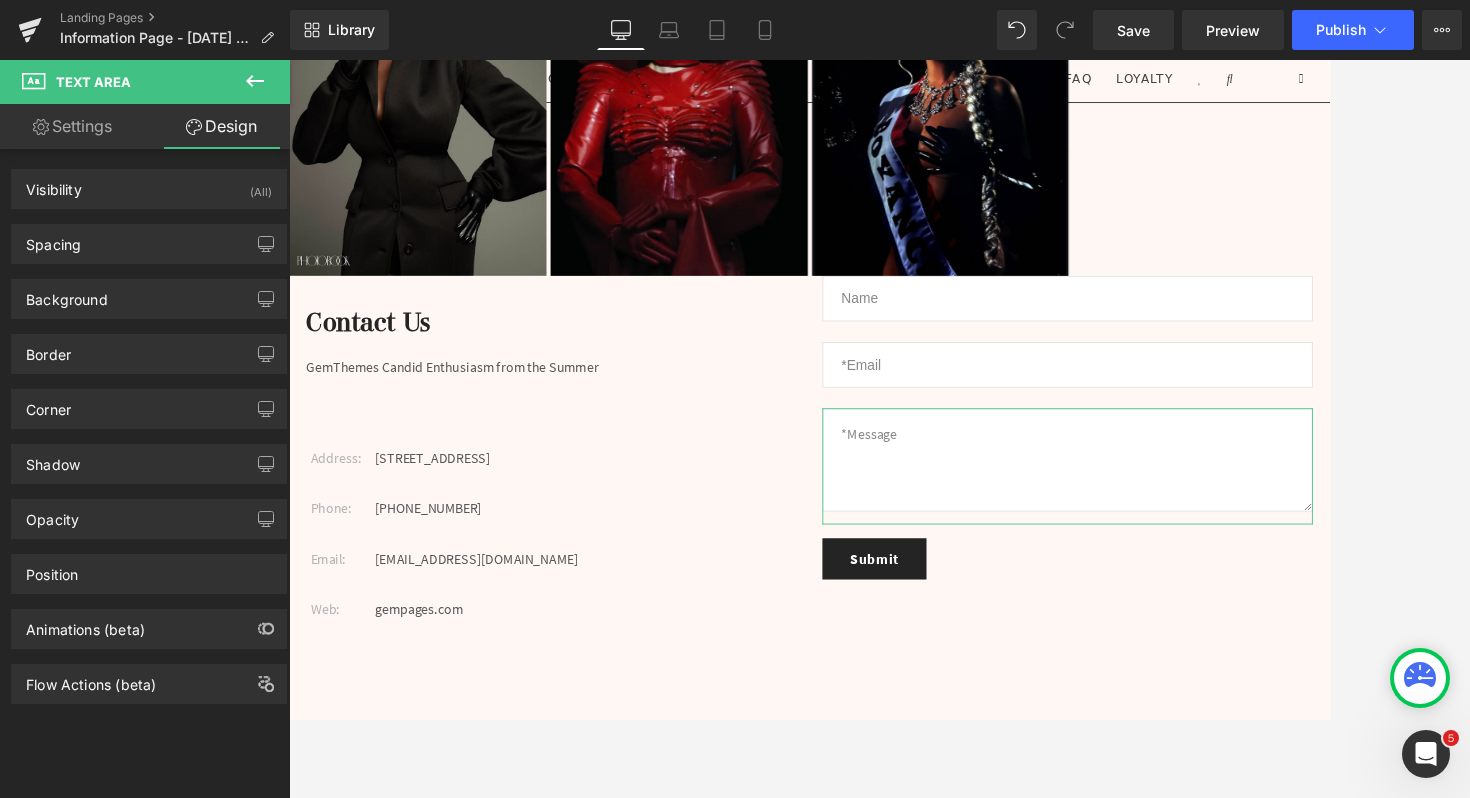 click on "Spacing
[GEOGRAPHIC_DATA]
24px 24
0px 0
0px 0
0px 0
[GEOGRAPHIC_DATA]
15px 15
21px 21
15px 15
21px 21
Setup Global Style" at bounding box center [149, 236] 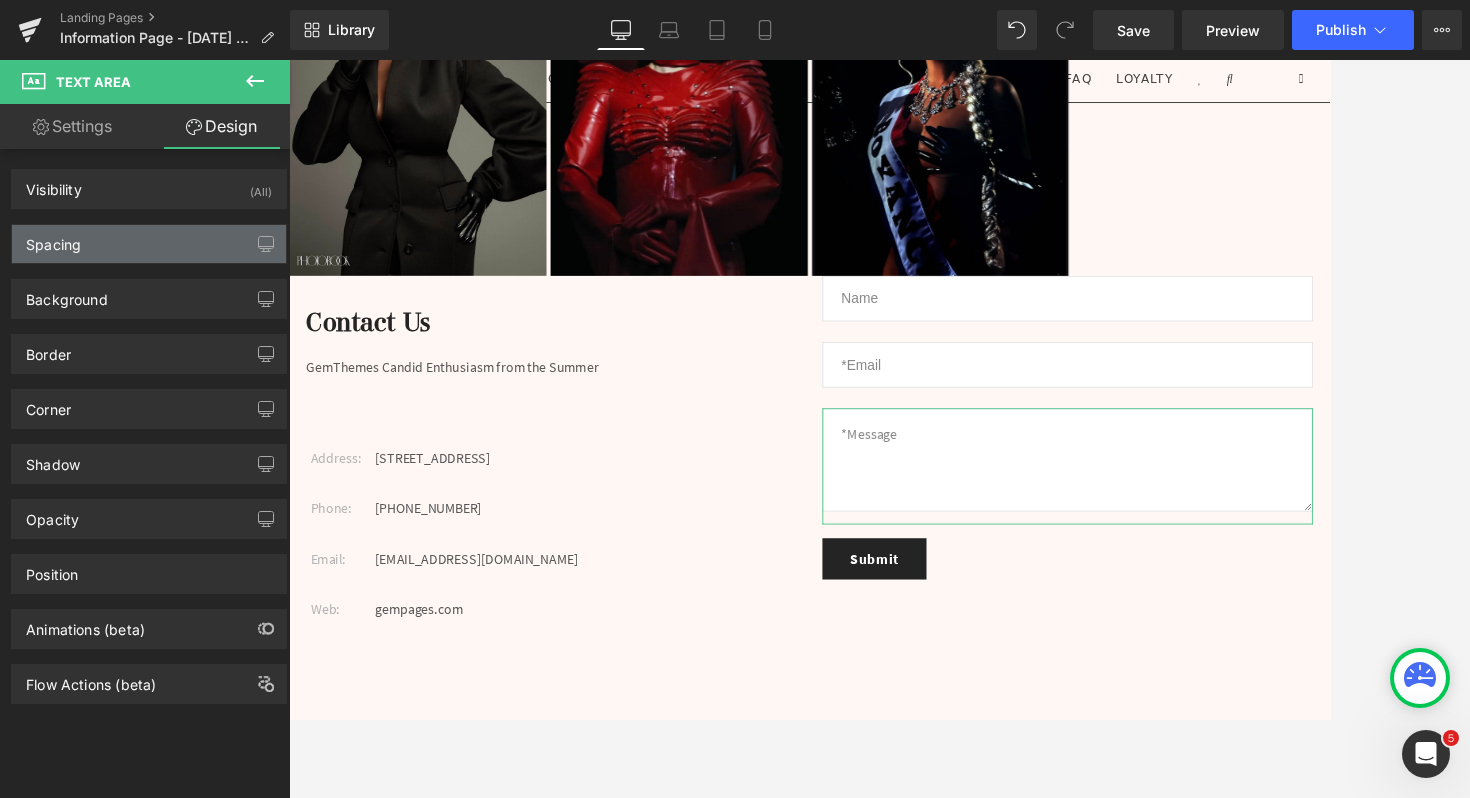 click on "Spacing" at bounding box center [149, 244] 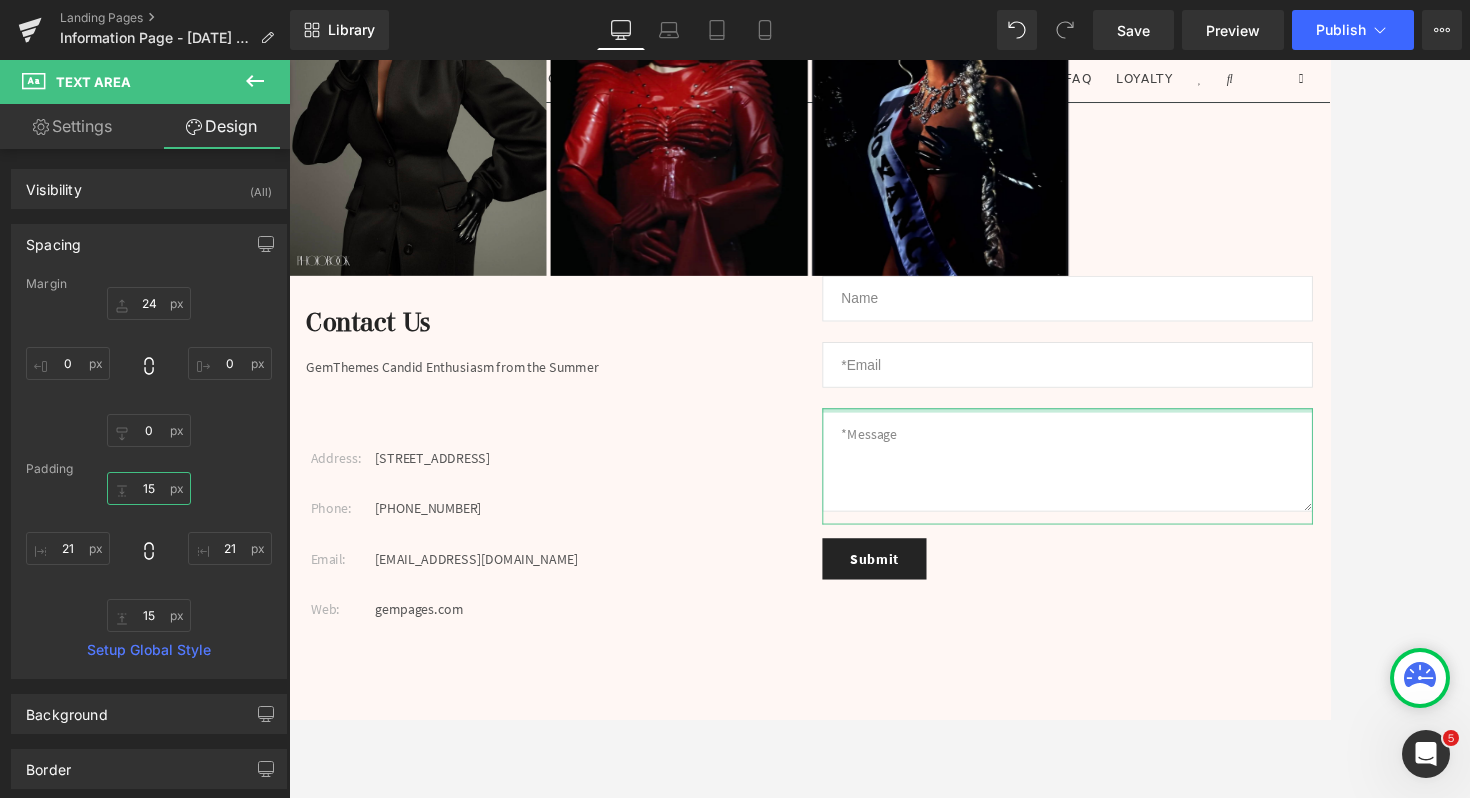 click on "15" at bounding box center (149, 488) 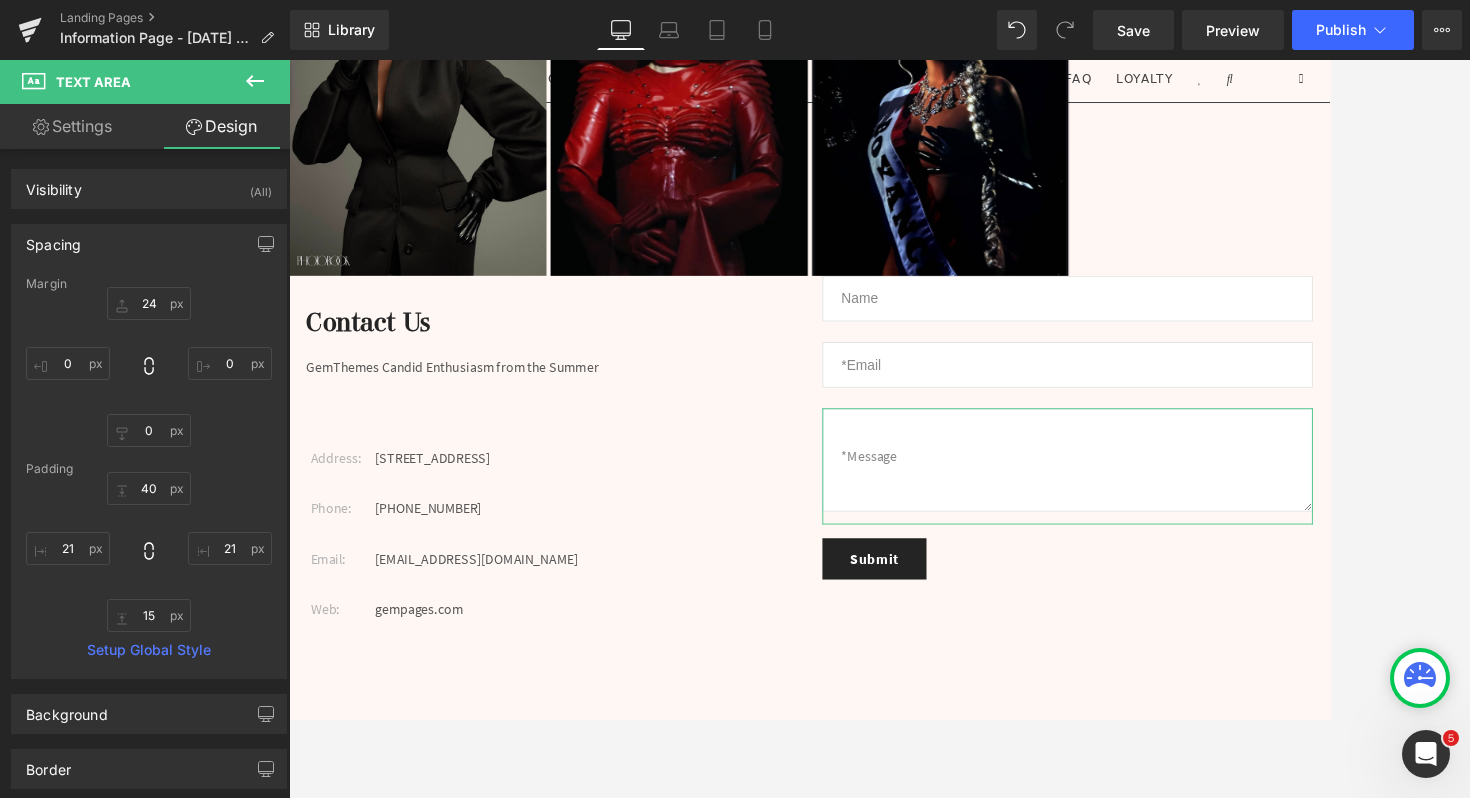 click on "40 40
21px 21
15px 15
21px 21" at bounding box center (149, 552) 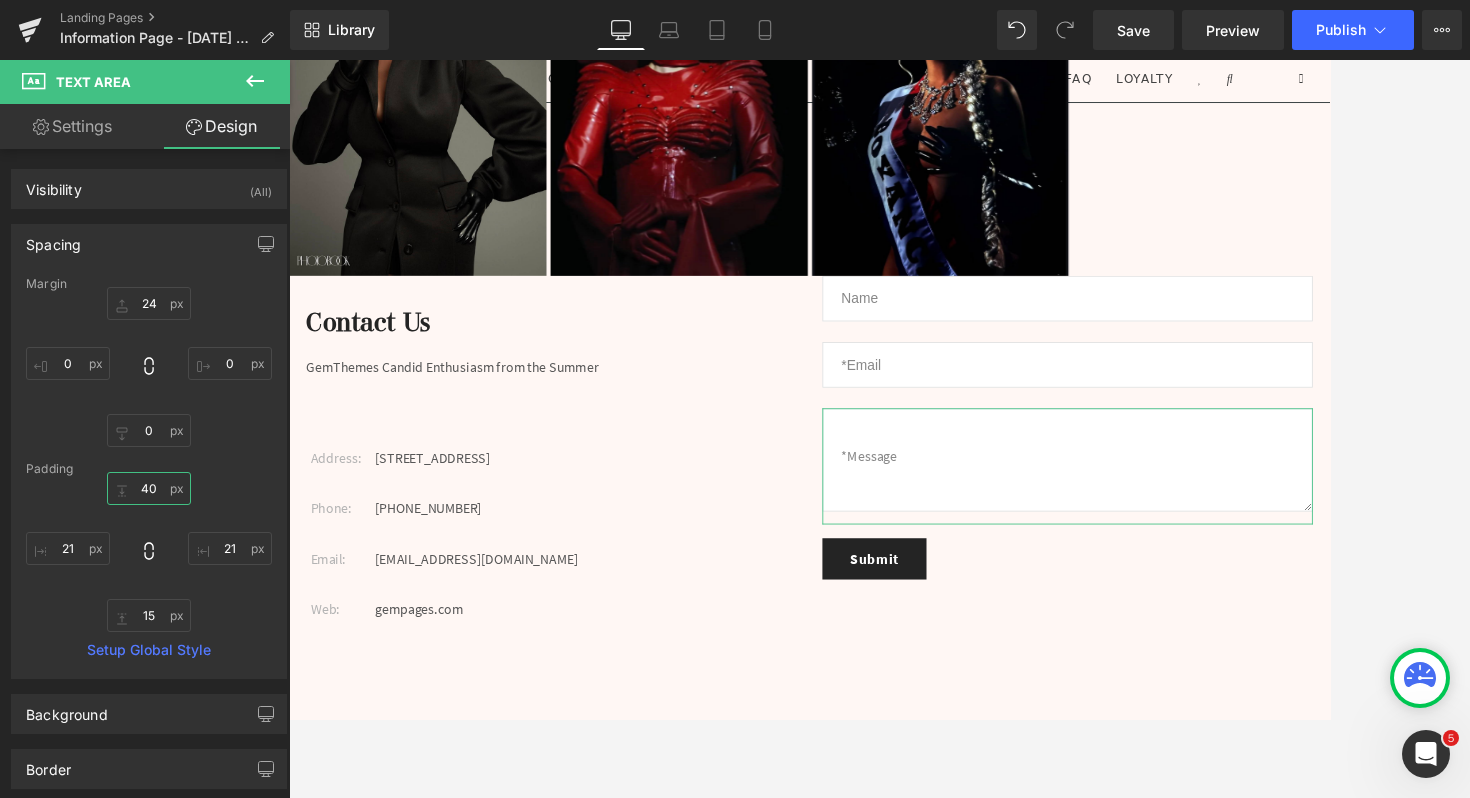 type on "4" 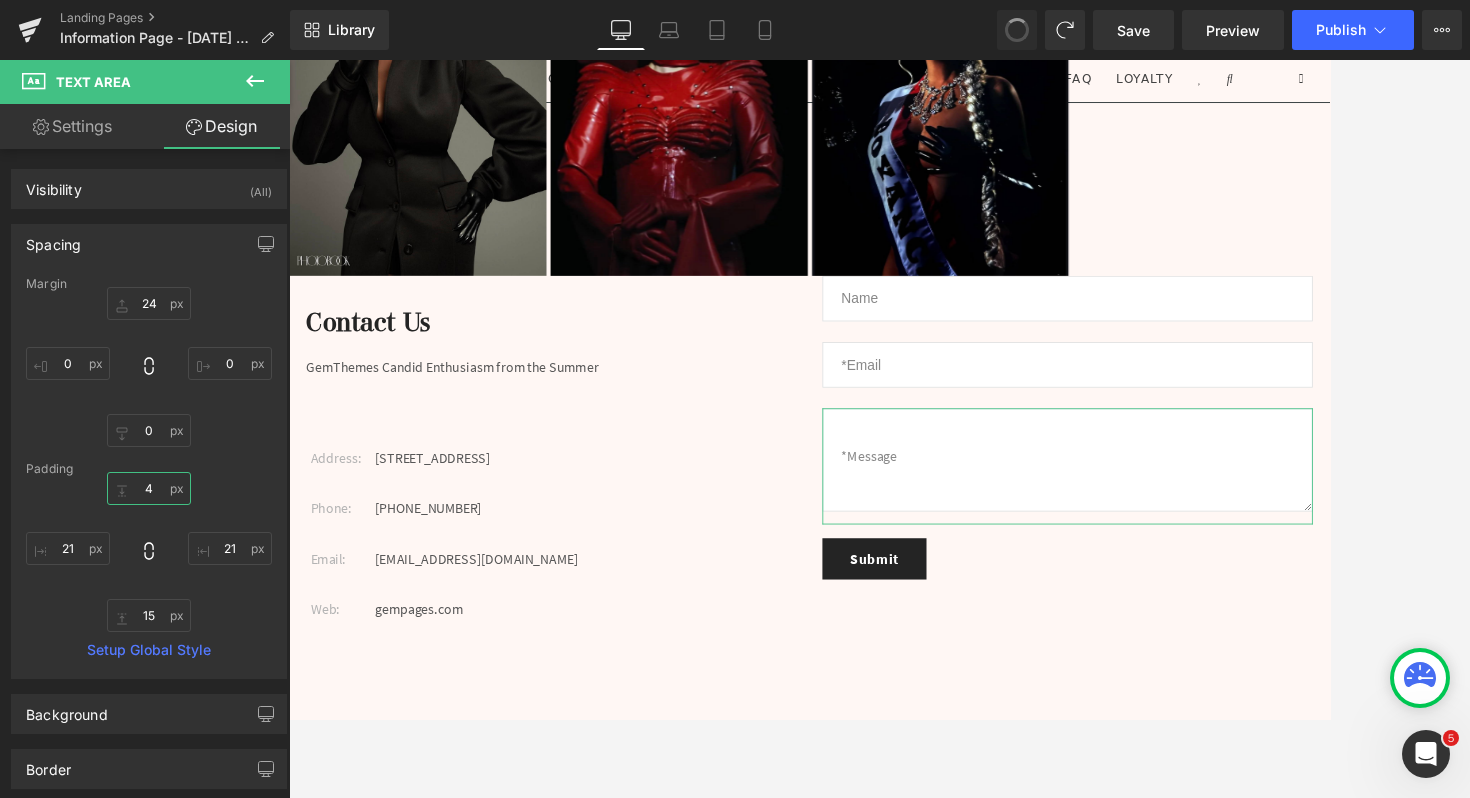 type on "24" 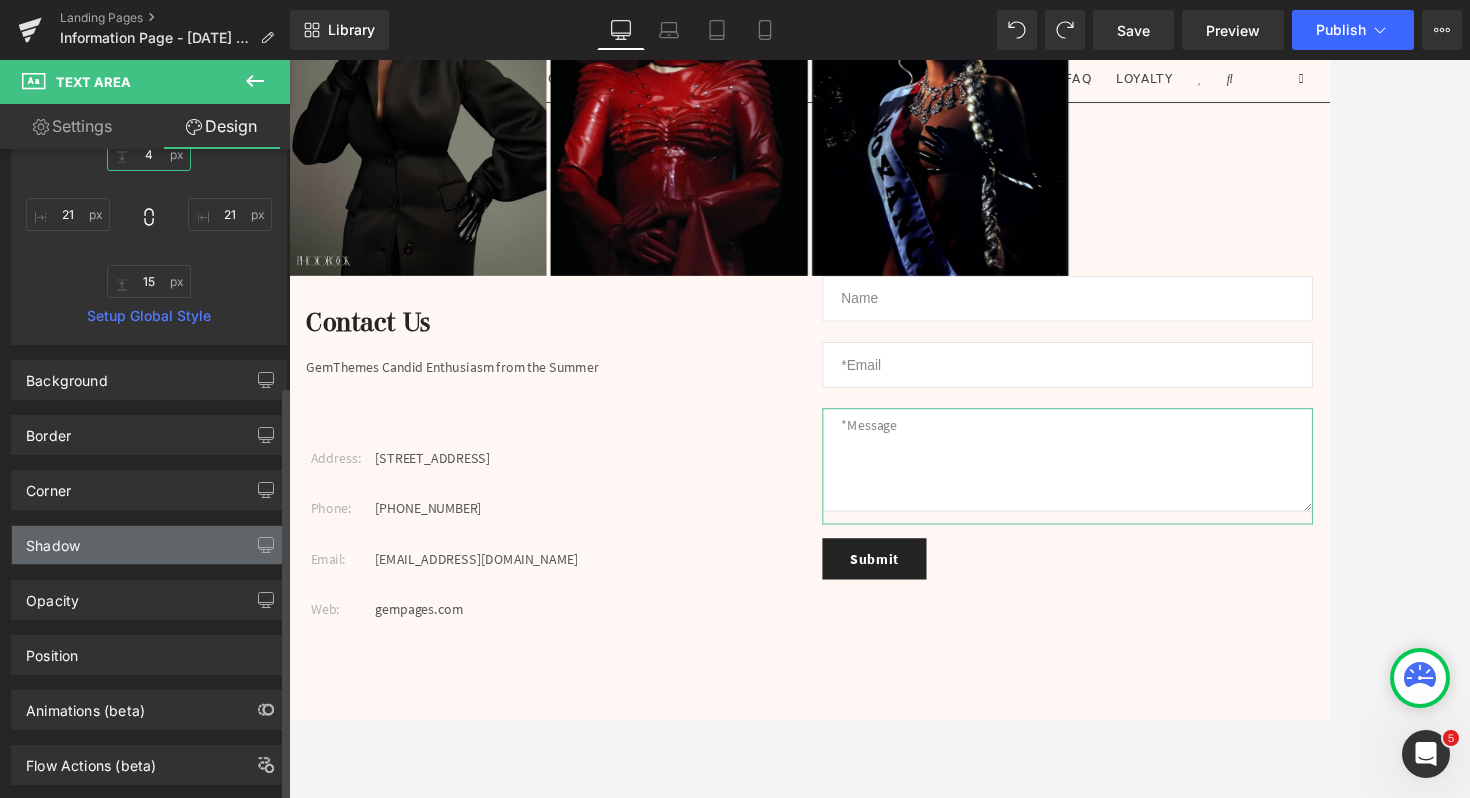 scroll, scrollTop: 378, scrollLeft: 0, axis: vertical 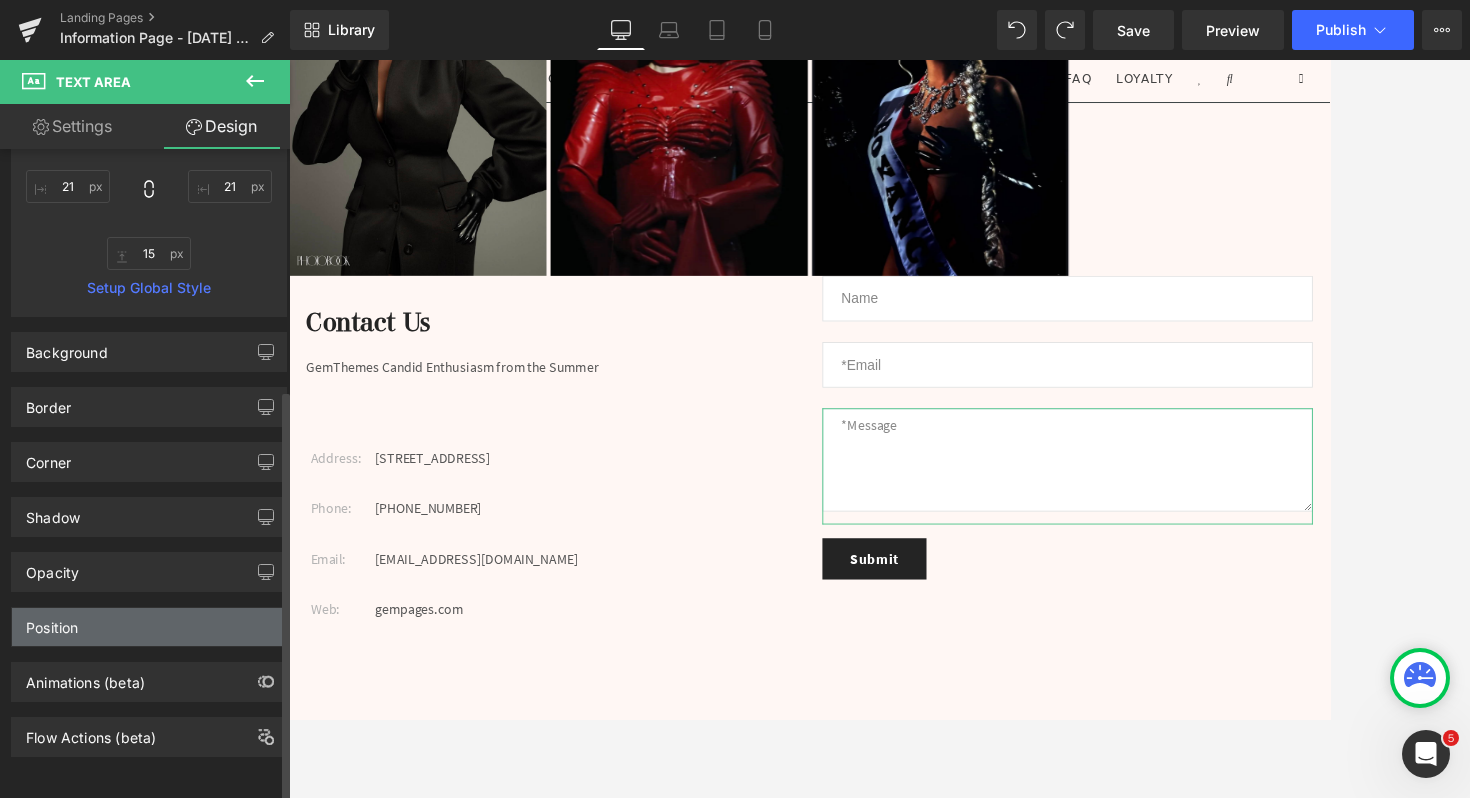 type on "4" 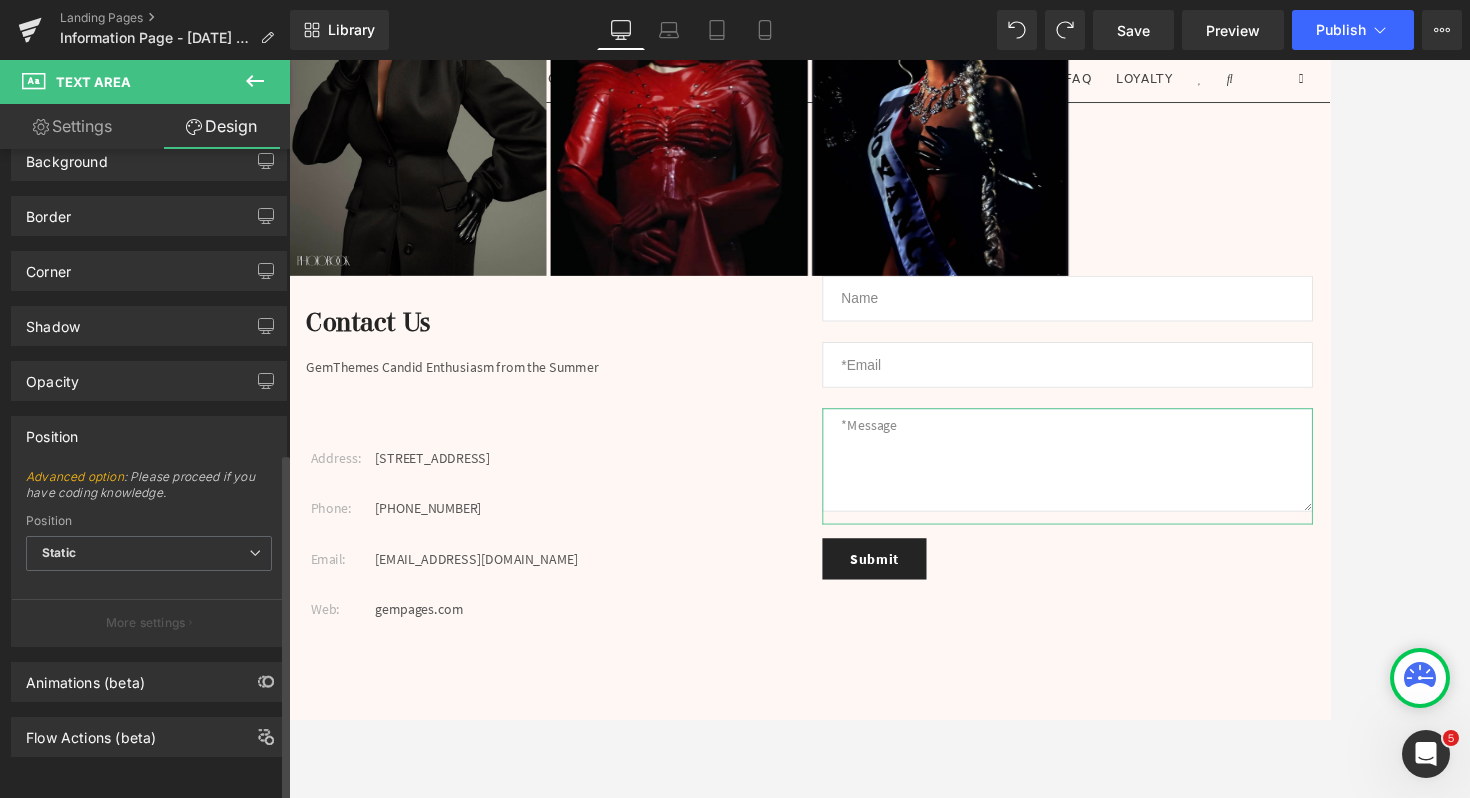 scroll, scrollTop: 567, scrollLeft: 0, axis: vertical 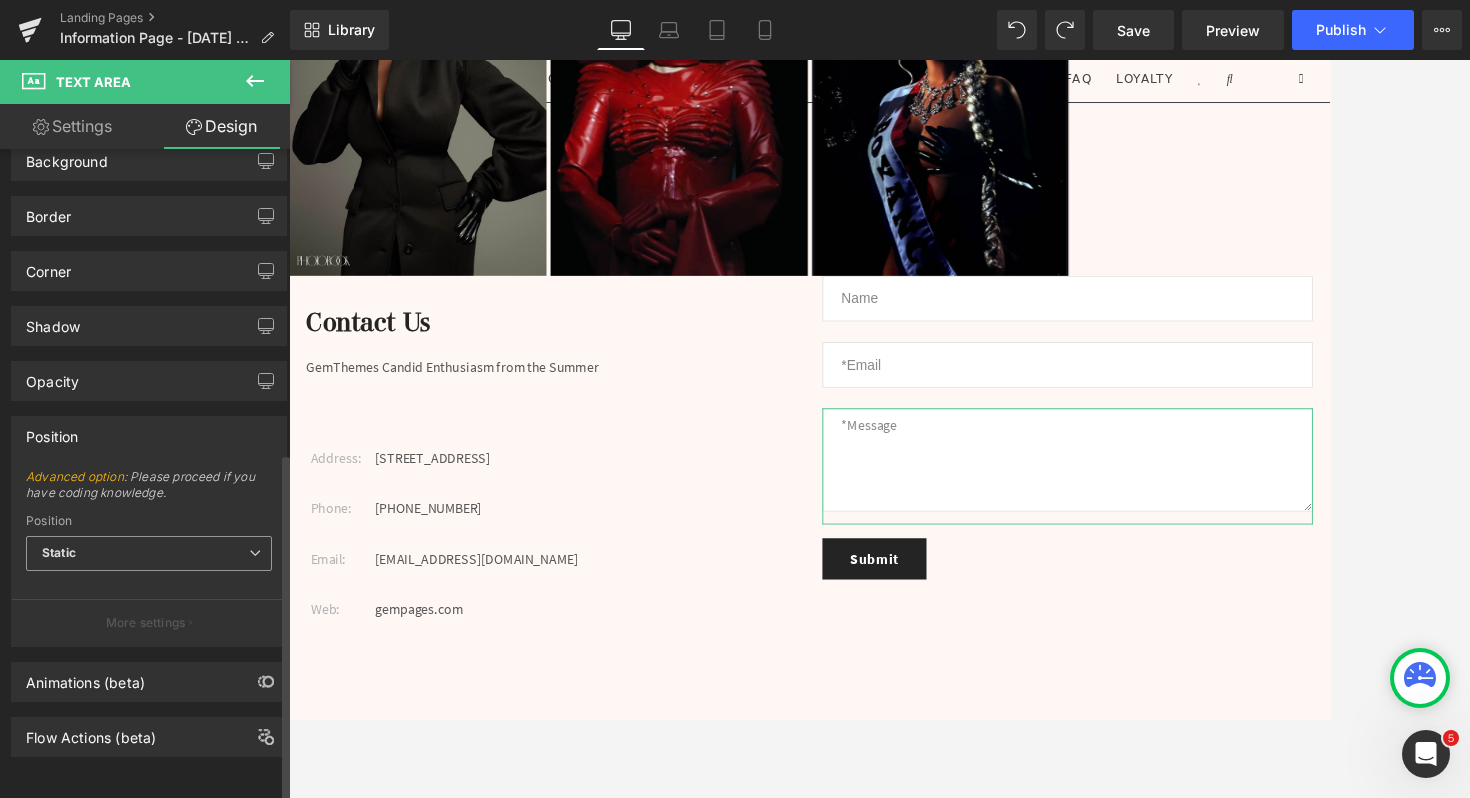 click on "Static" at bounding box center (149, 553) 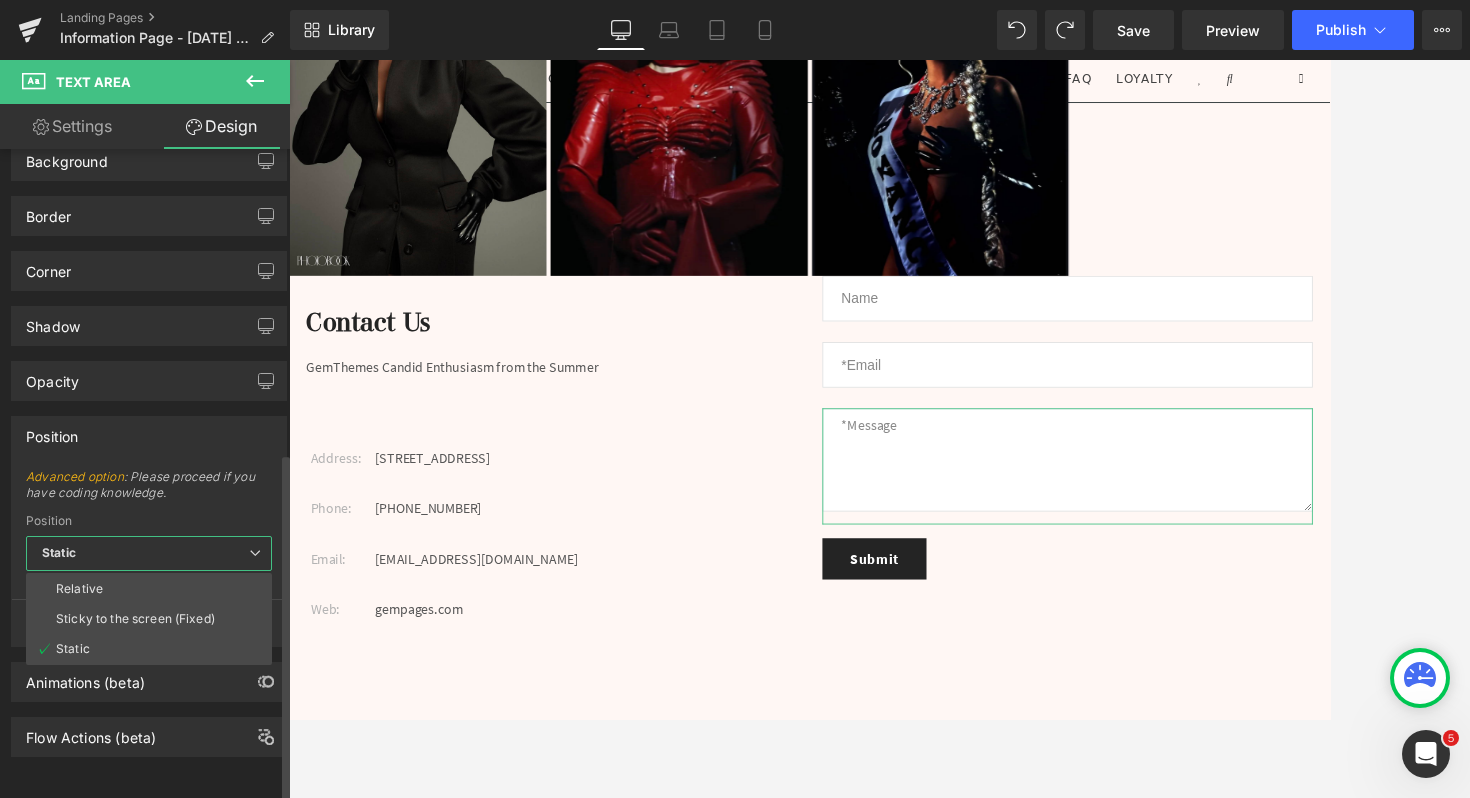click on "Static" at bounding box center (149, 553) 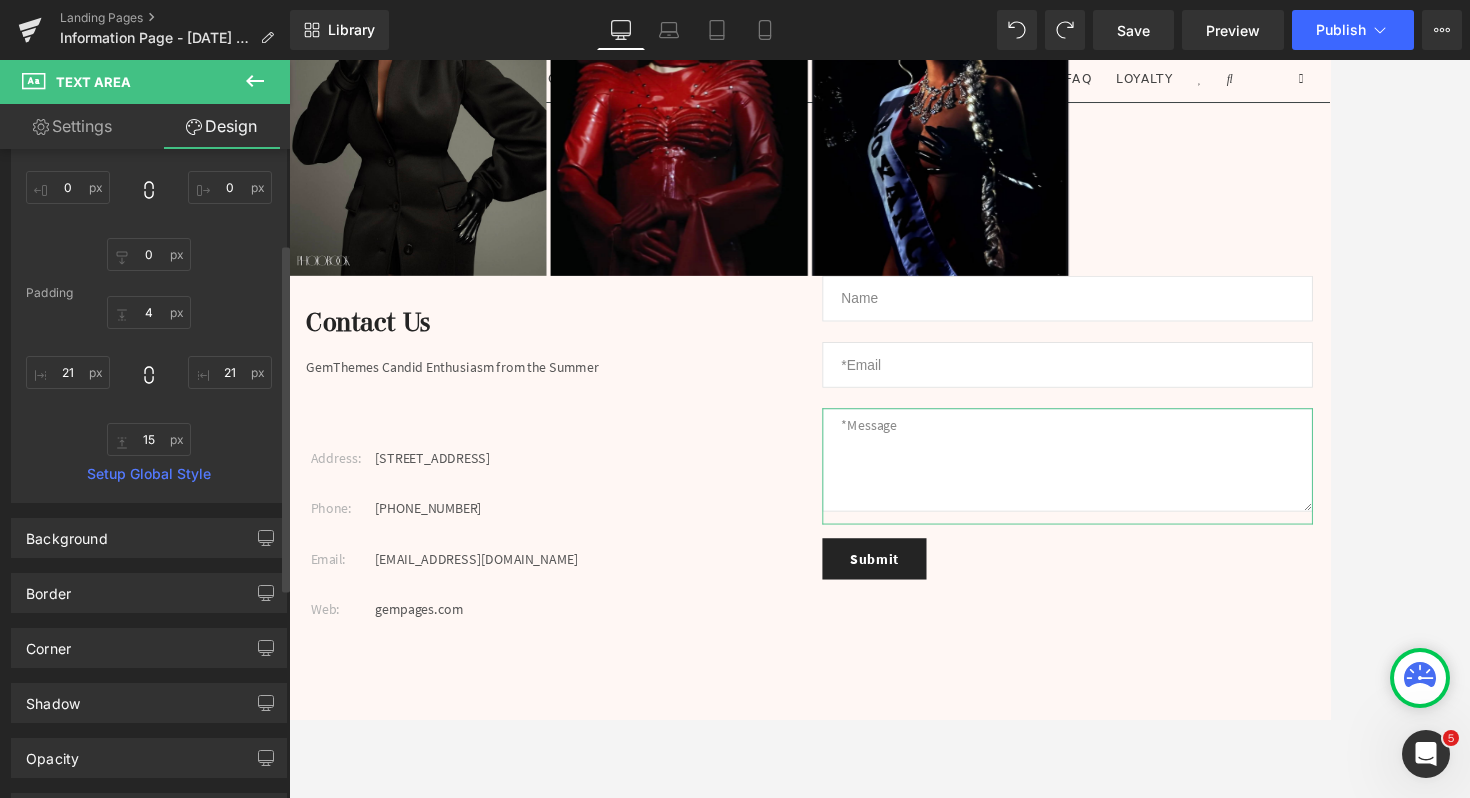 scroll, scrollTop: 0, scrollLeft: 0, axis: both 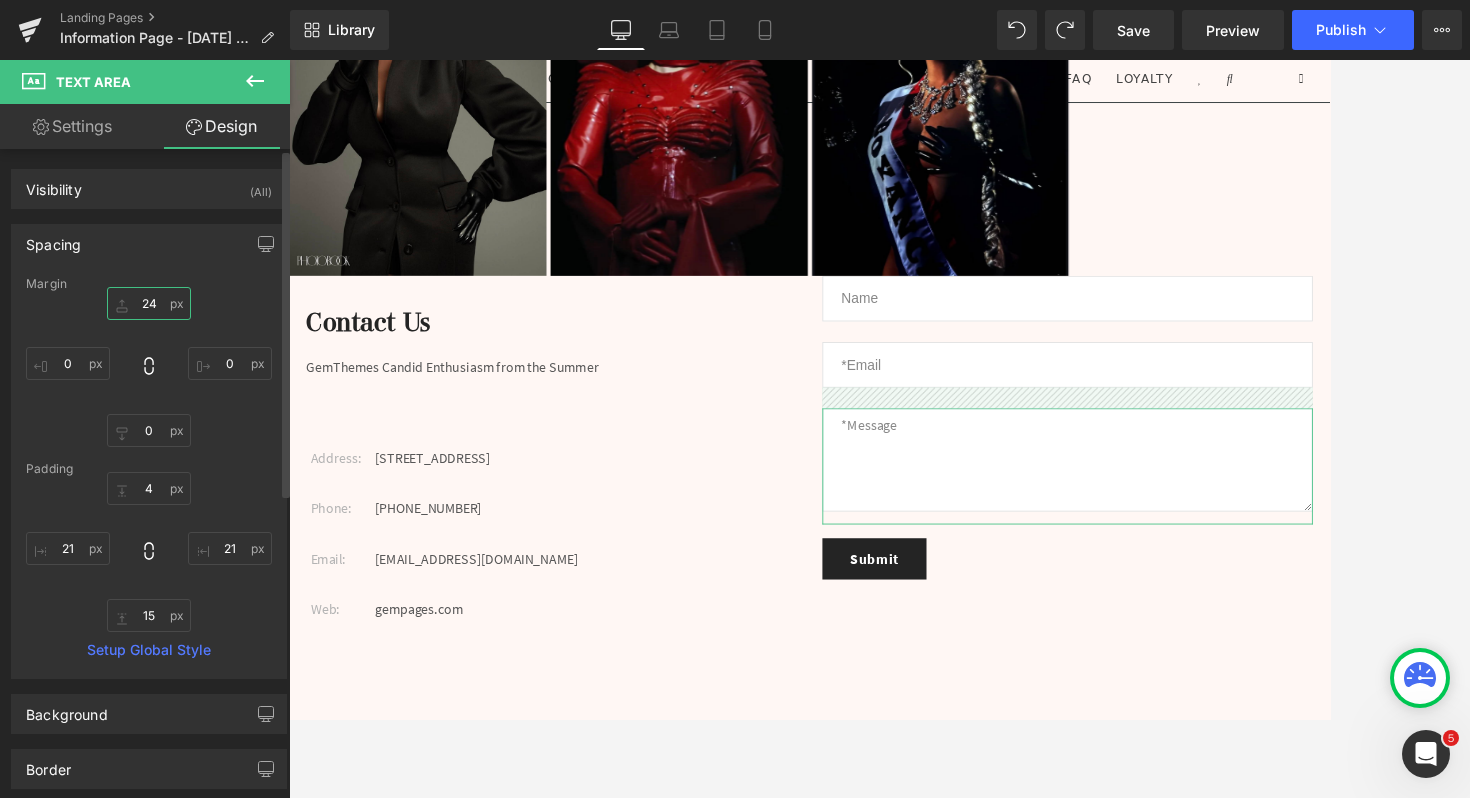 click on "24" at bounding box center [149, 303] 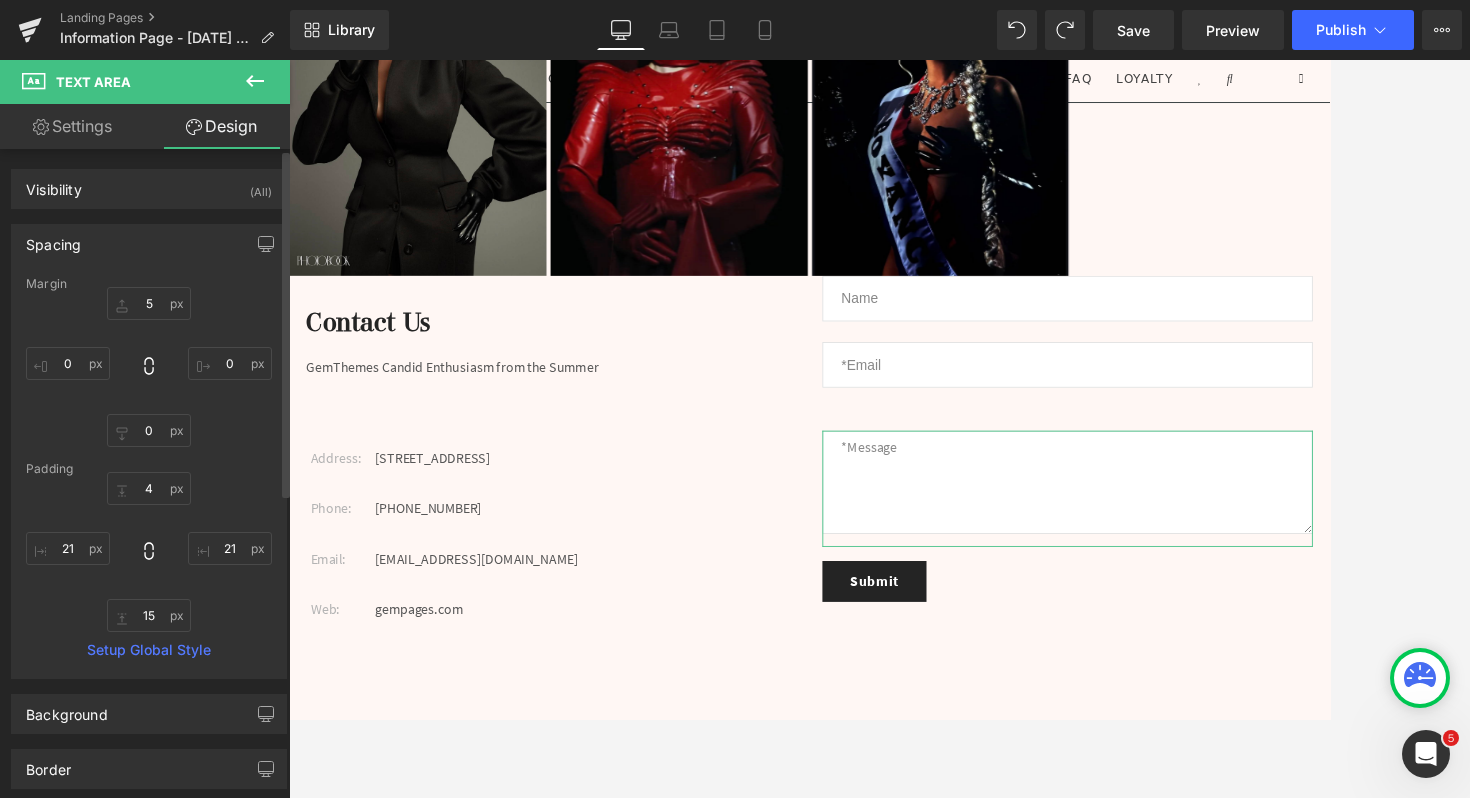 type on "24" 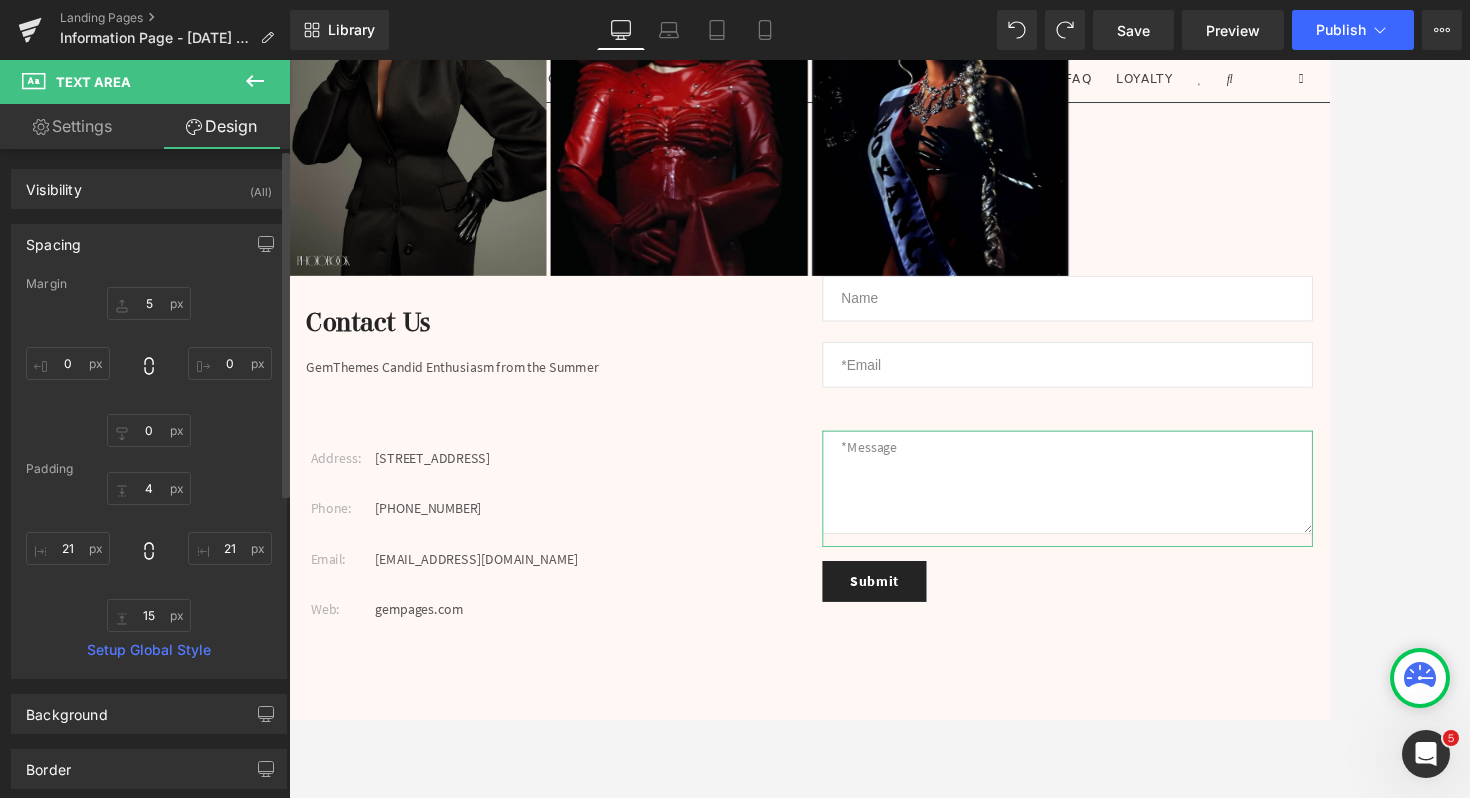 type on "0" 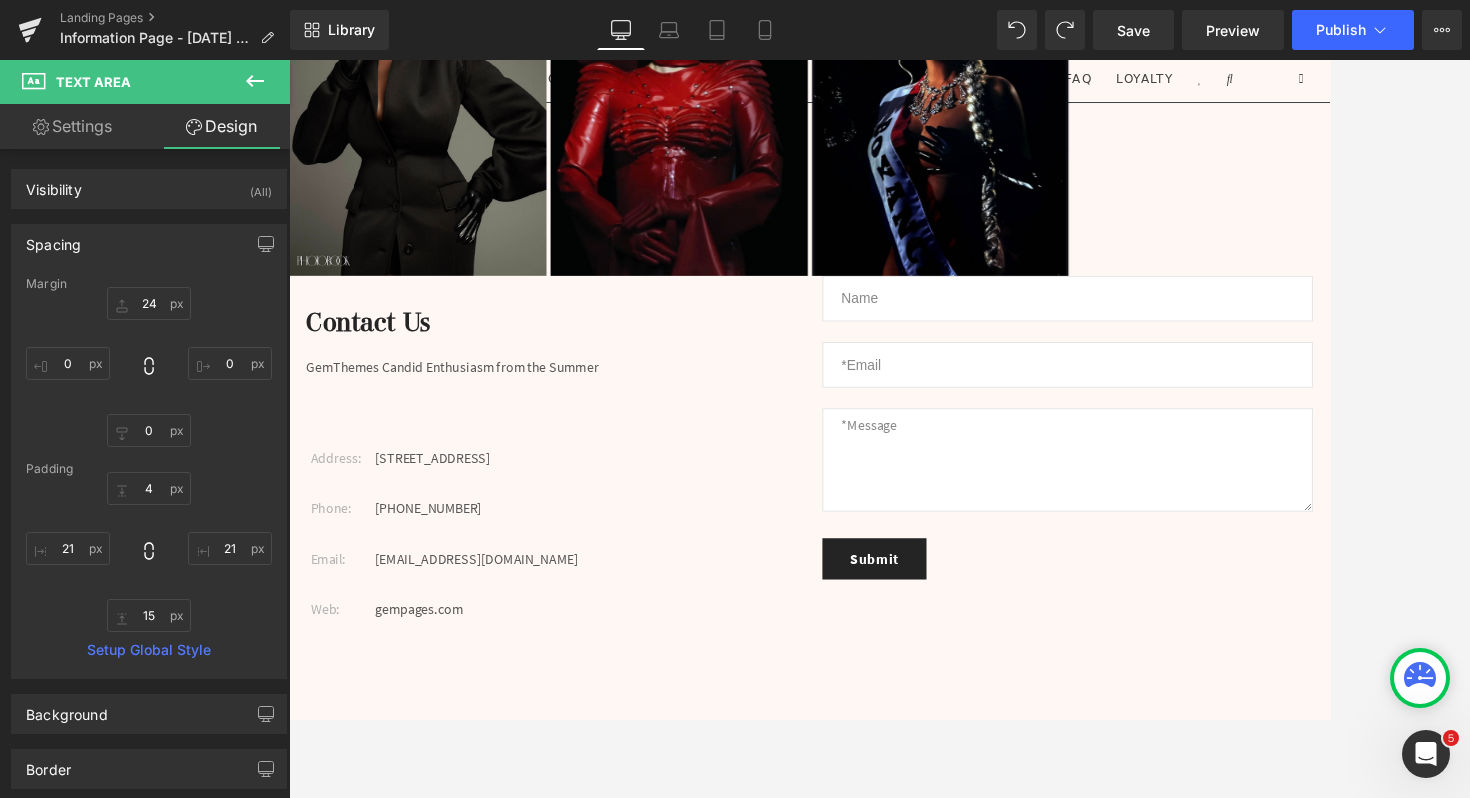 click at bounding box center [1194, 337] 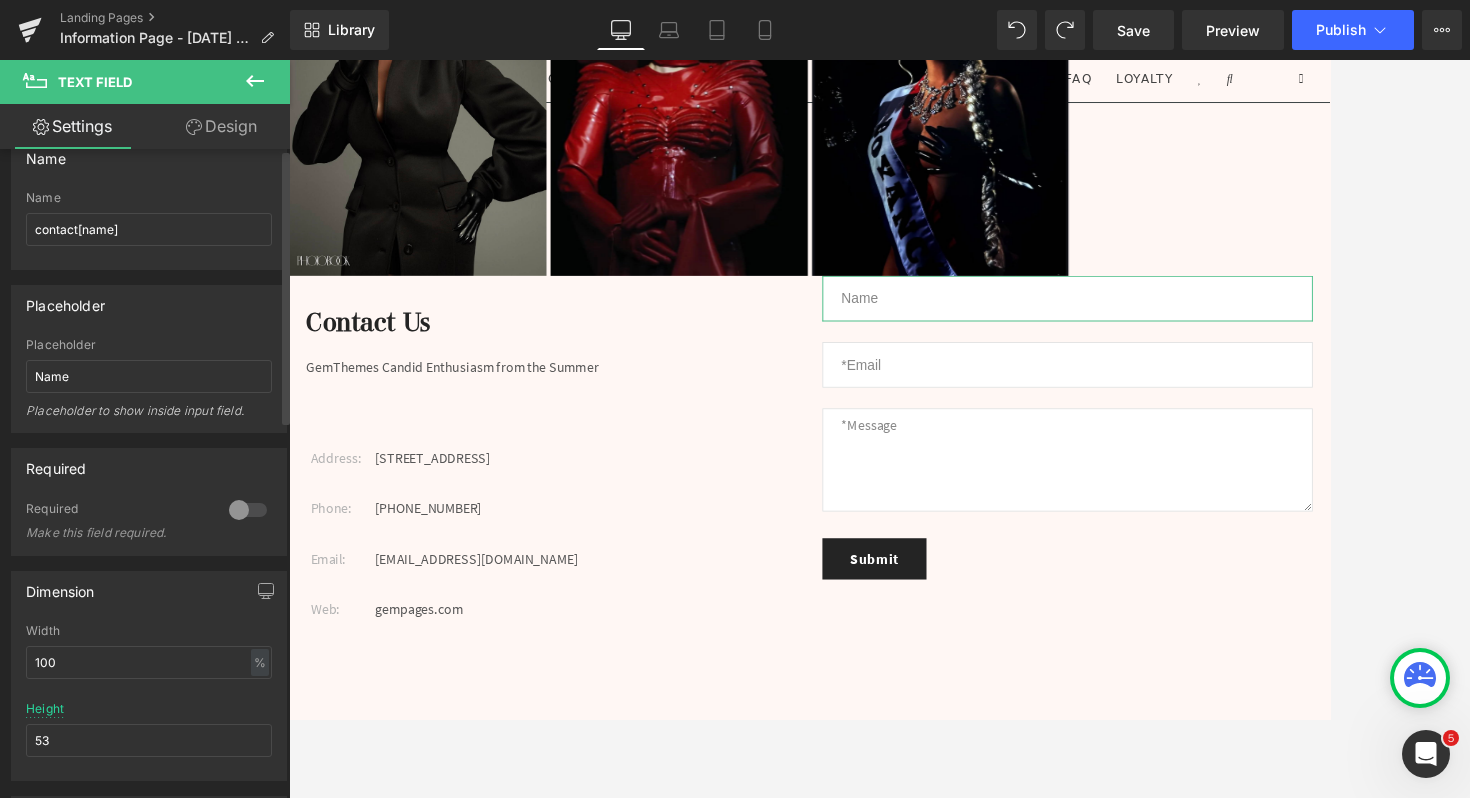 scroll, scrollTop: 0, scrollLeft: 0, axis: both 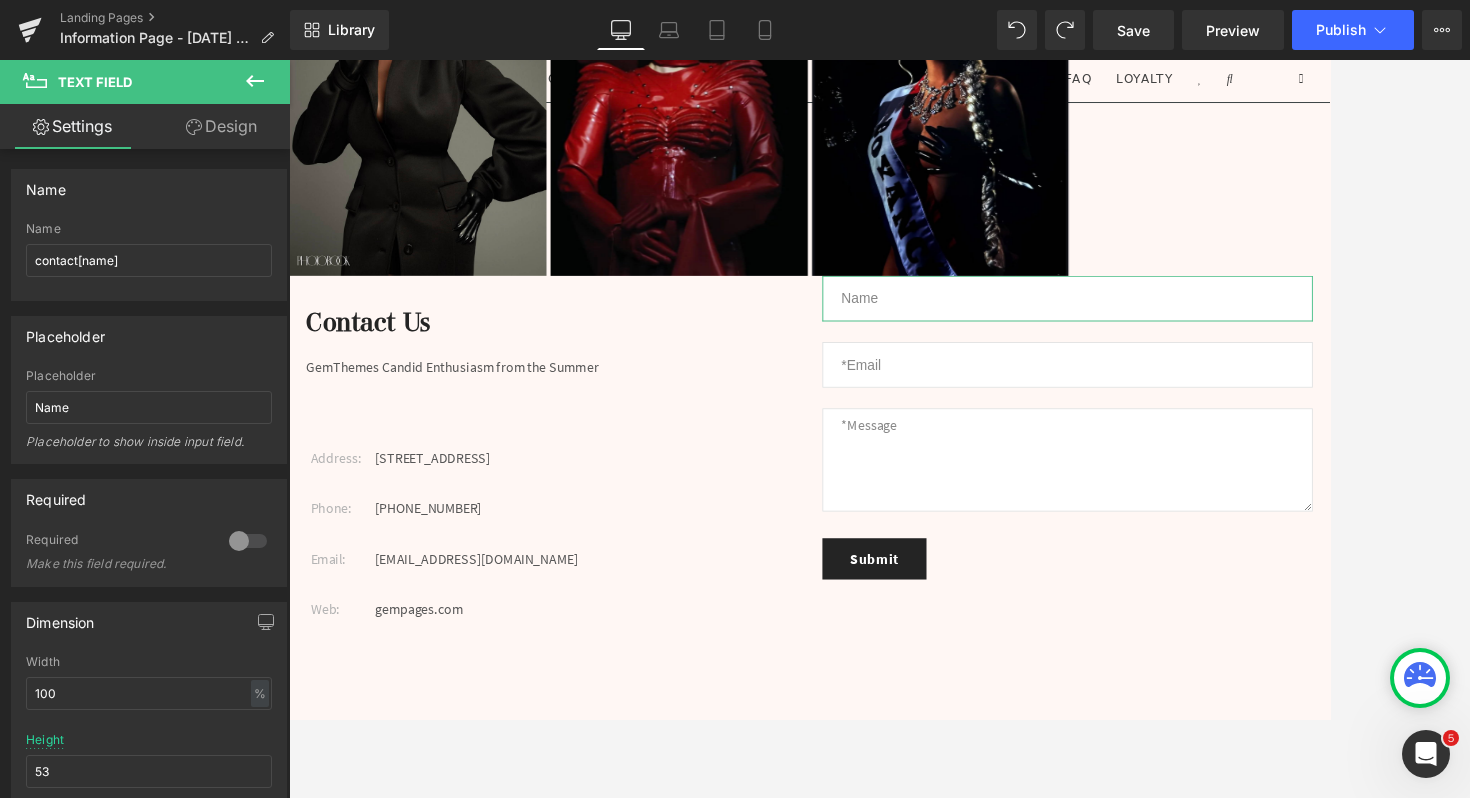 click on "Design" at bounding box center [221, 126] 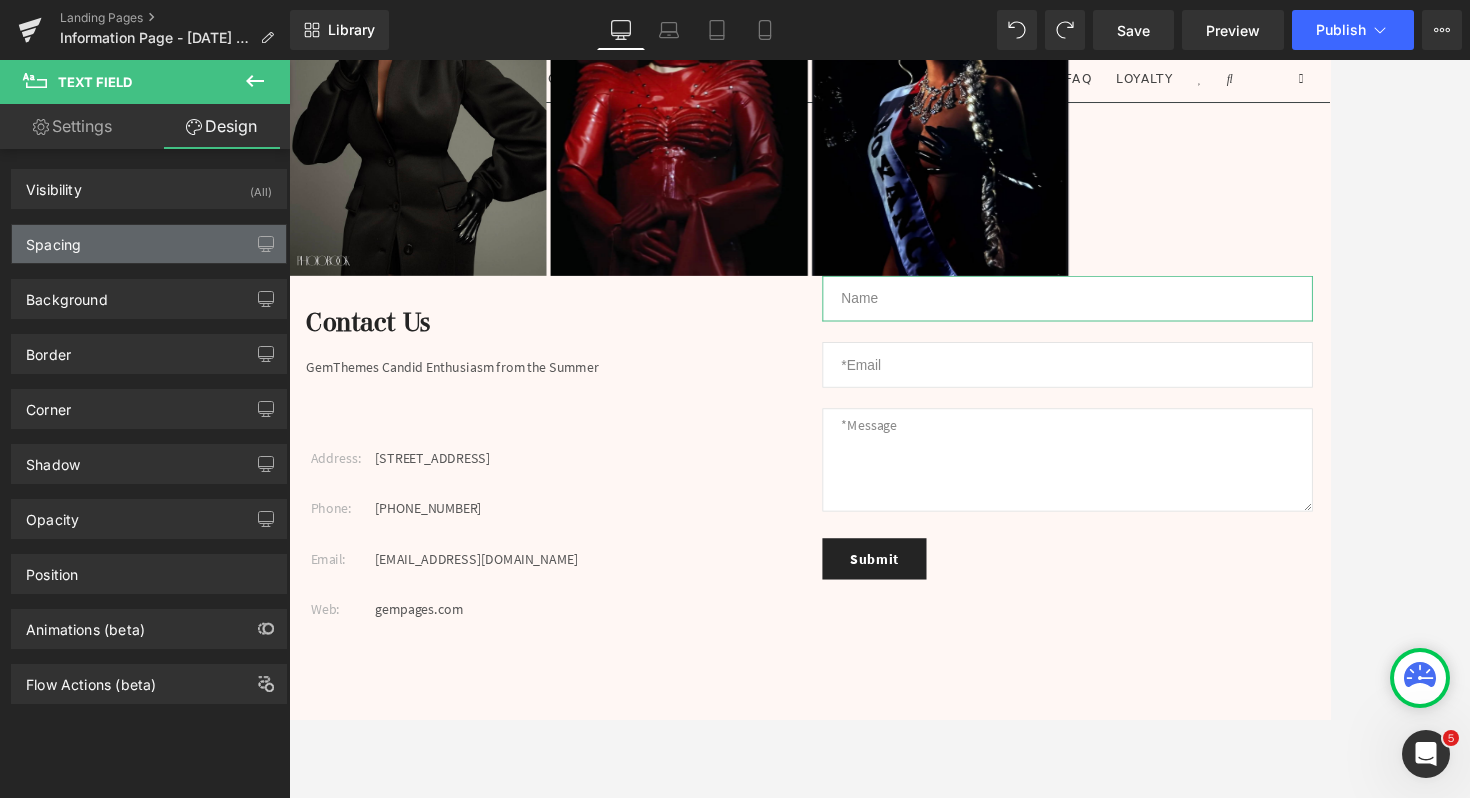click on "Spacing" at bounding box center (149, 244) 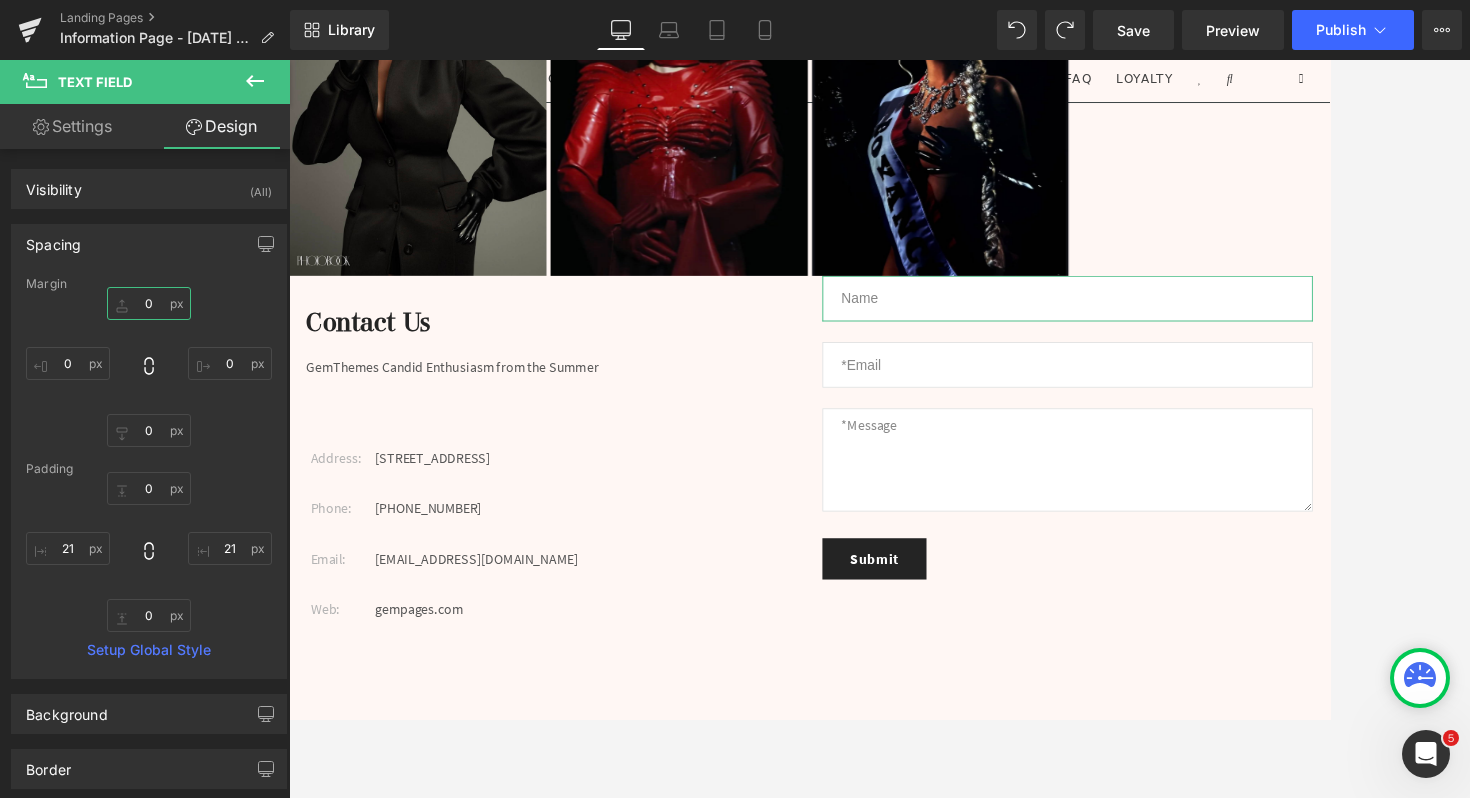 click on "0" at bounding box center [149, 303] 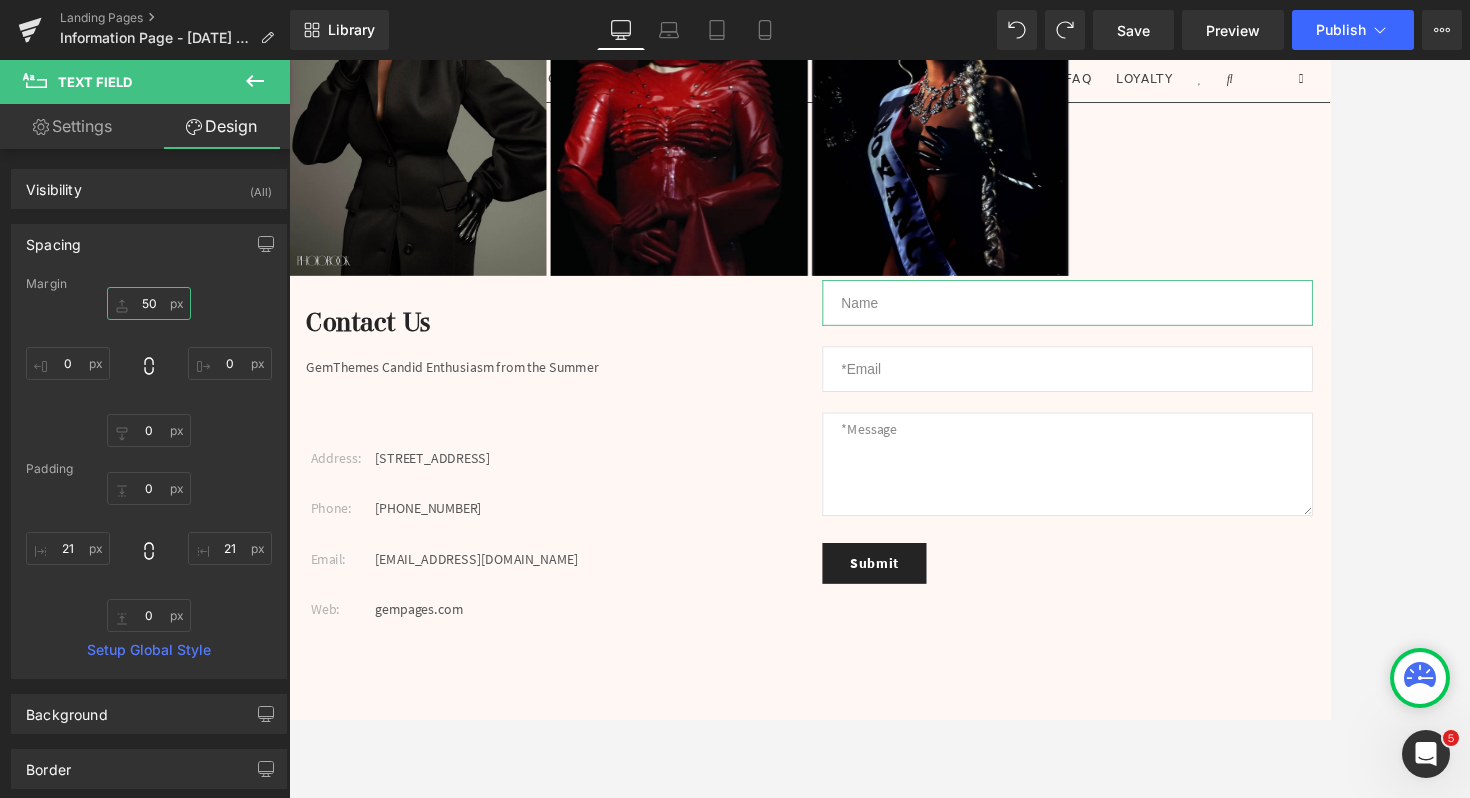 type on "50" 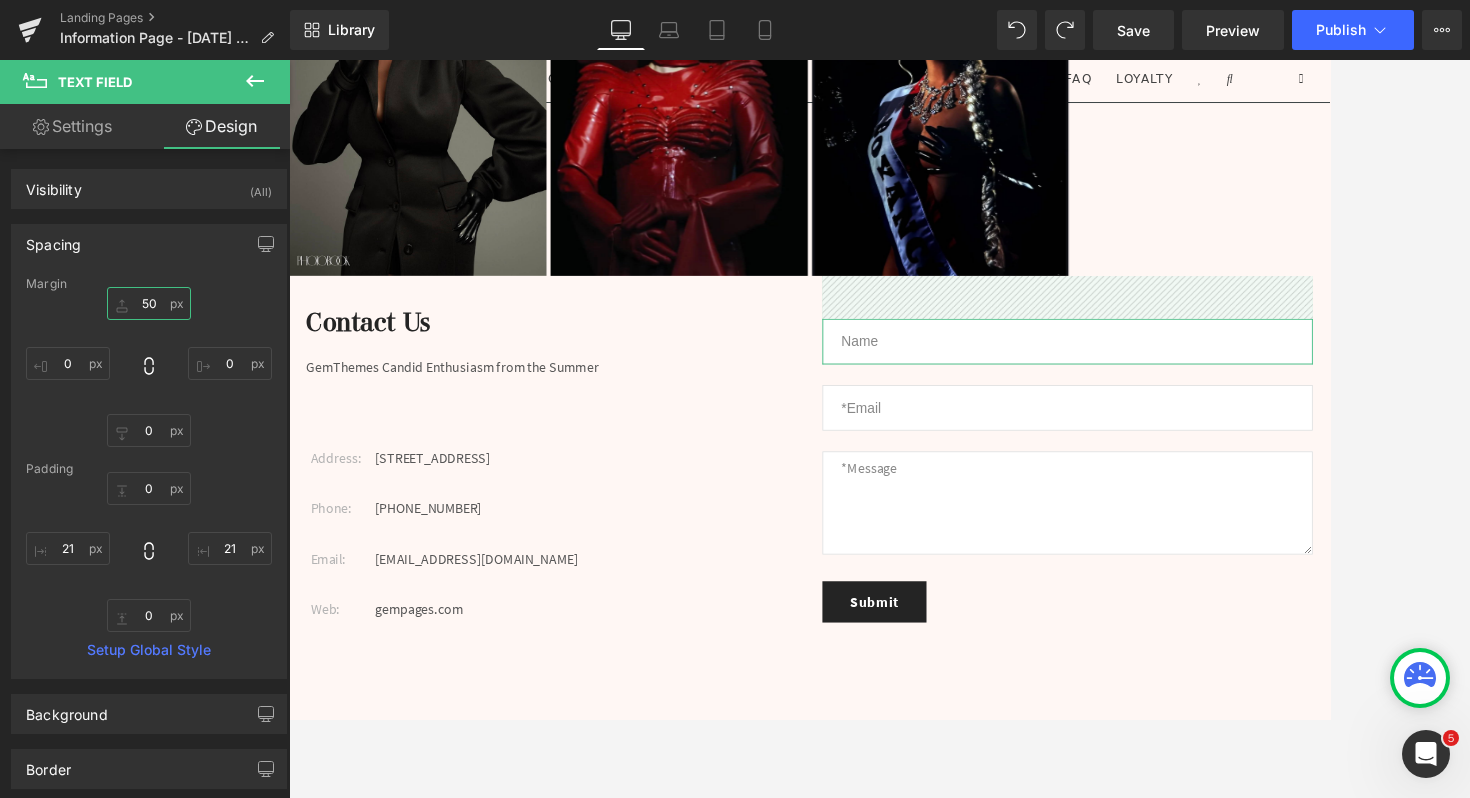 click on "50" at bounding box center (149, 303) 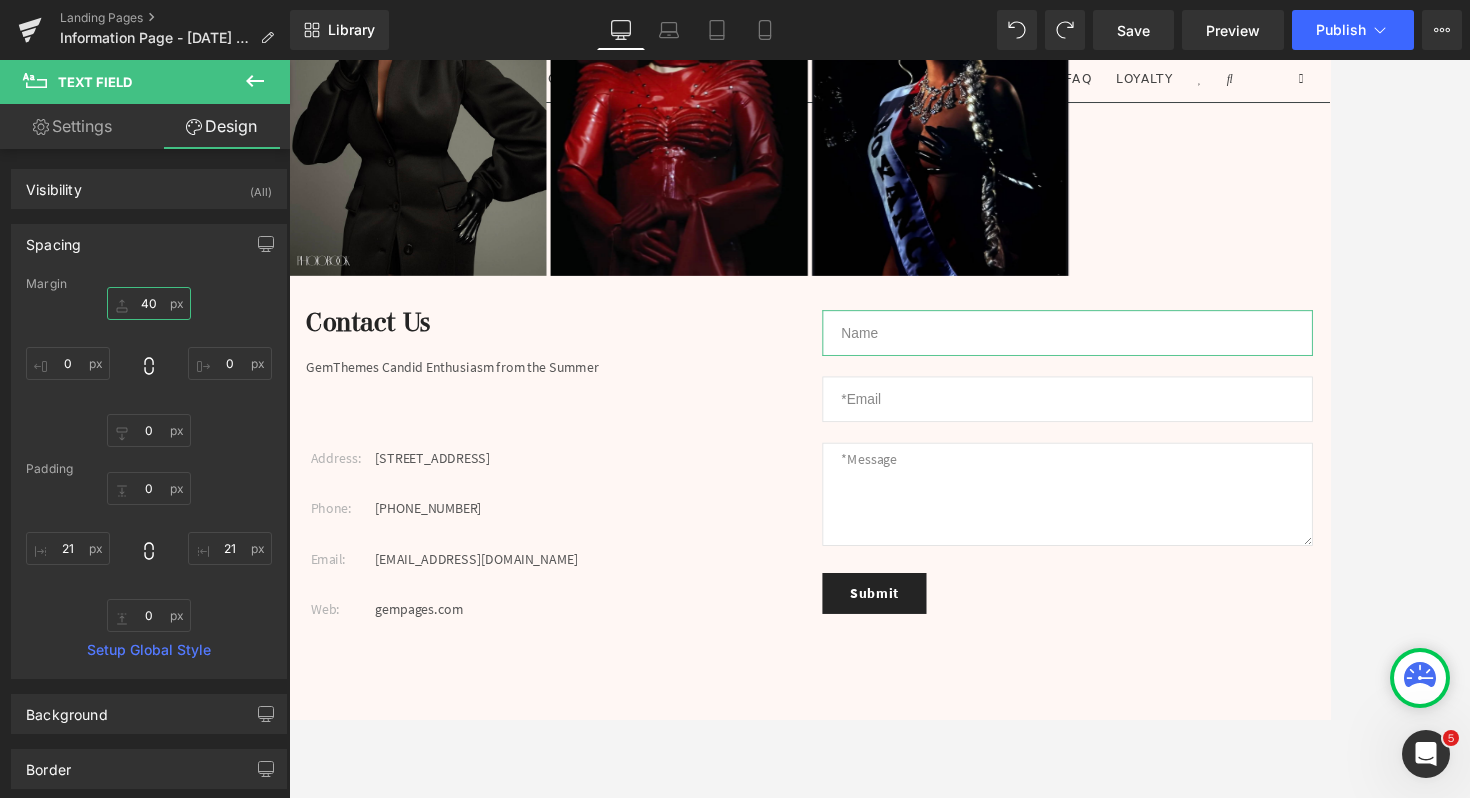 type on "4" 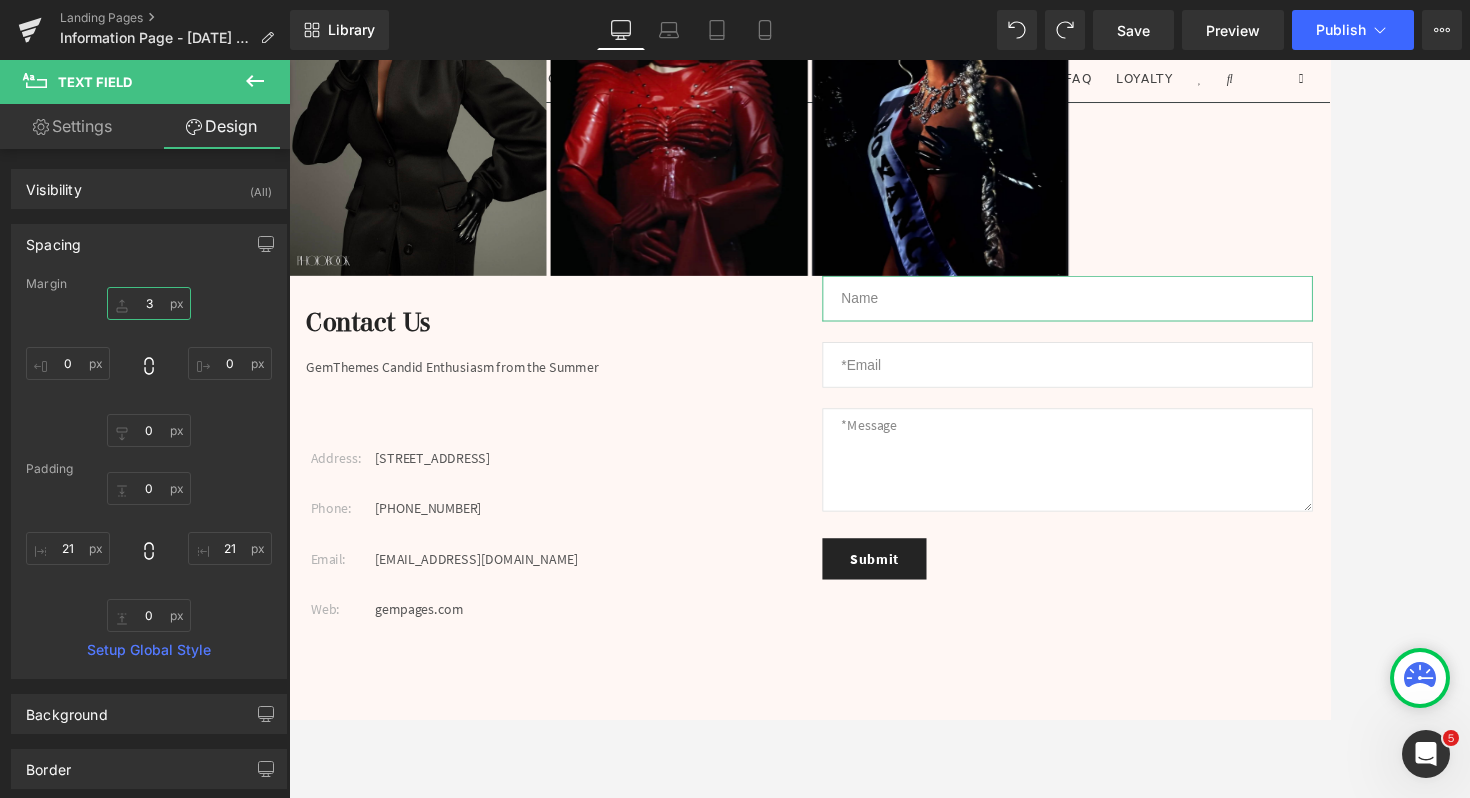 type on "35" 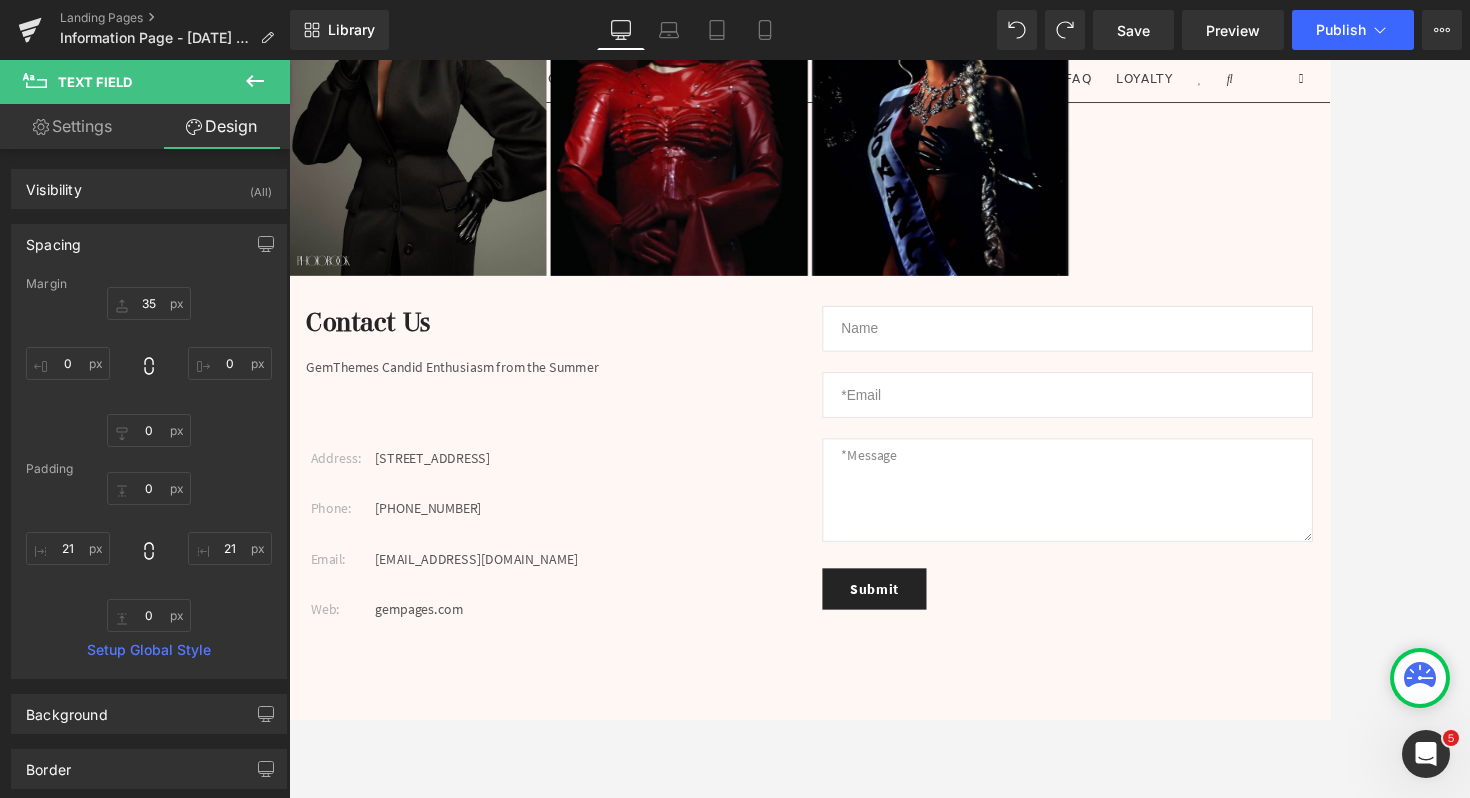 click on "Email:
Text Block
[EMAIL_ADDRESS][DOMAIN_NAME]
Text Block
Icon List" at bounding box center (594, 633) 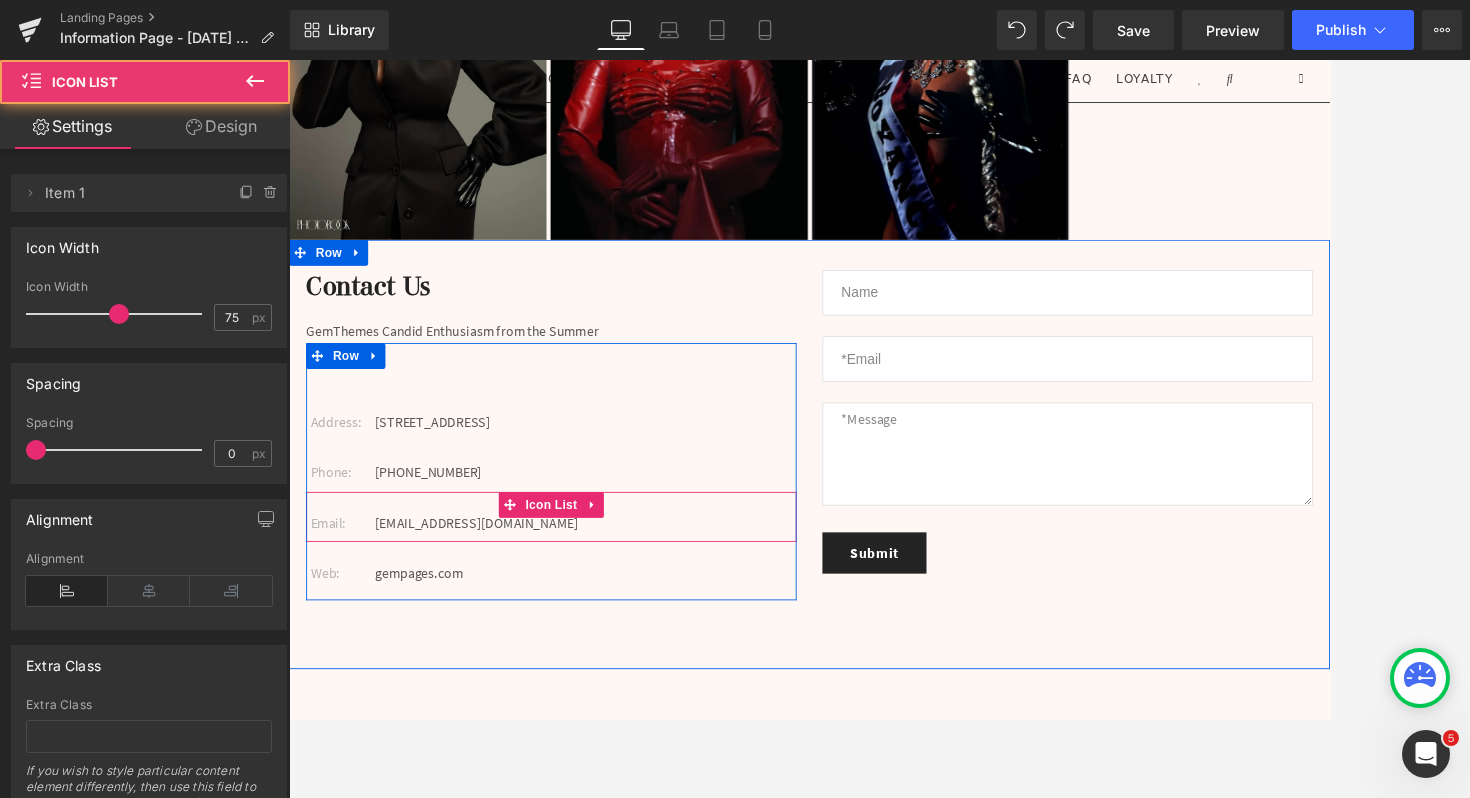 scroll, scrollTop: 4311, scrollLeft: 0, axis: vertical 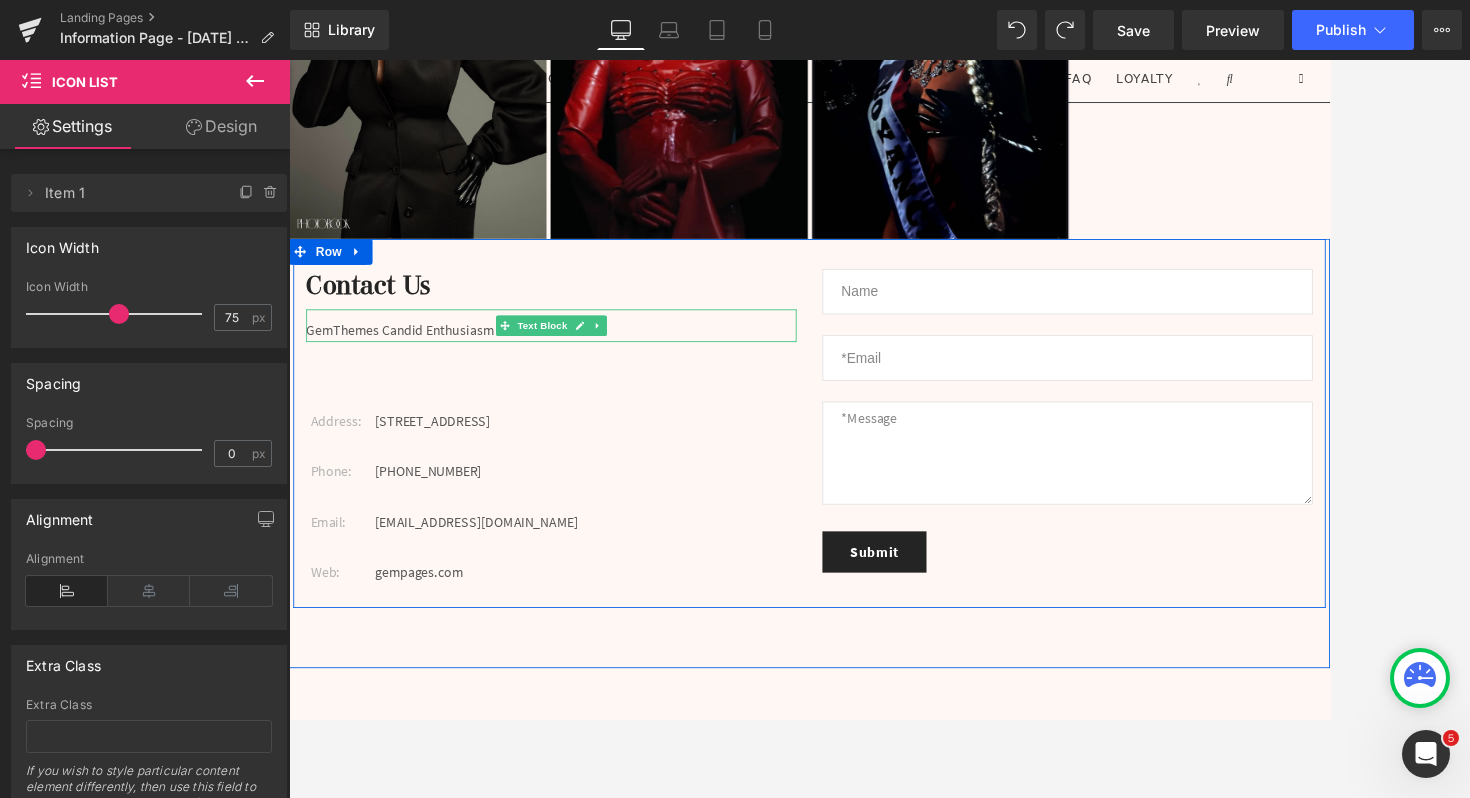 click on "GemThemes Candid Enthusiasm from the Summer" at bounding box center [594, 375] 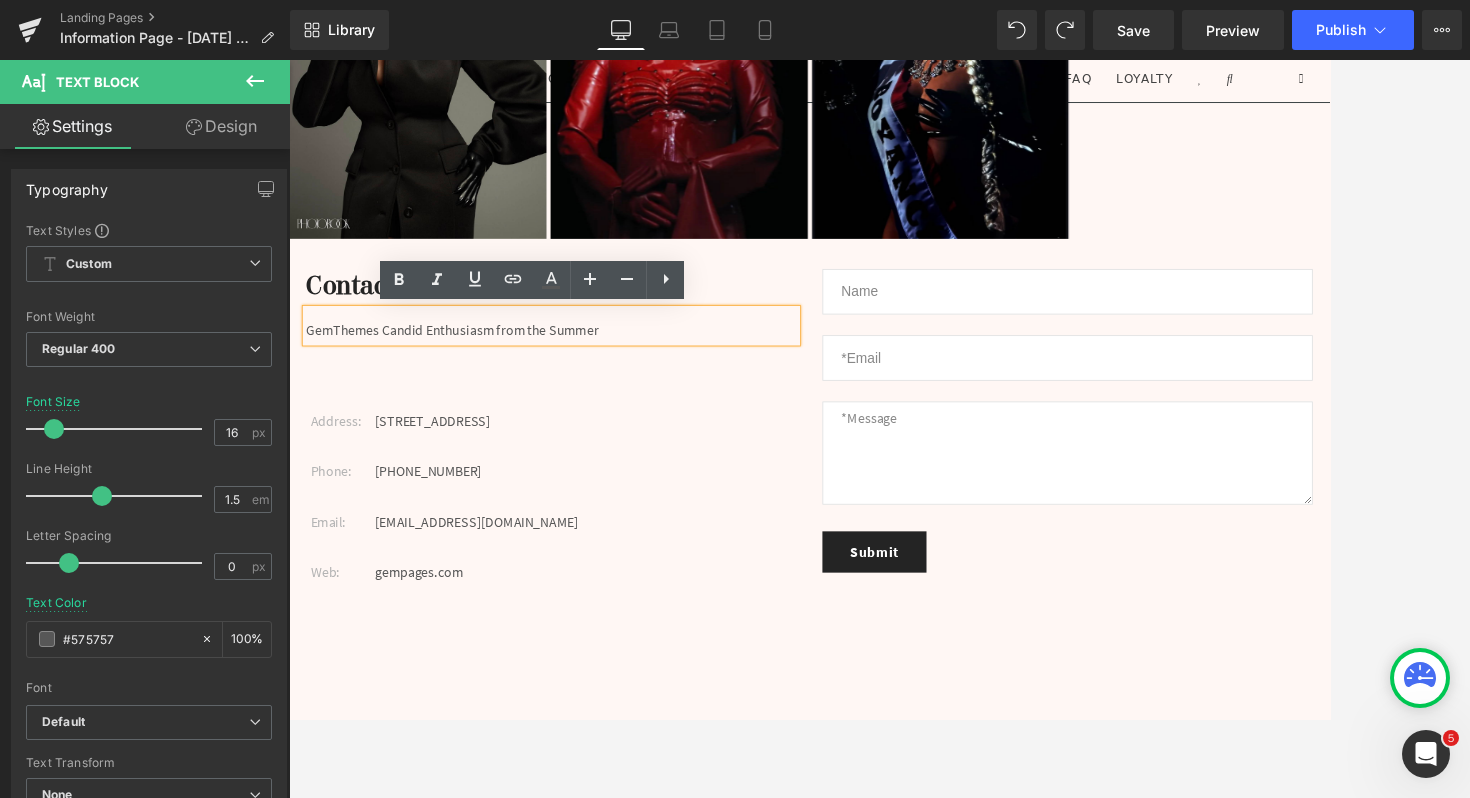 click on "GemThemes Candid Enthusiasm from the Summer" at bounding box center (594, 375) 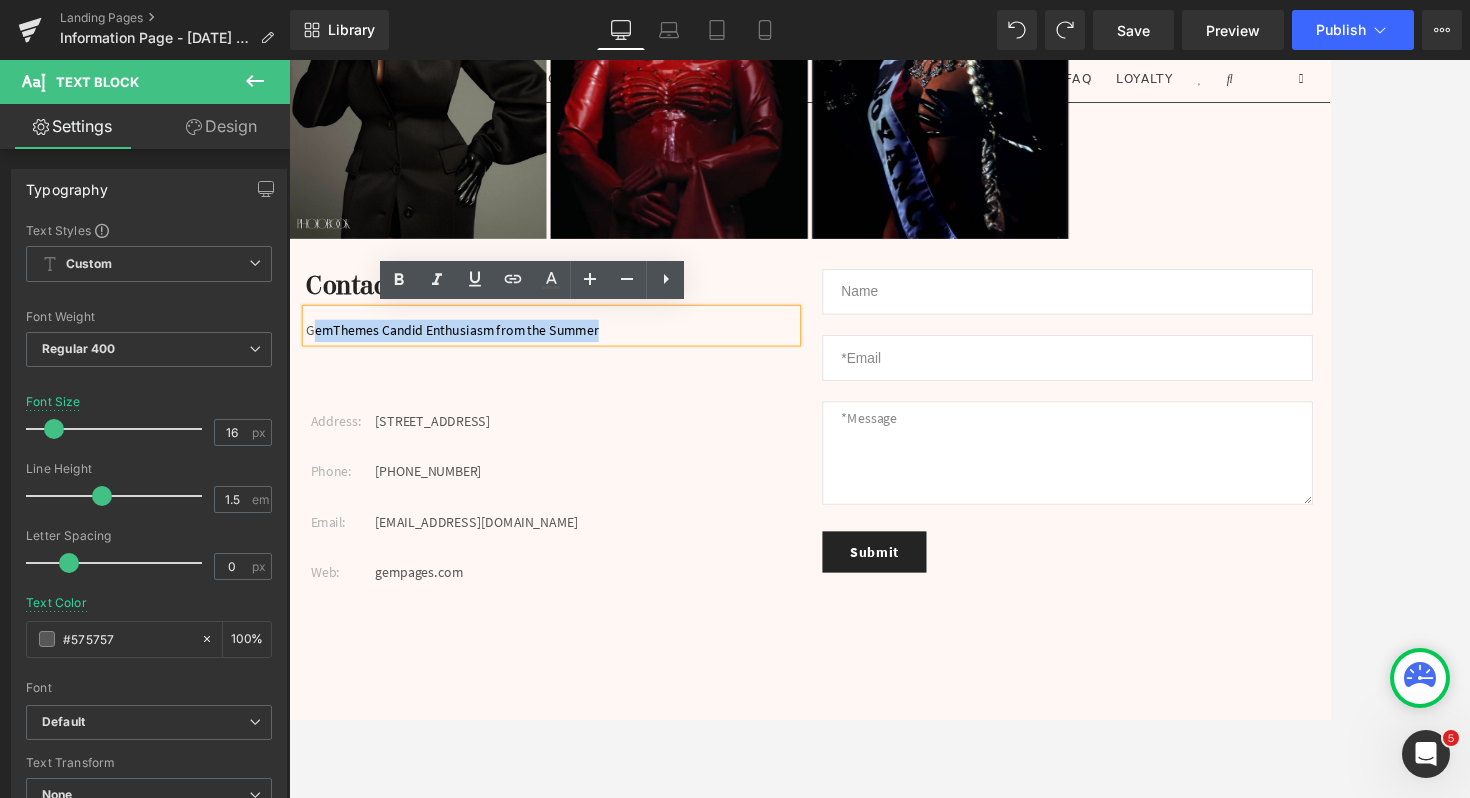 drag, startPoint x: 652, startPoint y: 375, endPoint x: 314, endPoint y: 370, distance: 338.037 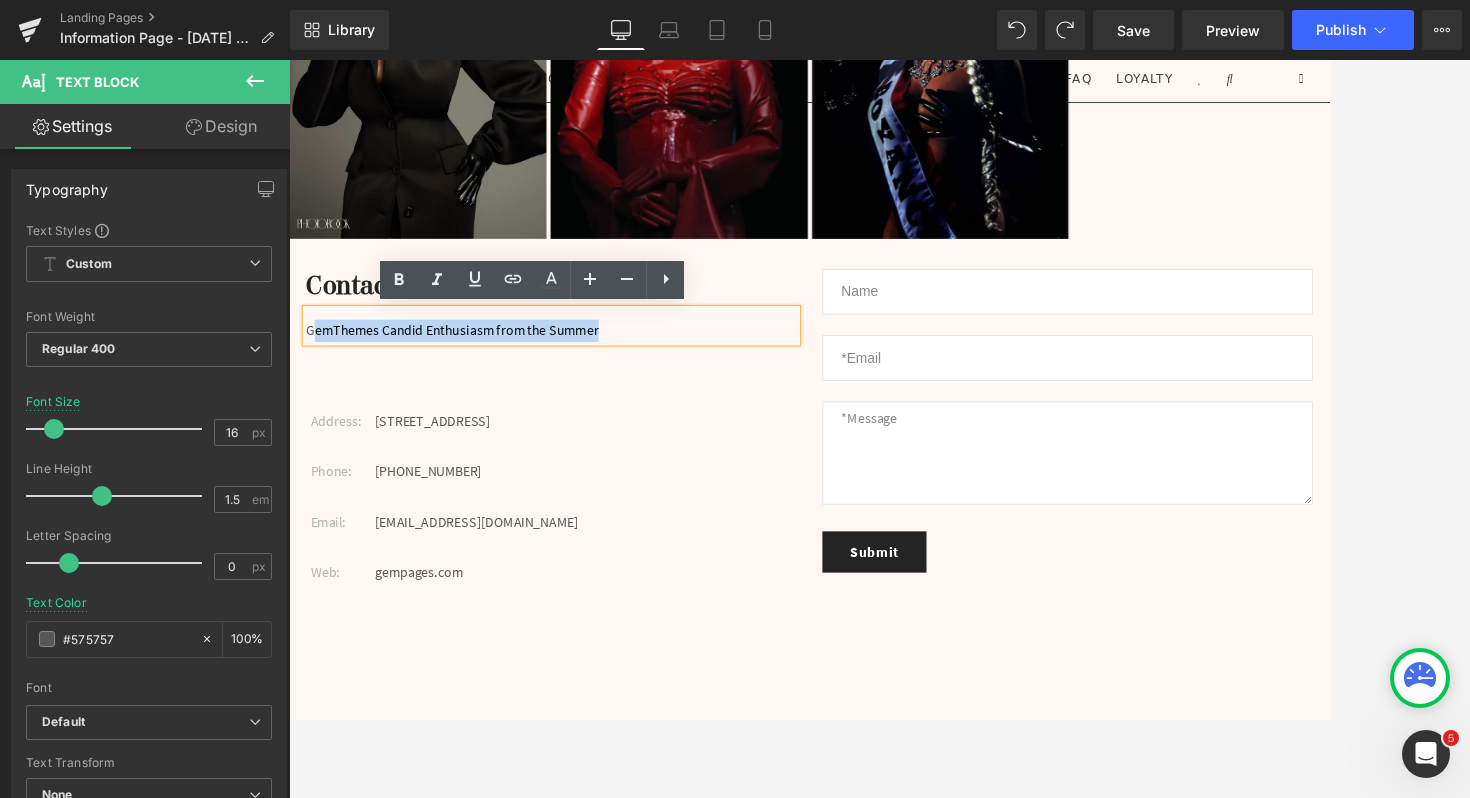 click on "GemThemes Candid Enthusiasm from the Summer" at bounding box center (594, 375) 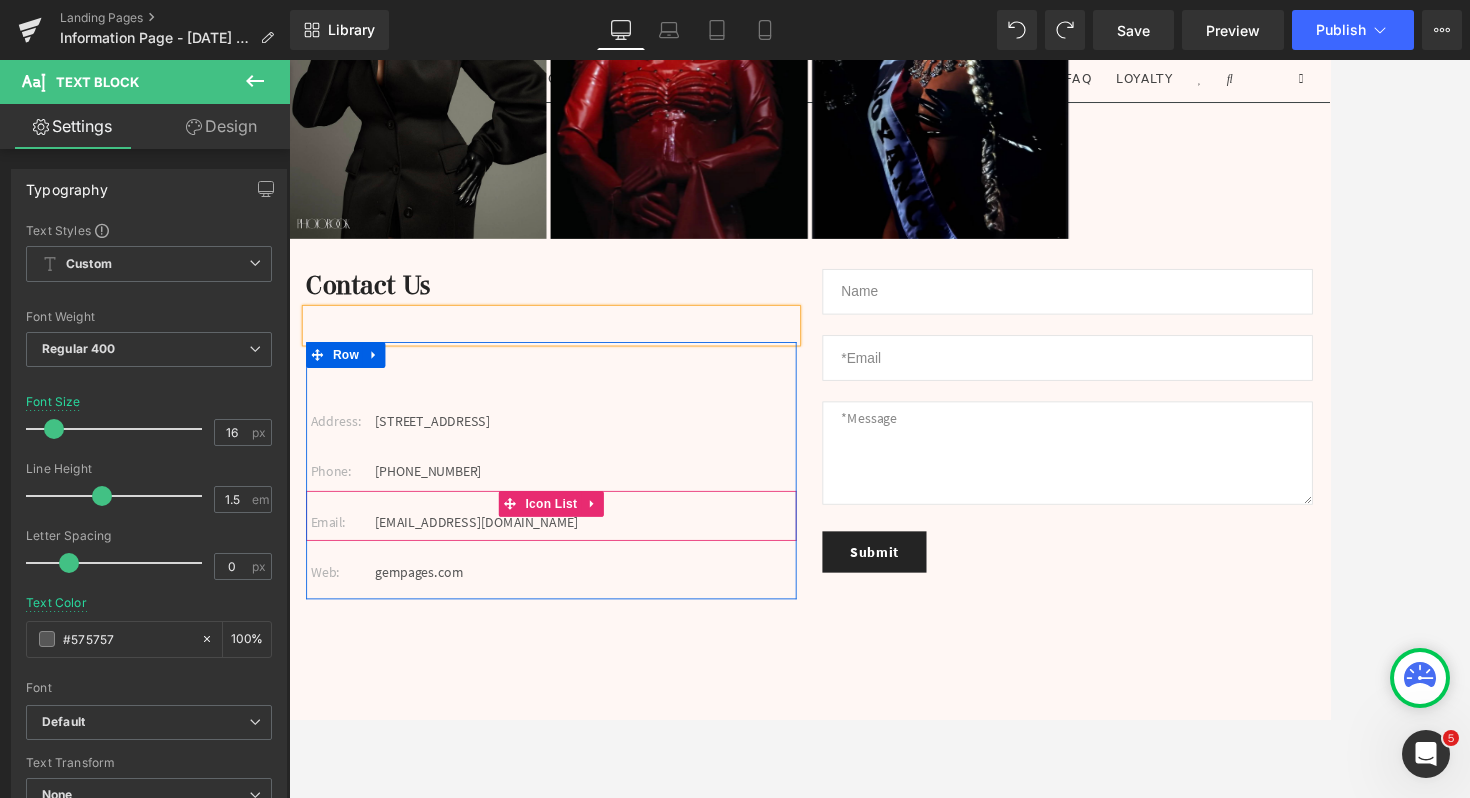 scroll, scrollTop: 4287, scrollLeft: 0, axis: vertical 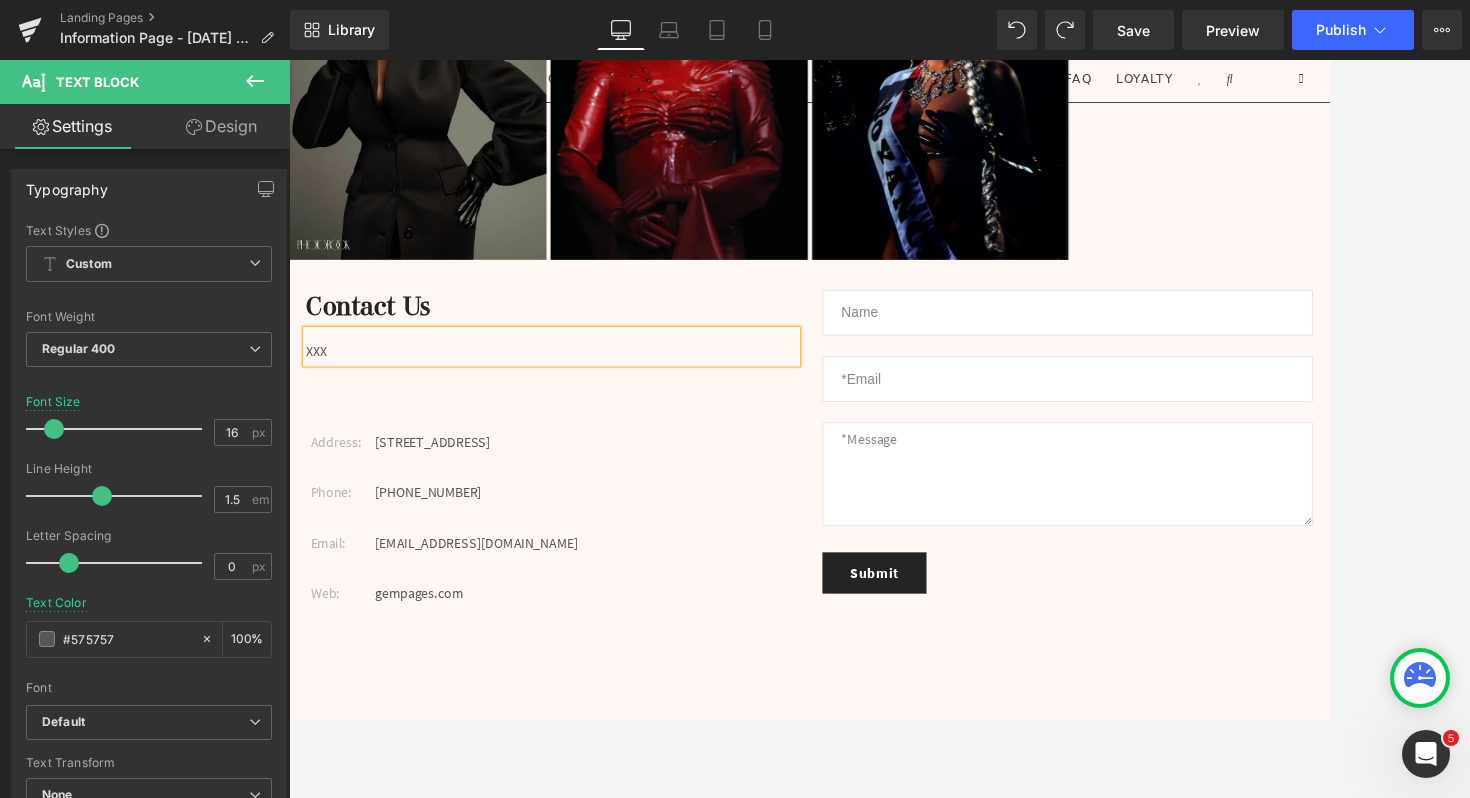click on "Phone:
Text Block
[PHONE_NUMBER]
Text Block
Icon List" at bounding box center (594, 555) 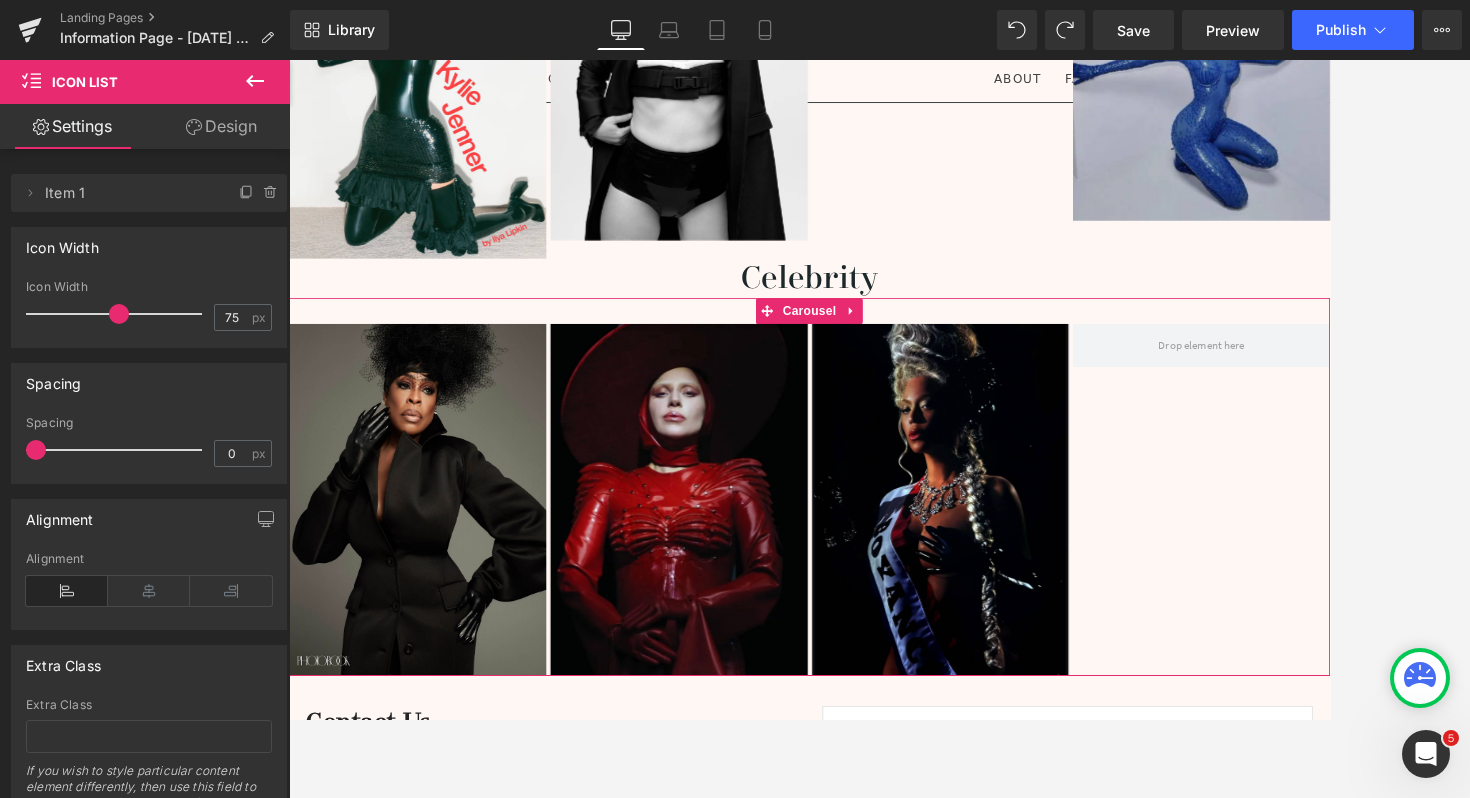 scroll, scrollTop: 3804, scrollLeft: 0, axis: vertical 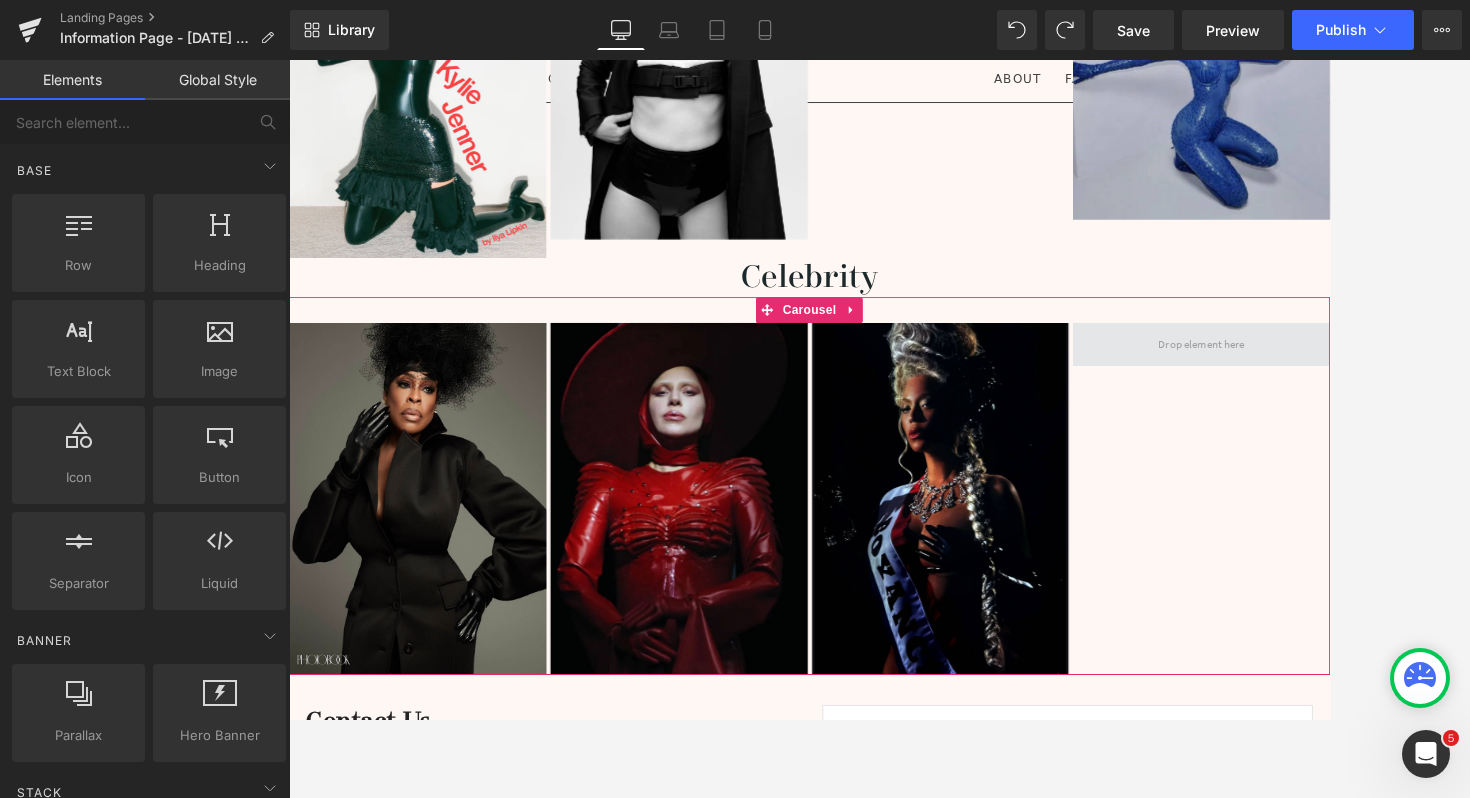 click at bounding box center (1350, 391) 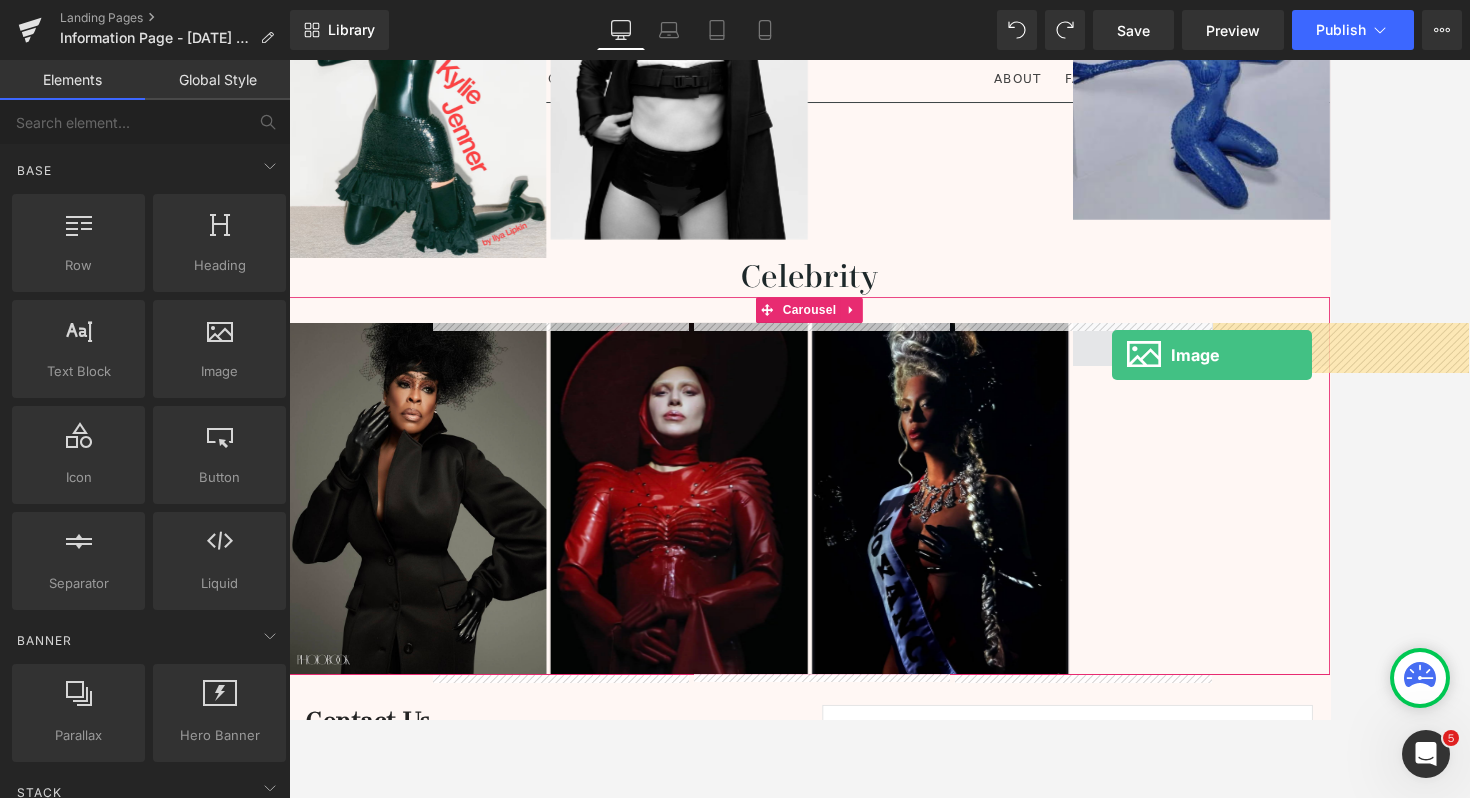 drag, startPoint x: 489, startPoint y: 427, endPoint x: 1247, endPoint y: 402, distance: 758.4122 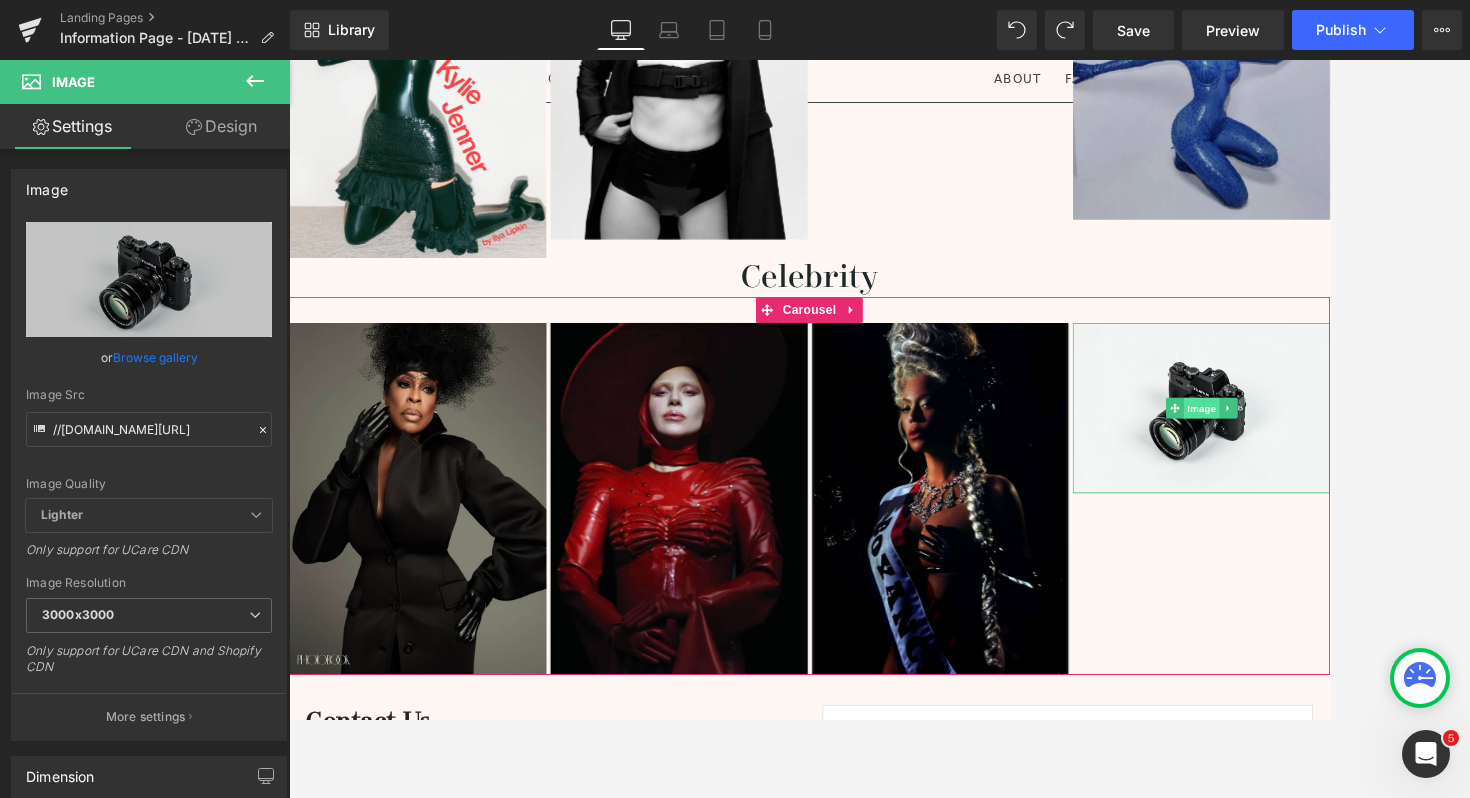 click on "Image" at bounding box center (1350, 465) 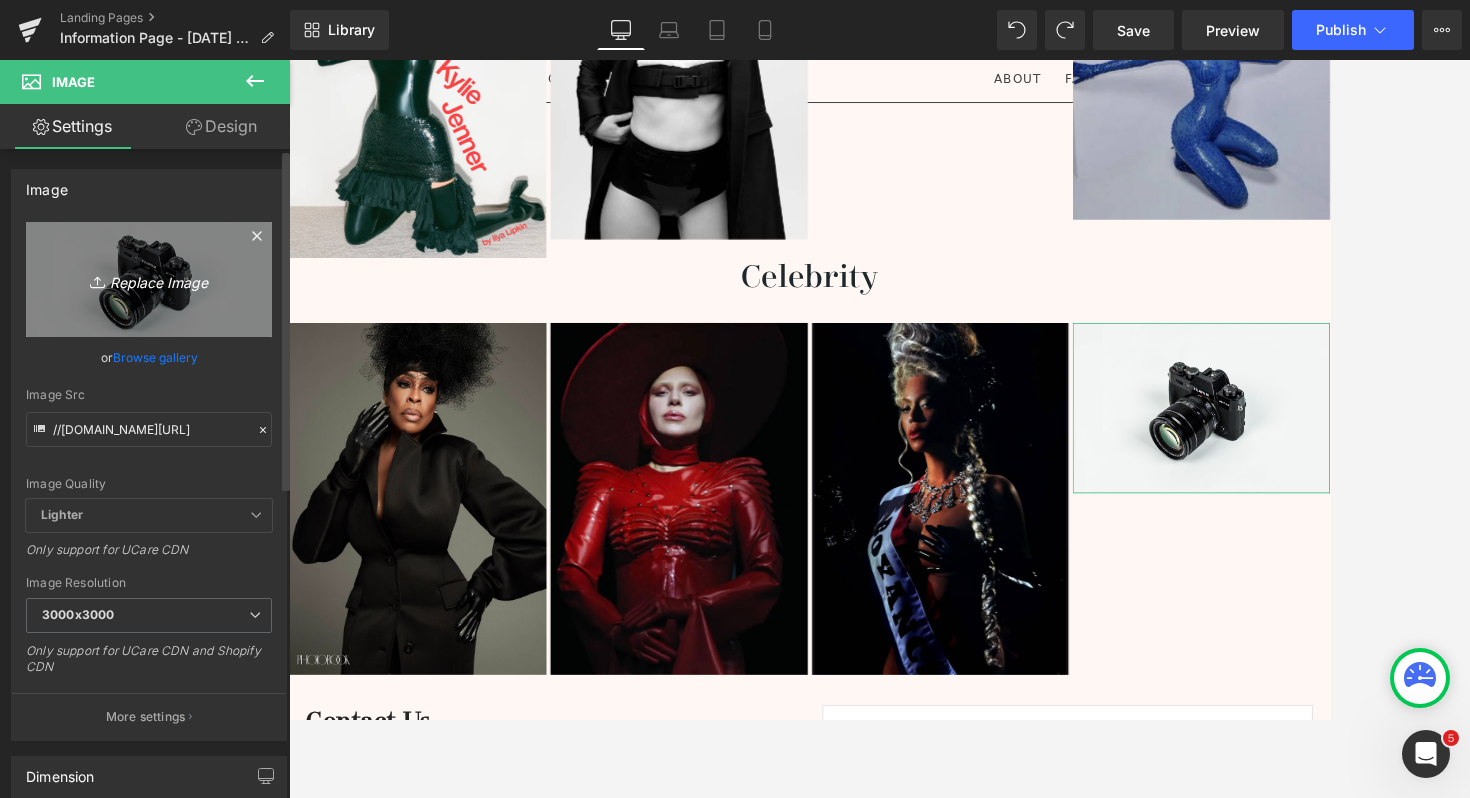 click on "Replace Image" at bounding box center (149, 279) 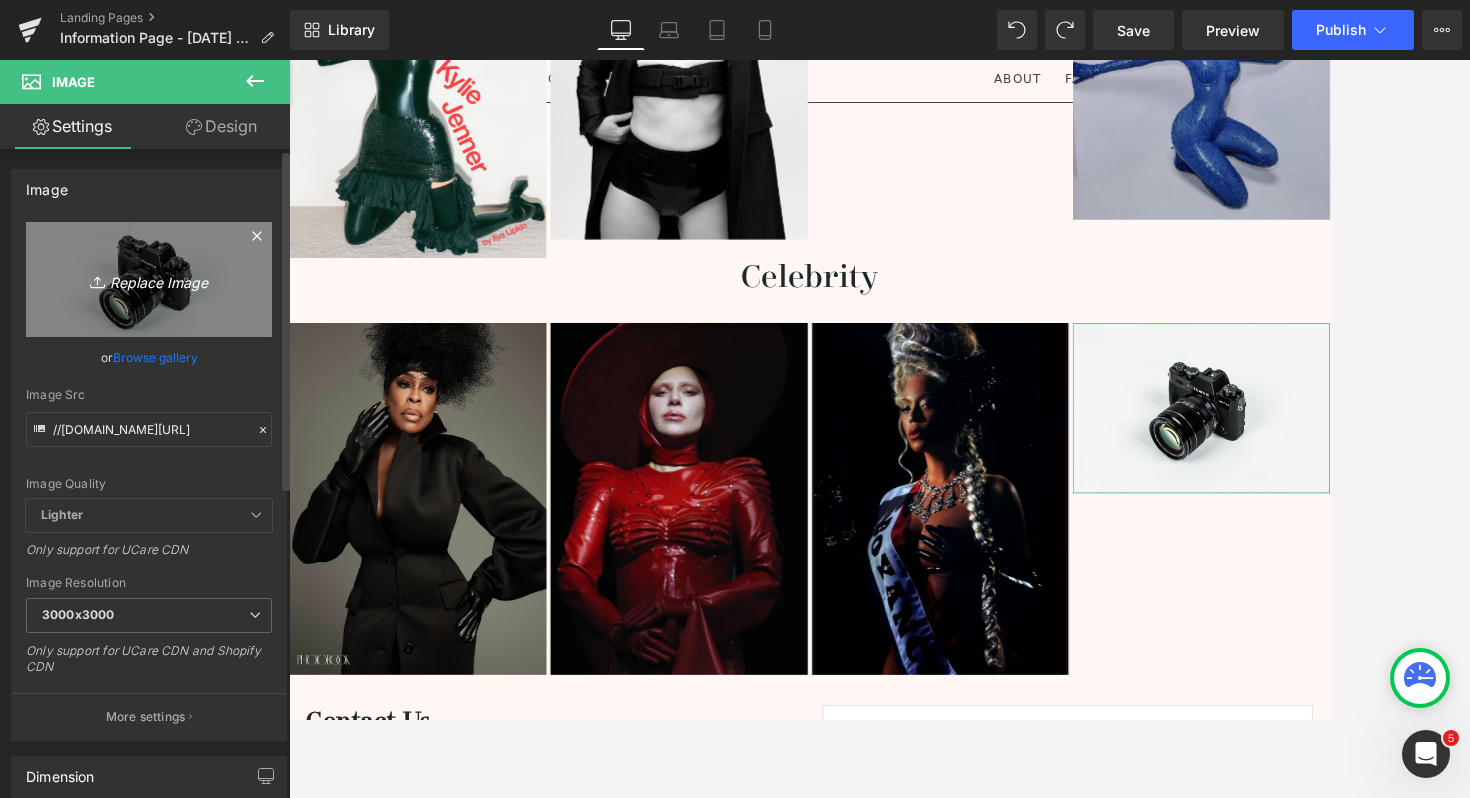 click on "Replace Image" at bounding box center (149, 279) 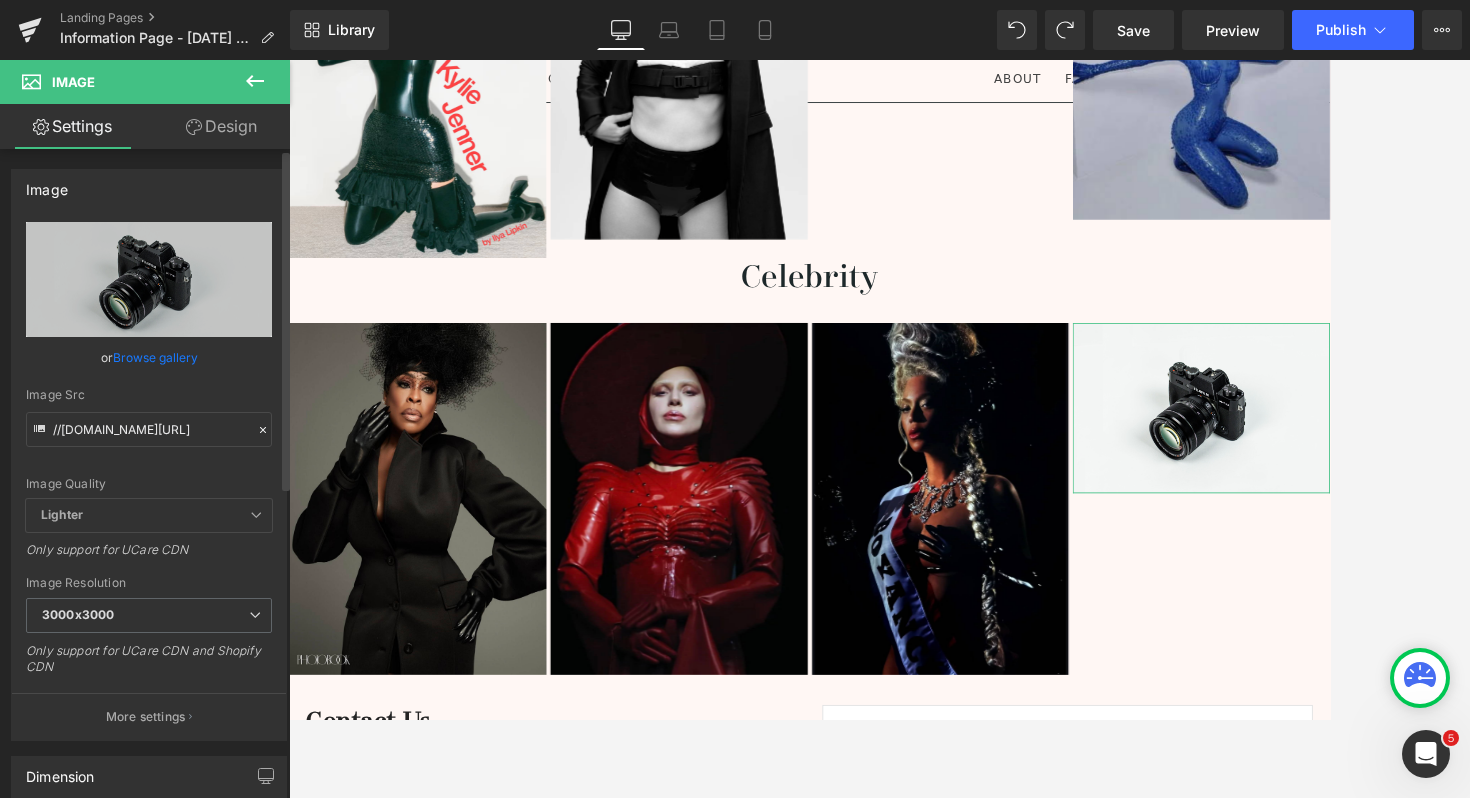 click on "Browse gallery" at bounding box center [155, 357] 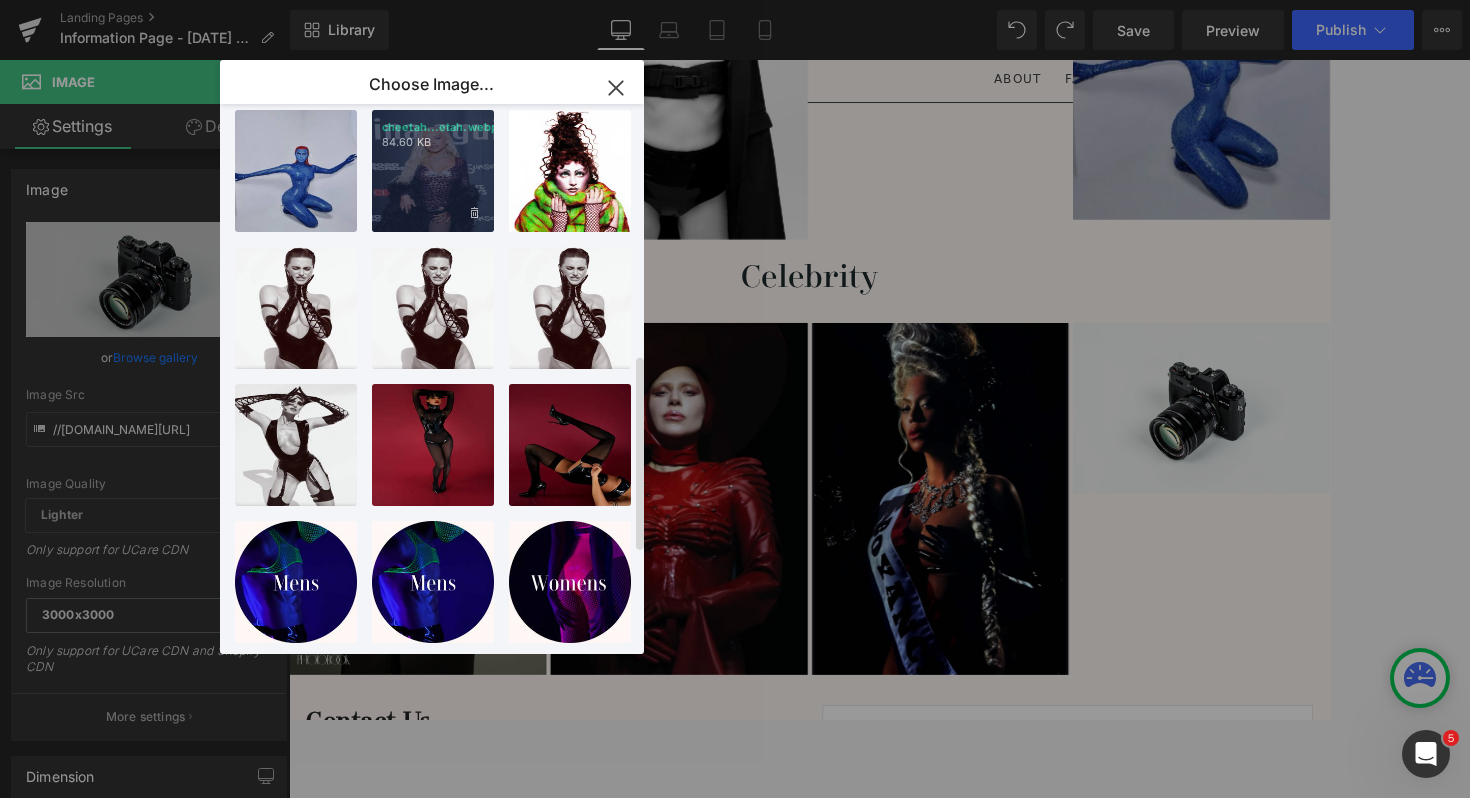 scroll, scrollTop: 705, scrollLeft: 0, axis: vertical 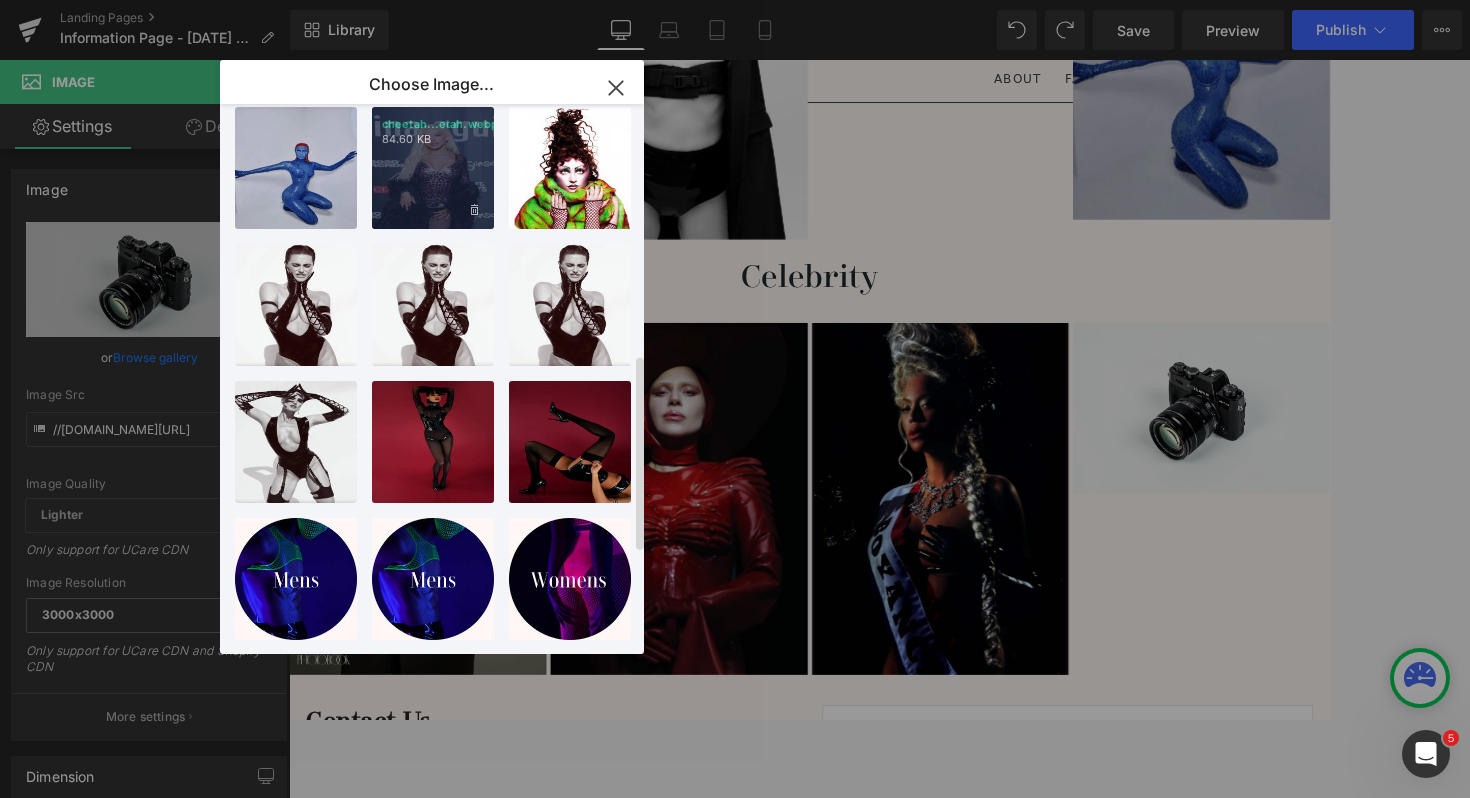 click on "cheetah...etah.webp 84.60 KB" at bounding box center [433, 168] 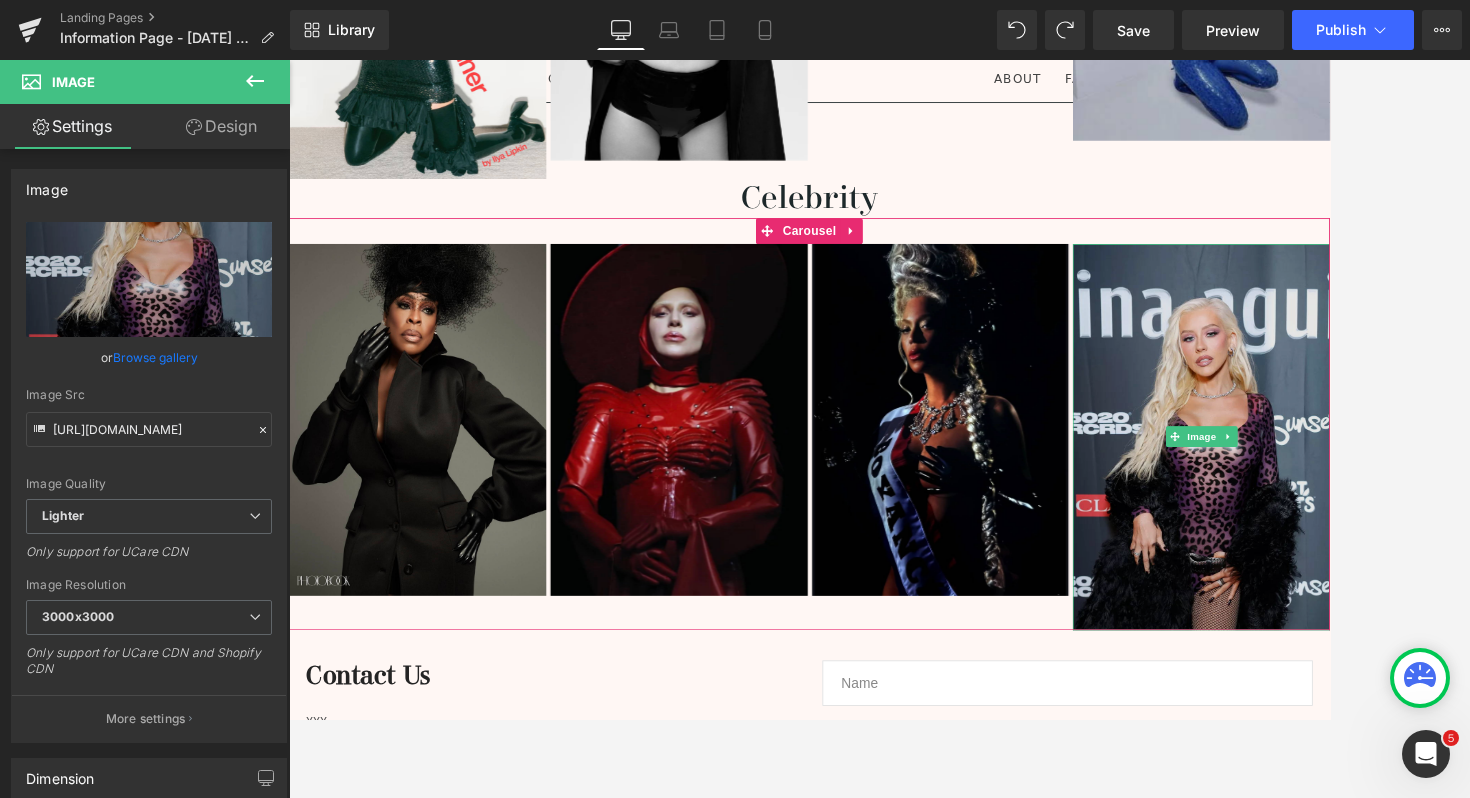 scroll, scrollTop: 3928, scrollLeft: 0, axis: vertical 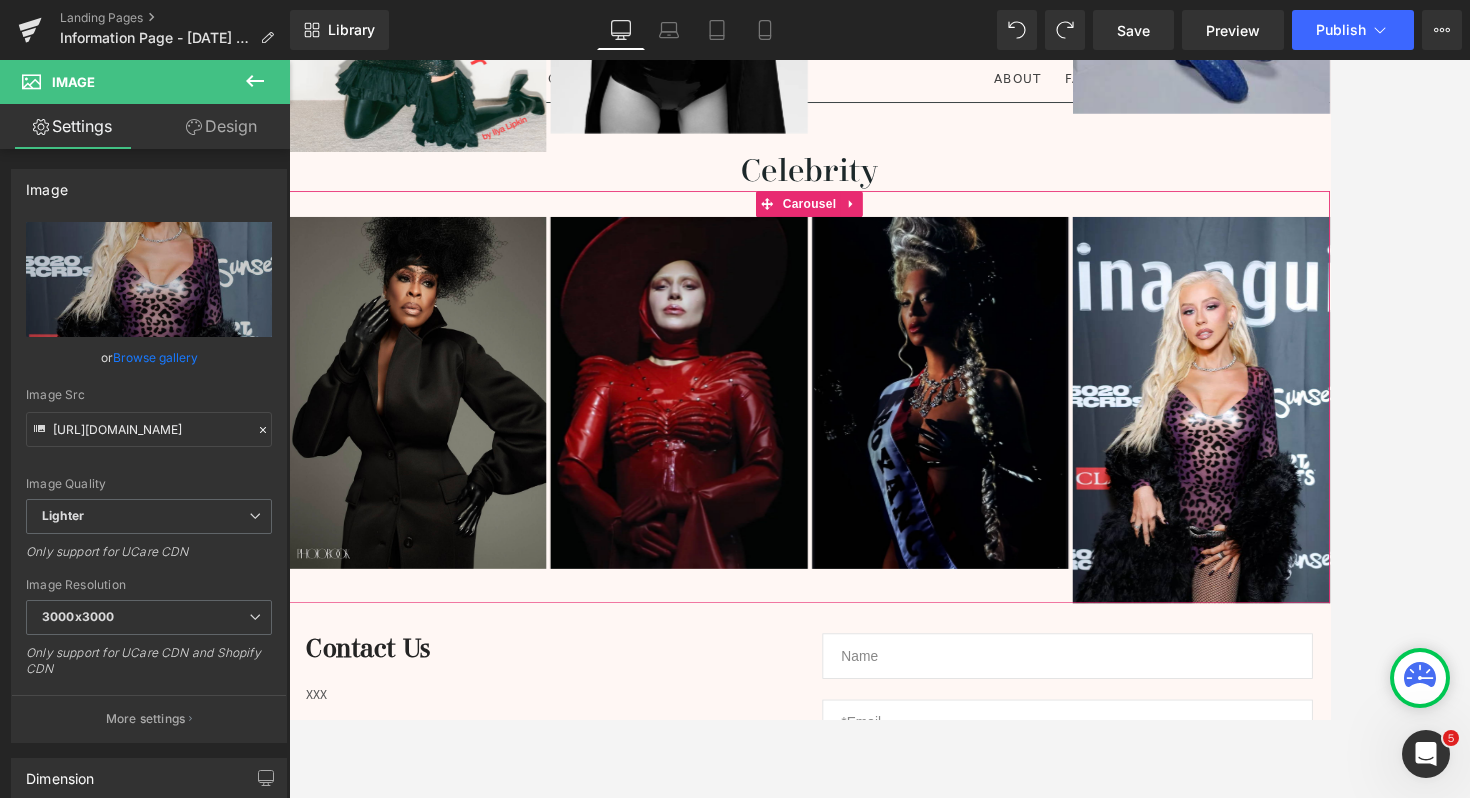 click at bounding box center [1046, 446] 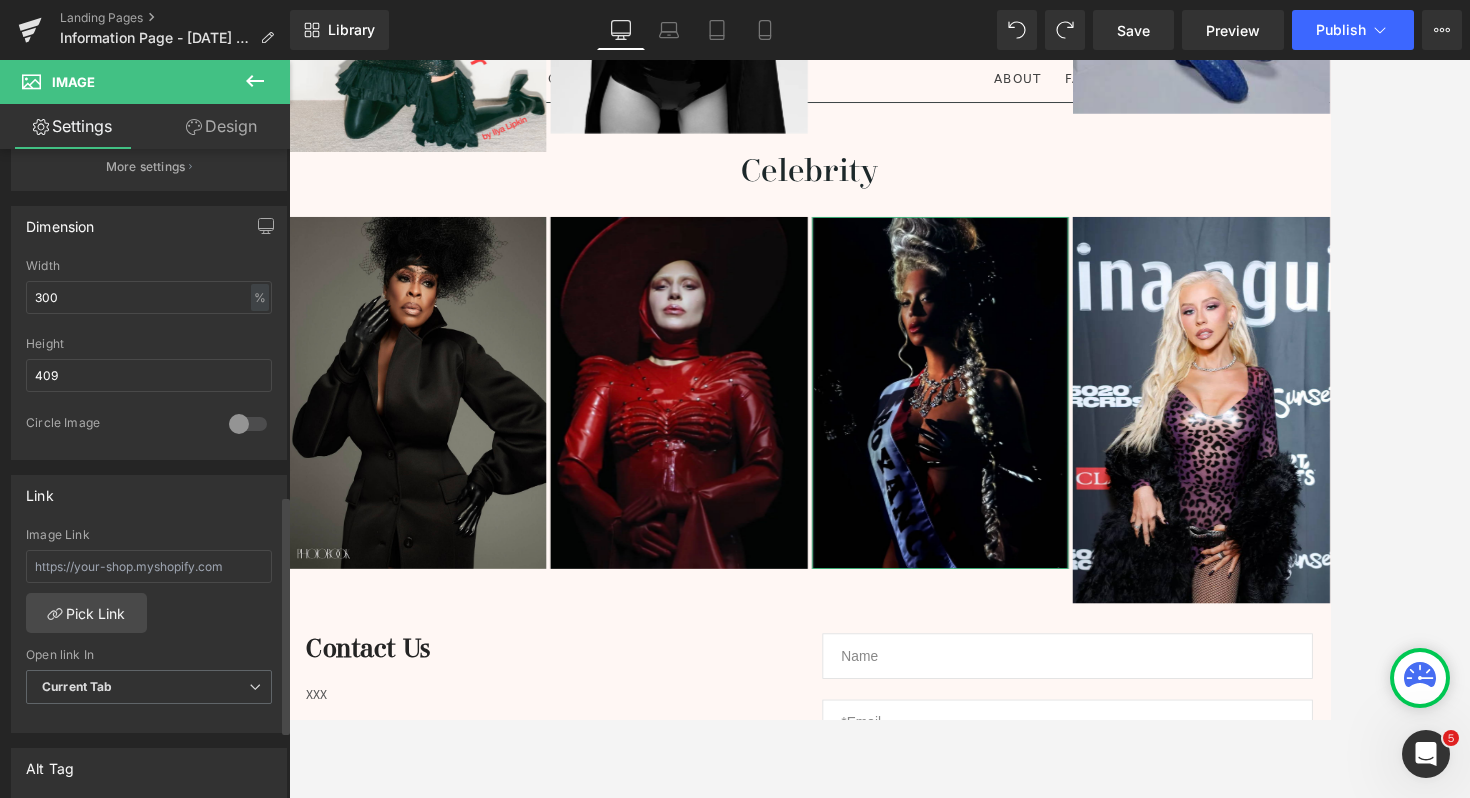 scroll, scrollTop: 501, scrollLeft: 0, axis: vertical 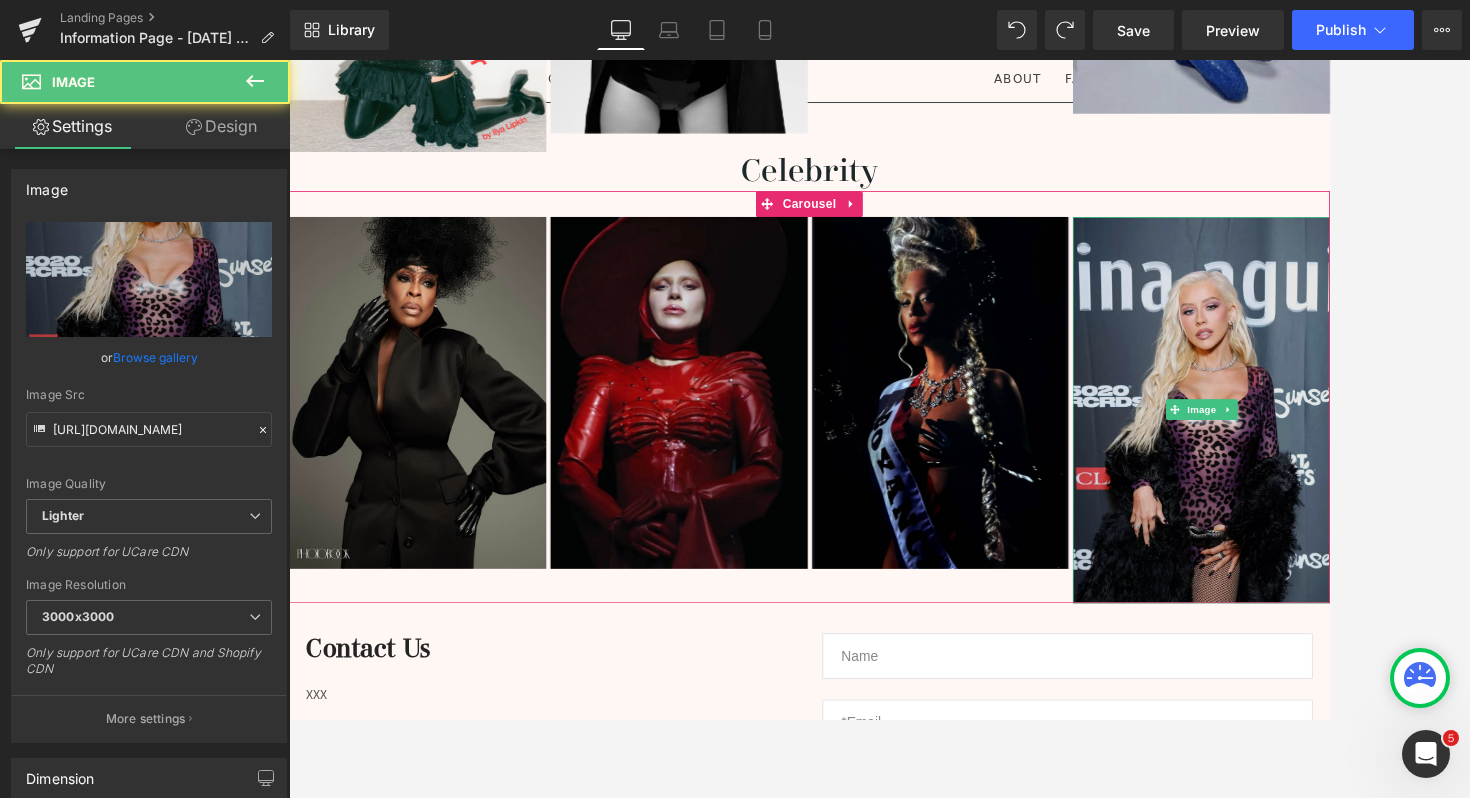 click at bounding box center (1349, 466) 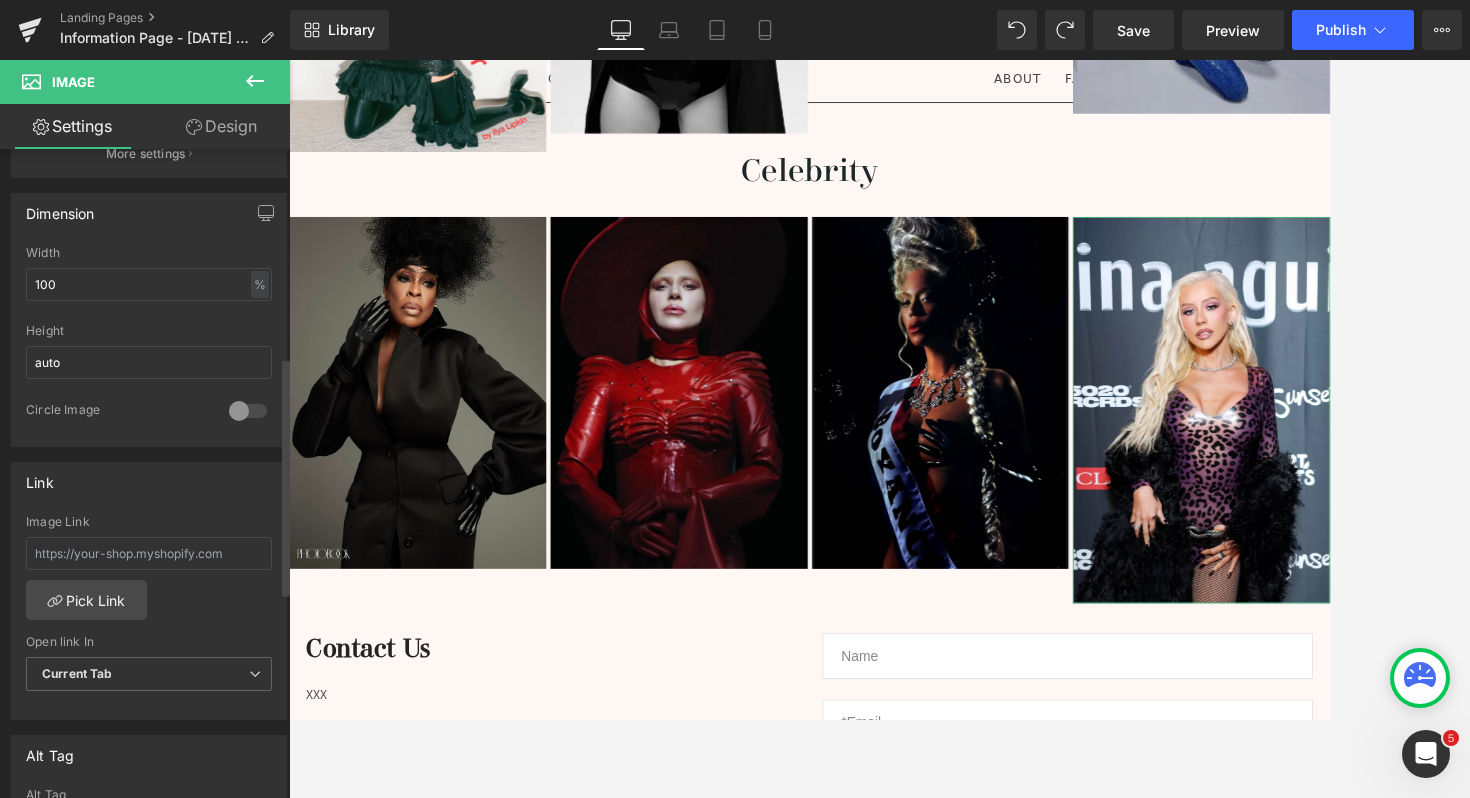 scroll, scrollTop: 553, scrollLeft: 0, axis: vertical 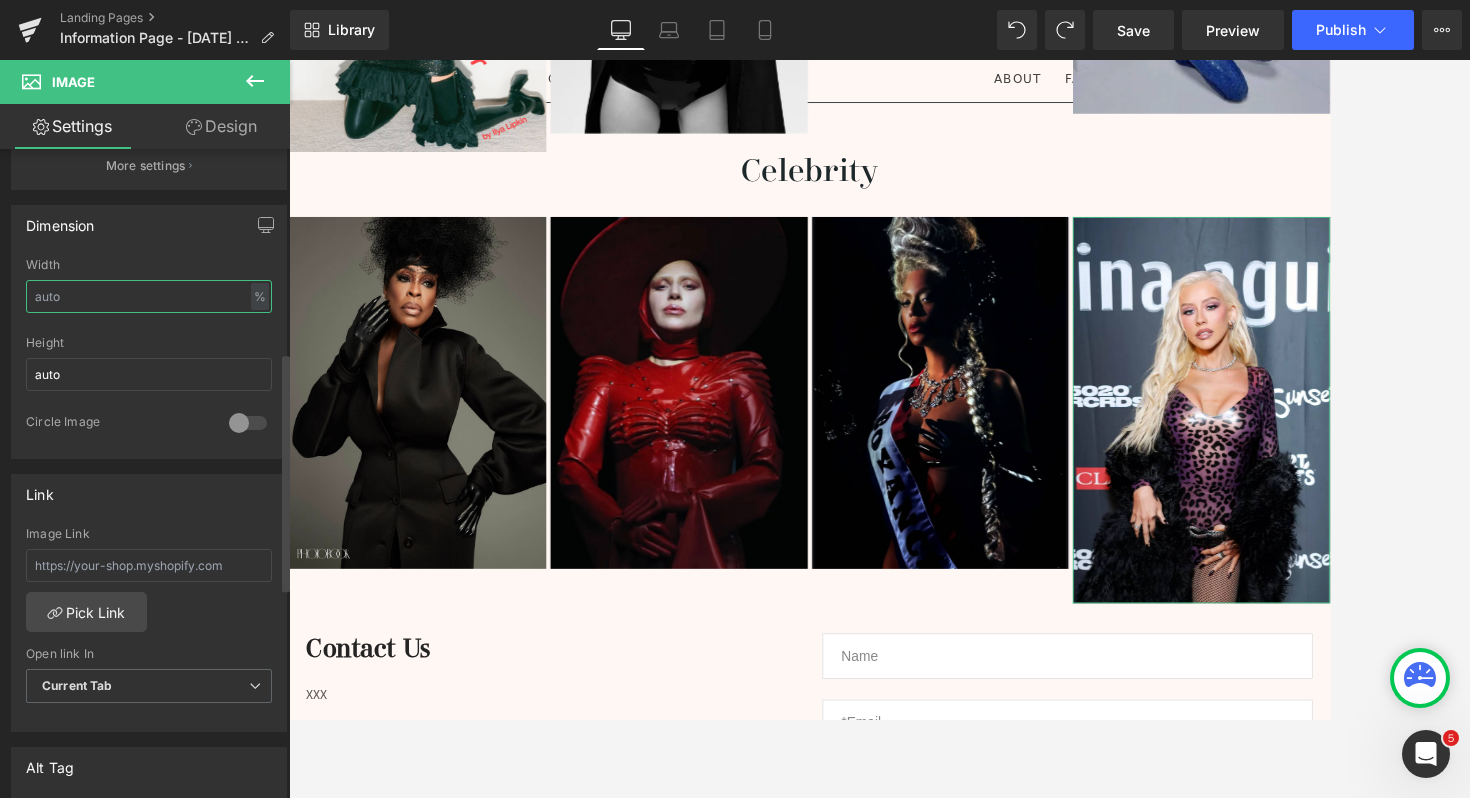 drag, startPoint x: 70, startPoint y: 299, endPoint x: 0, endPoint y: 292, distance: 70.34913 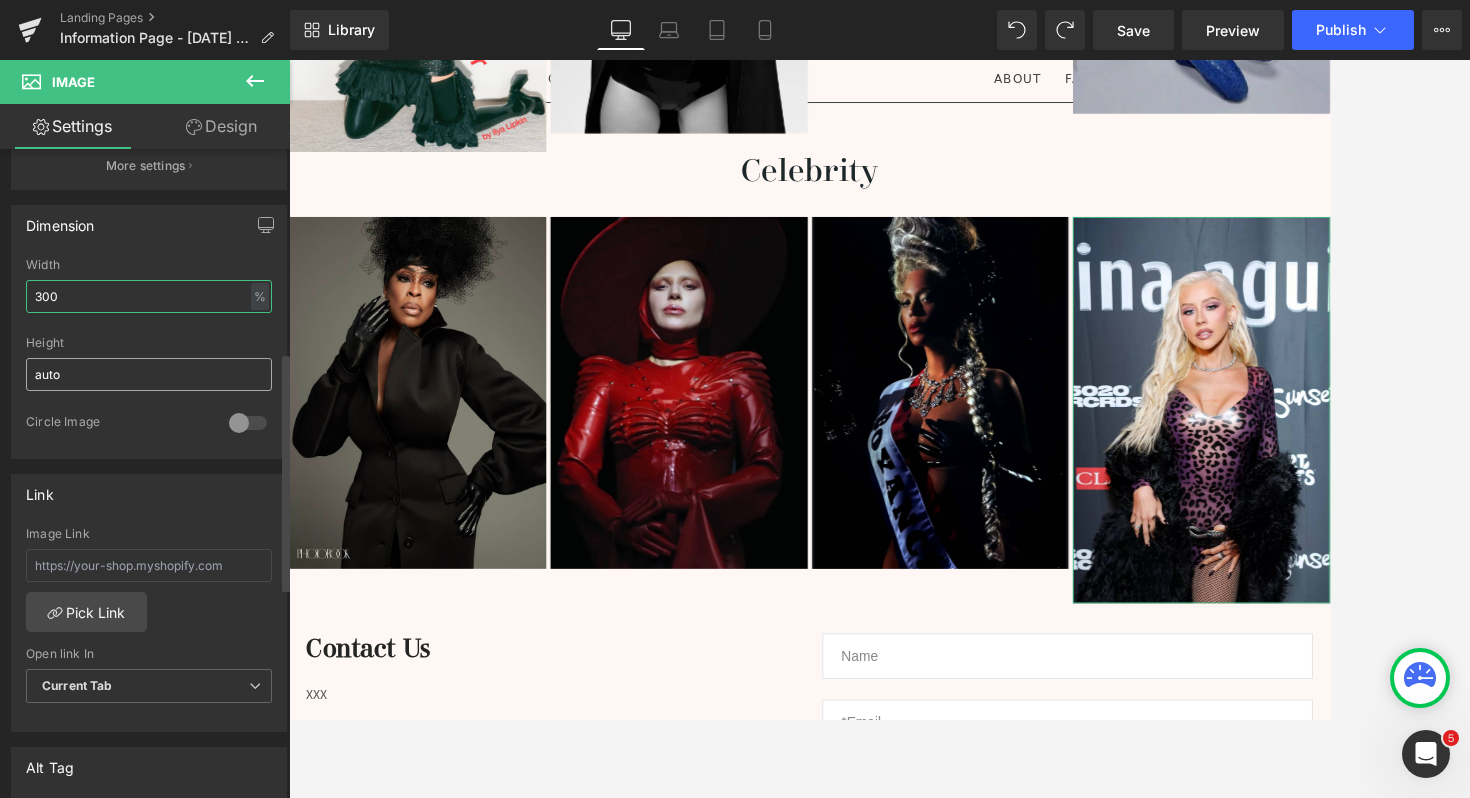 type on "300" 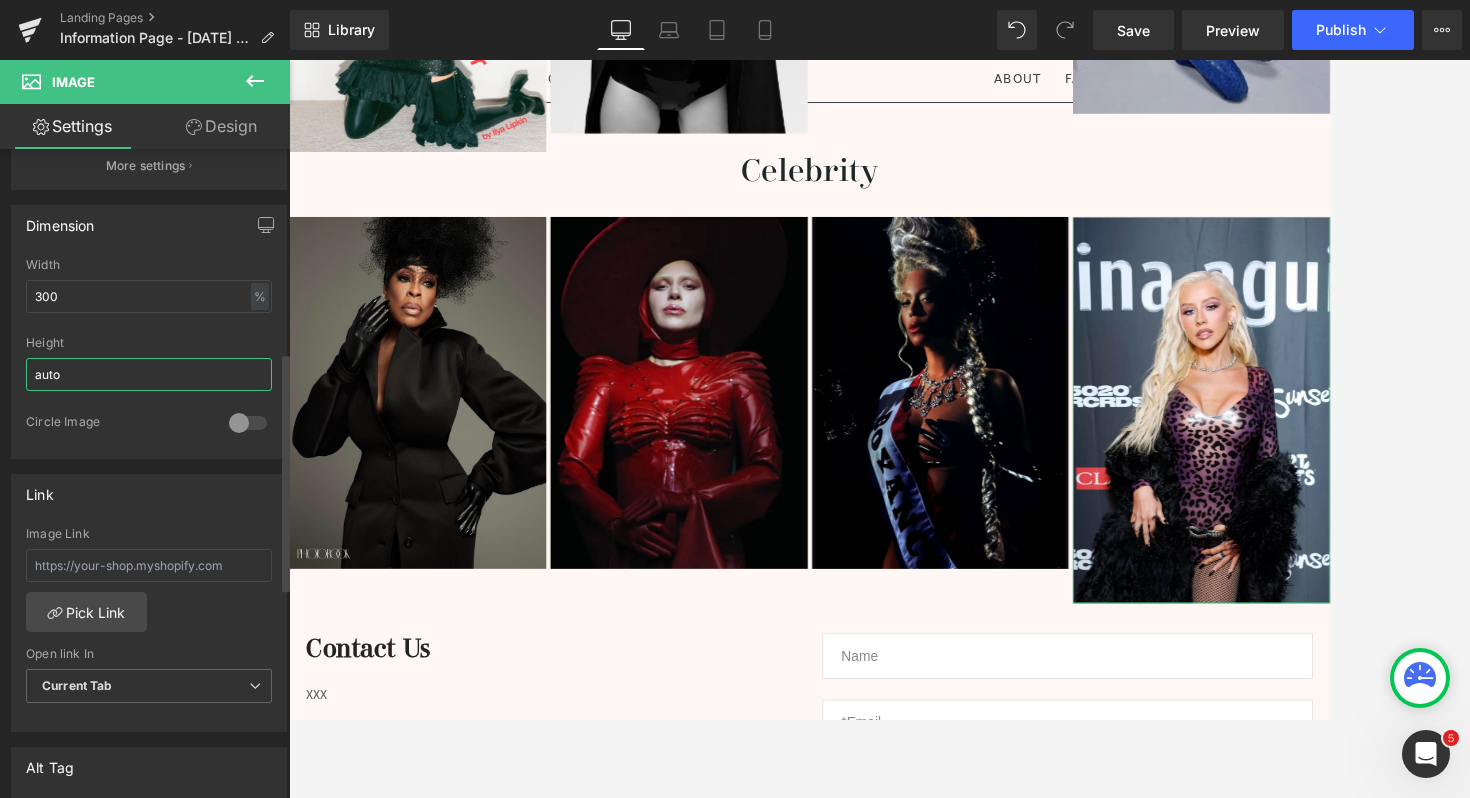 drag, startPoint x: 80, startPoint y: 373, endPoint x: 0, endPoint y: 368, distance: 80.1561 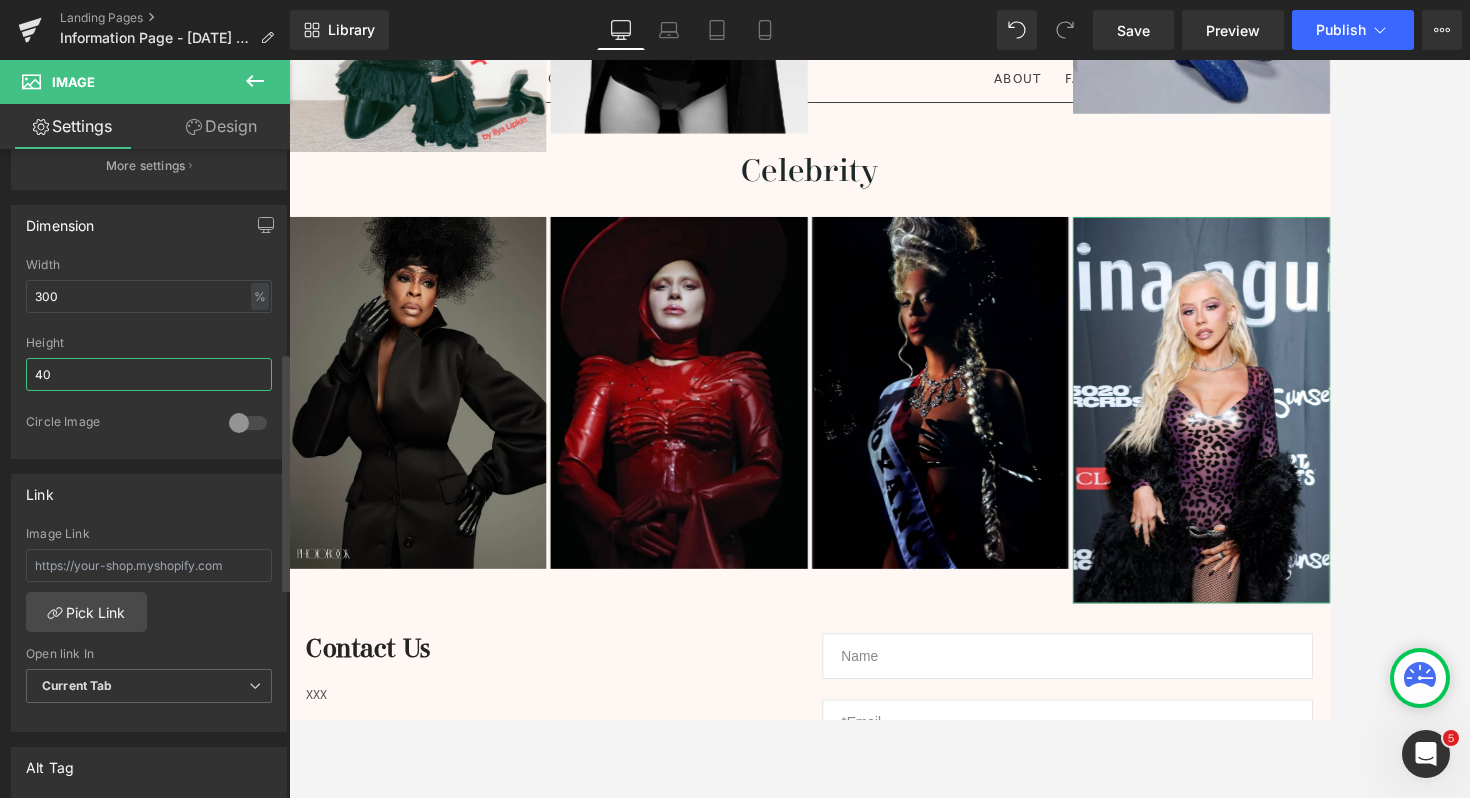 type on "409" 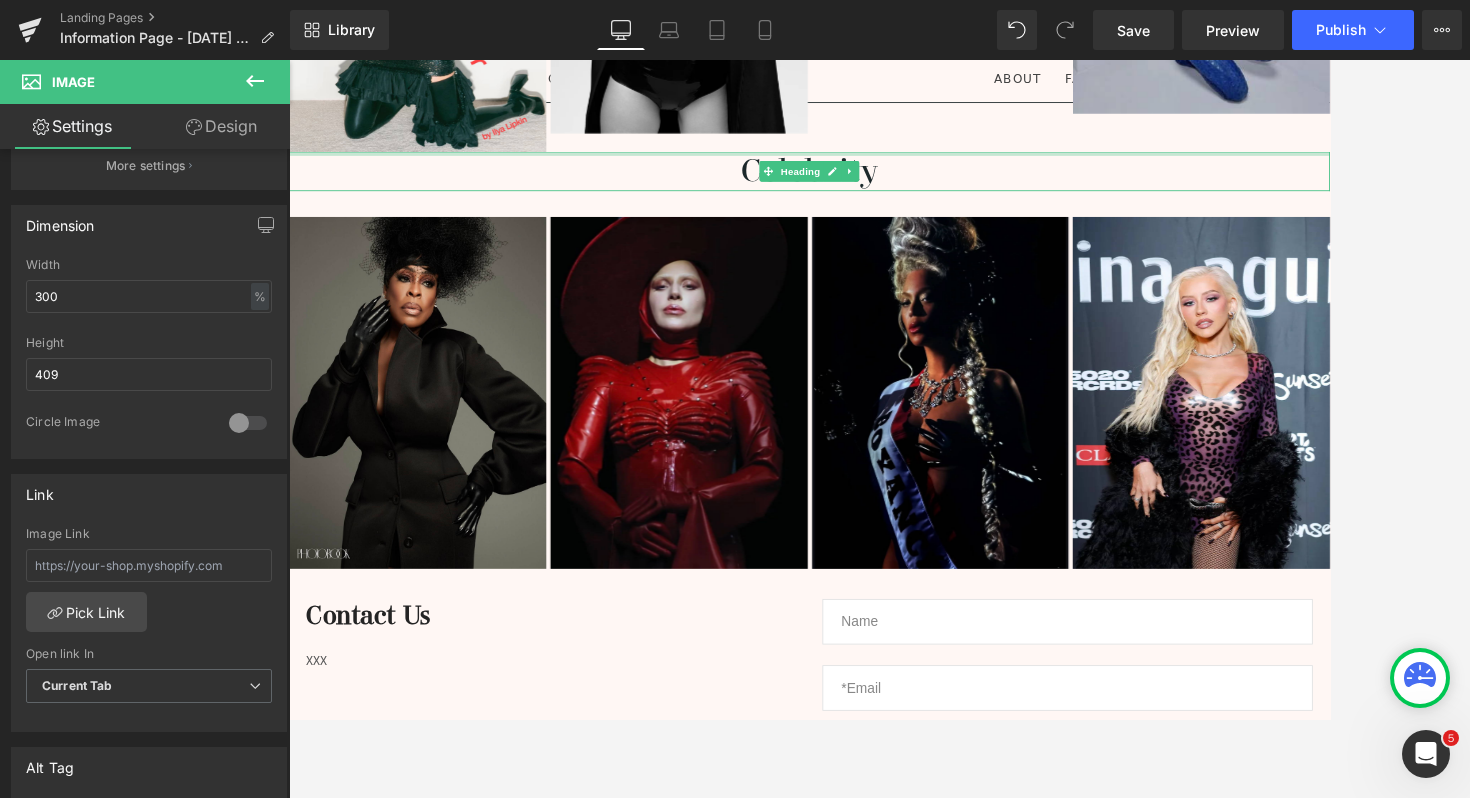click at bounding box center [894, 168] 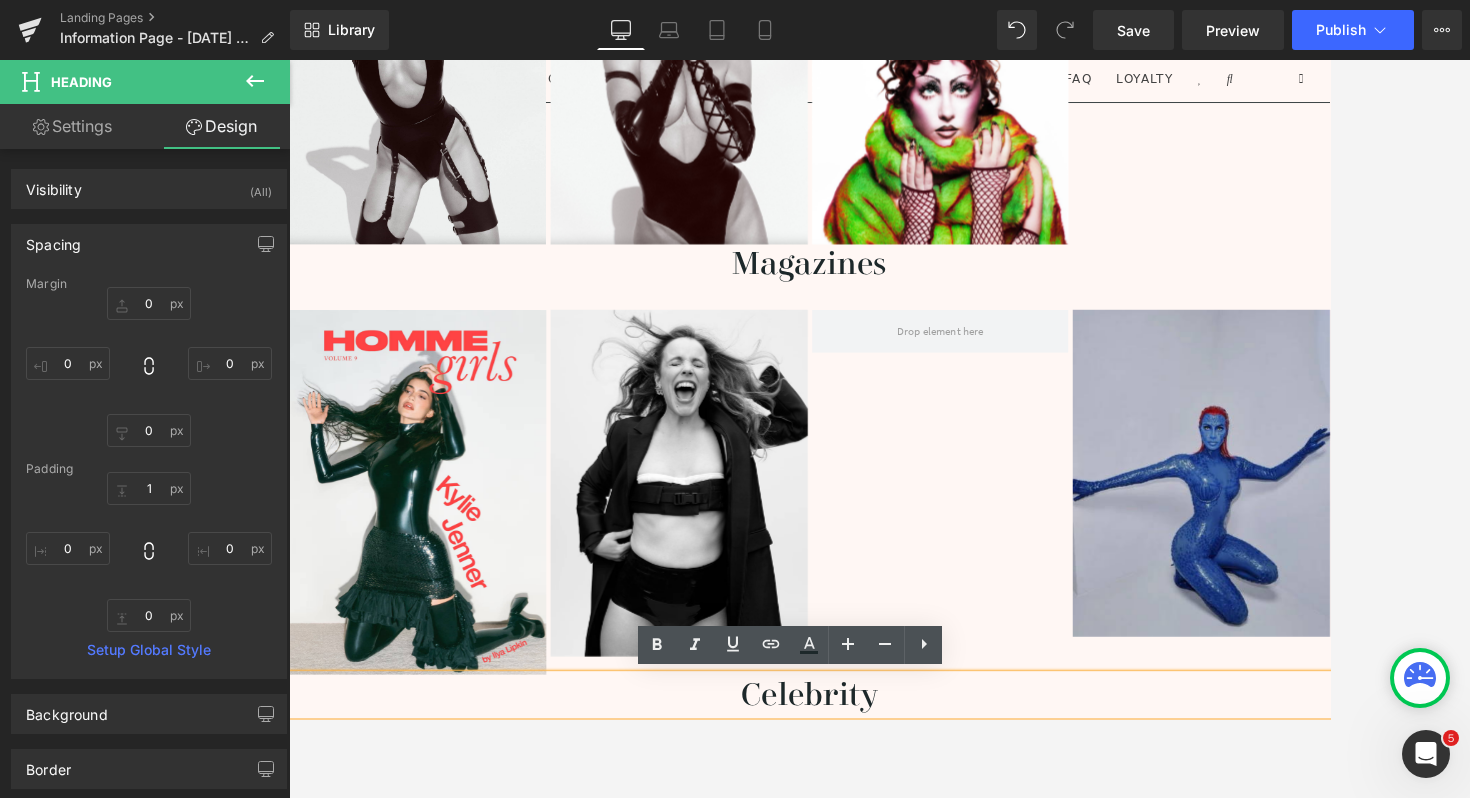scroll, scrollTop: 3325, scrollLeft: 0, axis: vertical 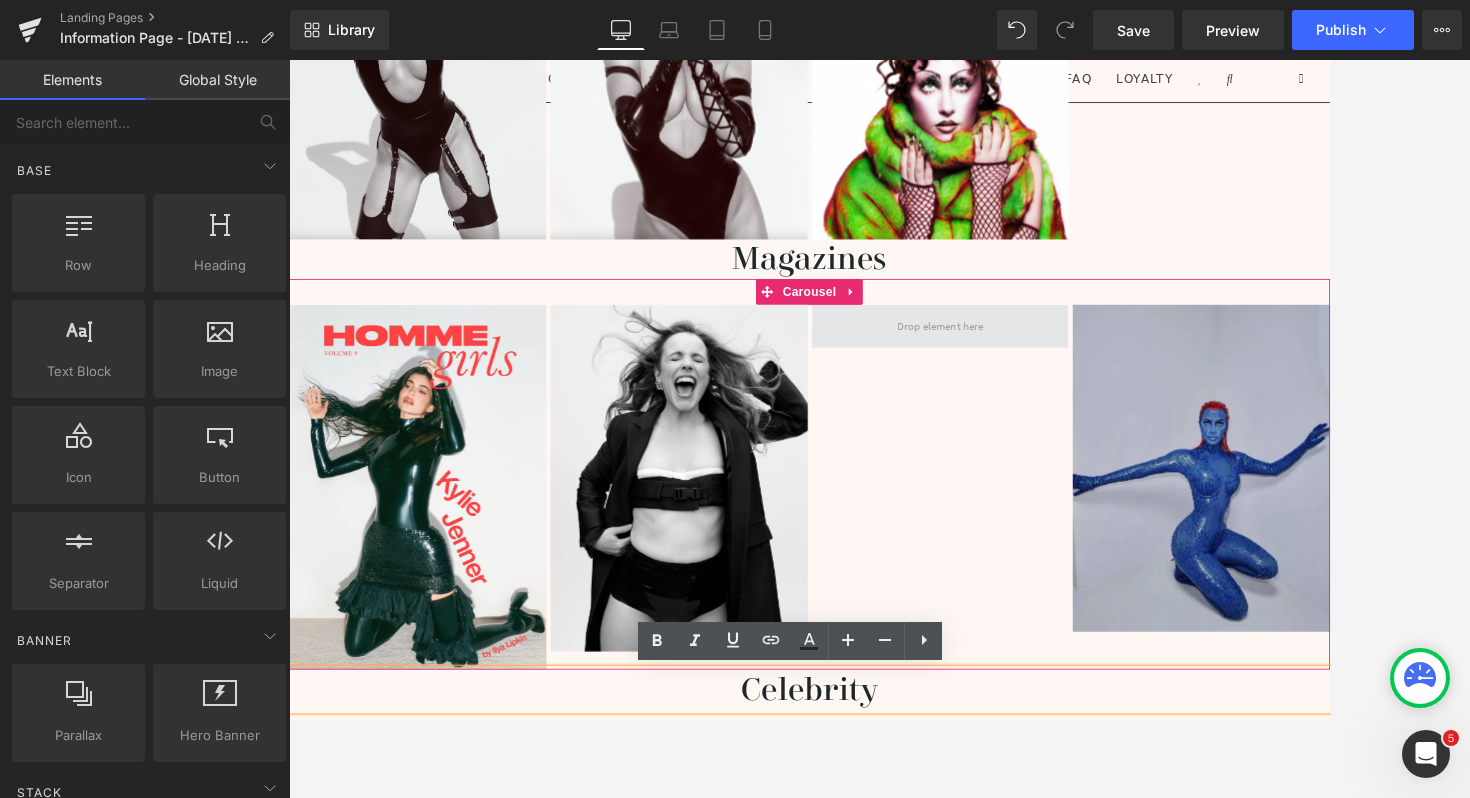 click at bounding box center (1046, 370) 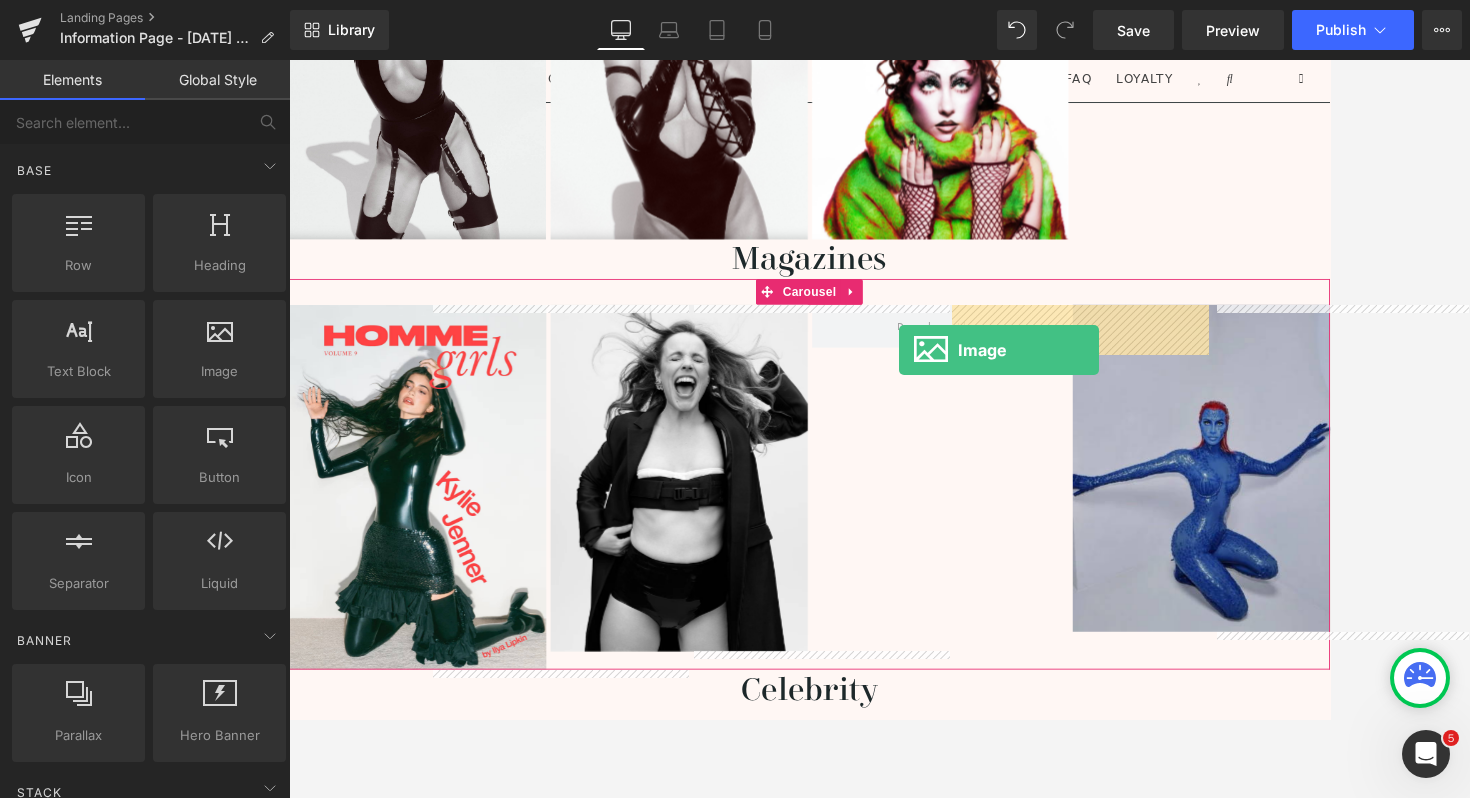drag, startPoint x: 494, startPoint y: 411, endPoint x: 993, endPoint y: 402, distance: 499.08115 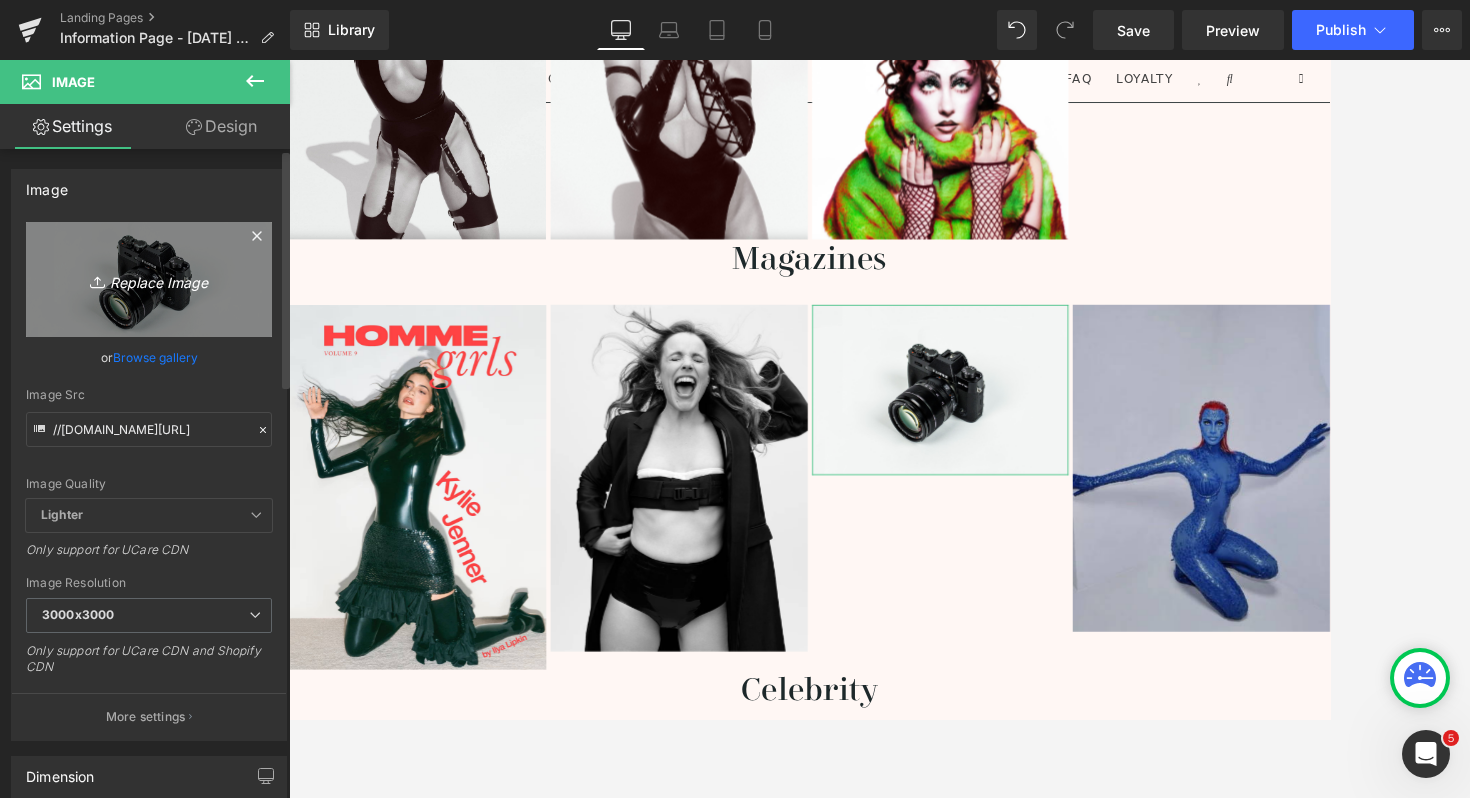 click on "Replace Image" at bounding box center [149, 279] 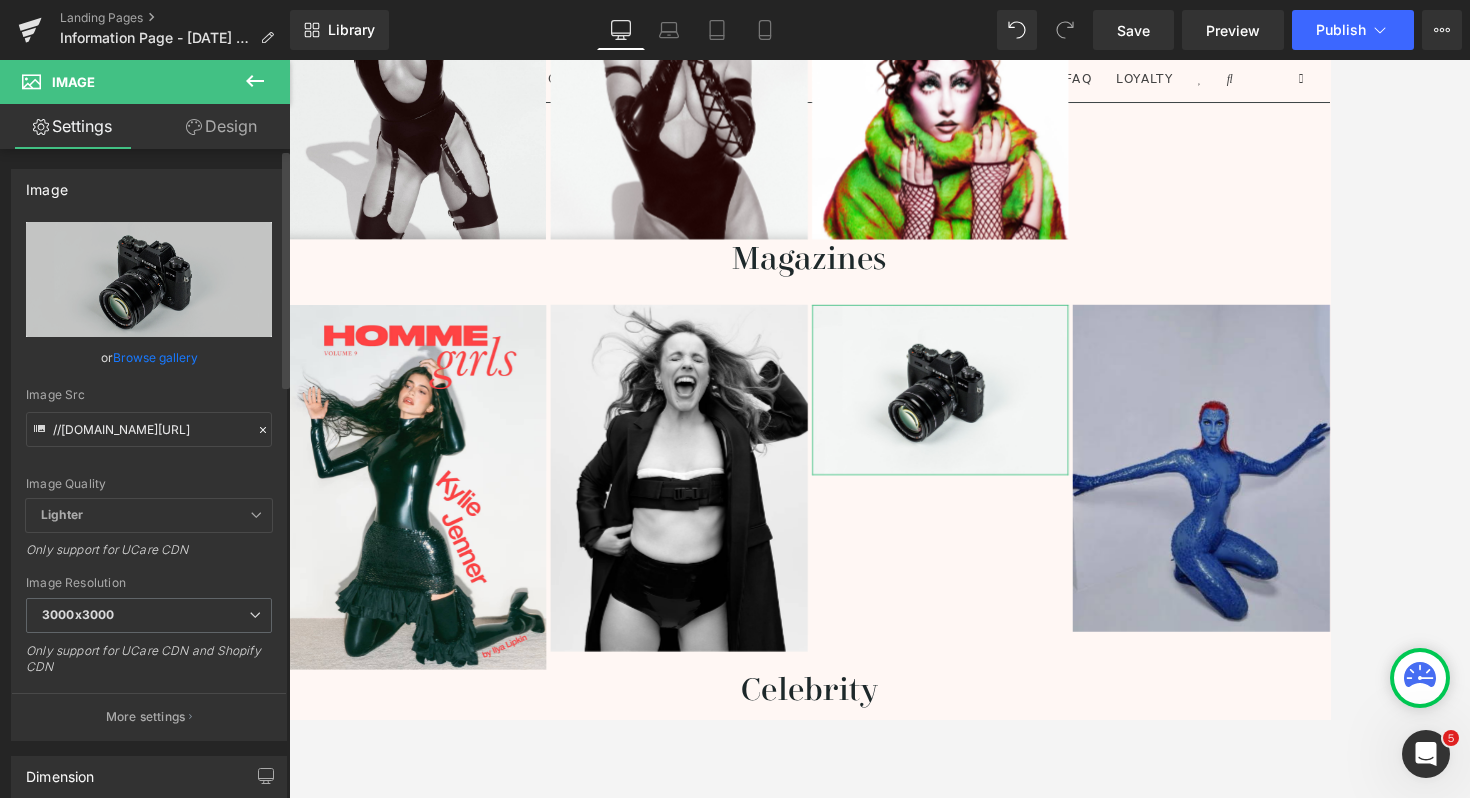 click on "Browse gallery" at bounding box center [155, 357] 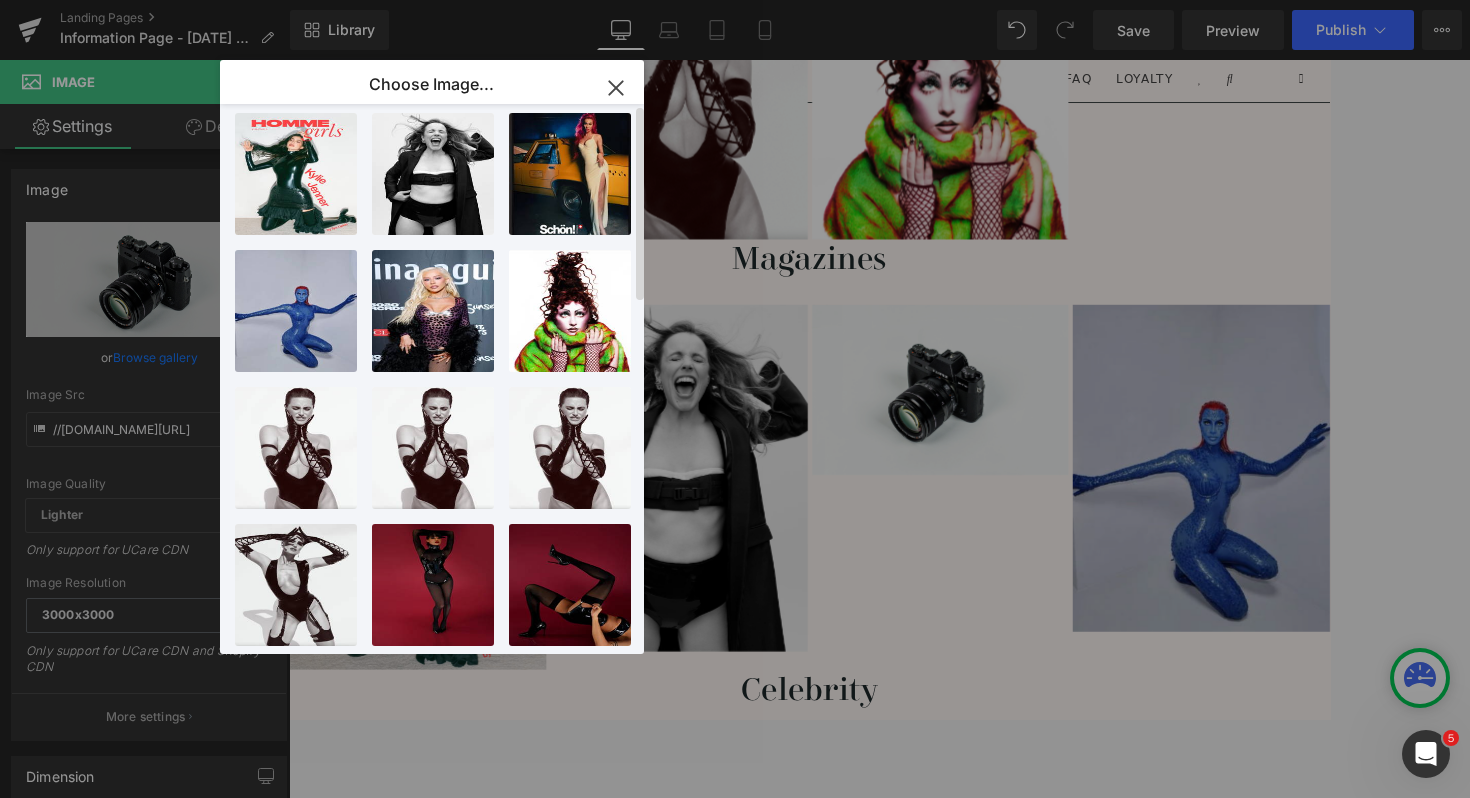 scroll, scrollTop: 0, scrollLeft: 0, axis: both 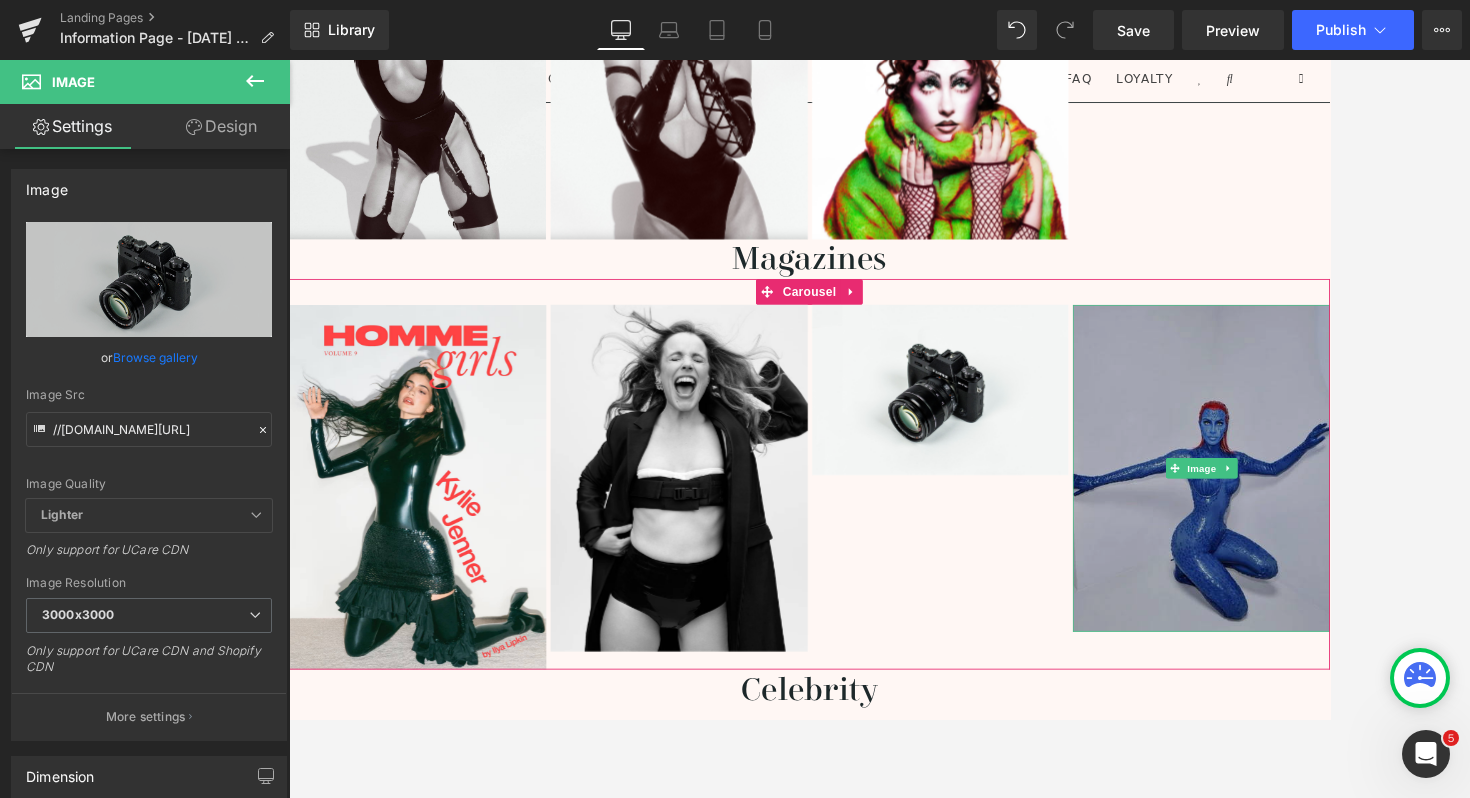 click at bounding box center [1349, 535] 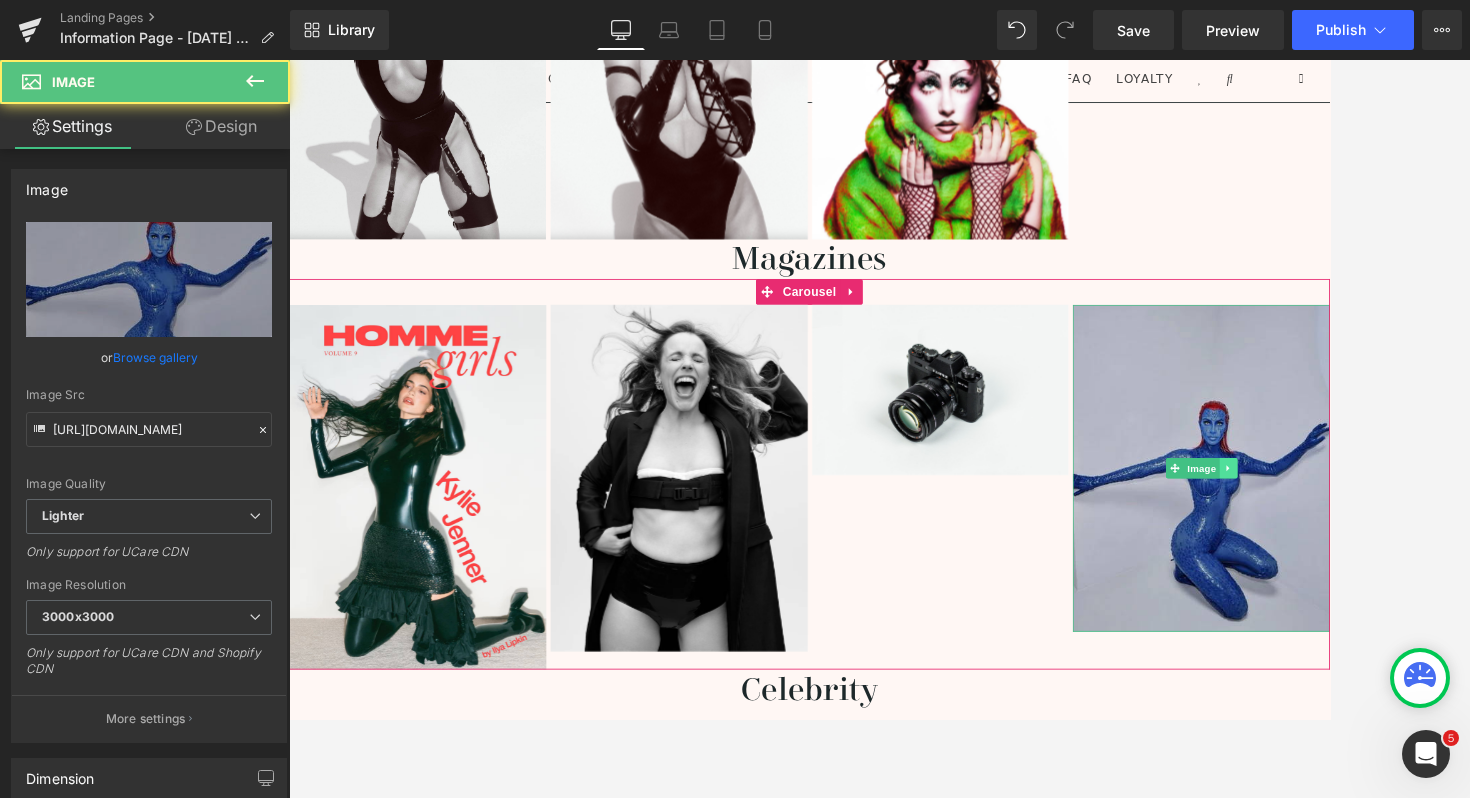 click at bounding box center (1380, 535) 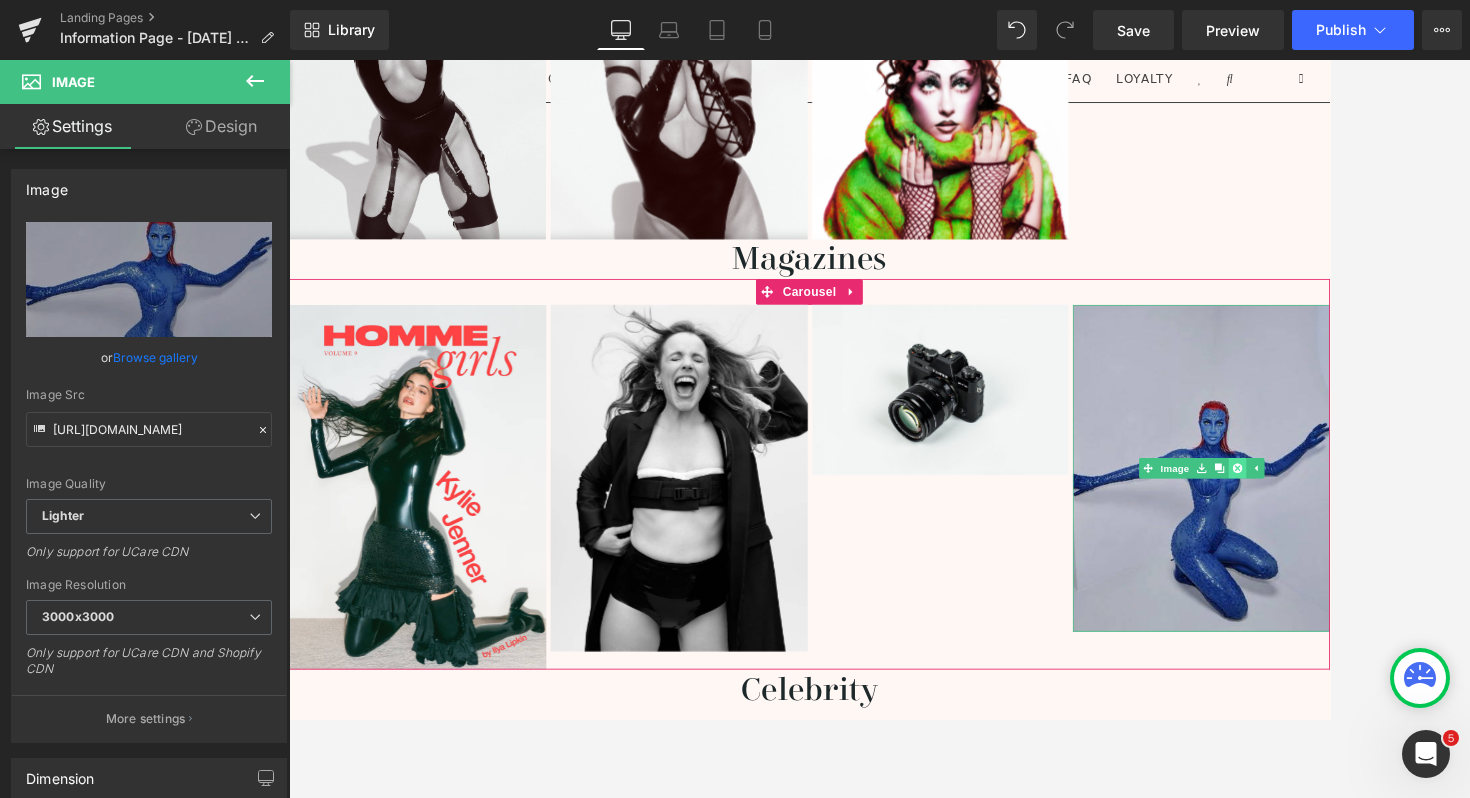 click at bounding box center [1391, 535] 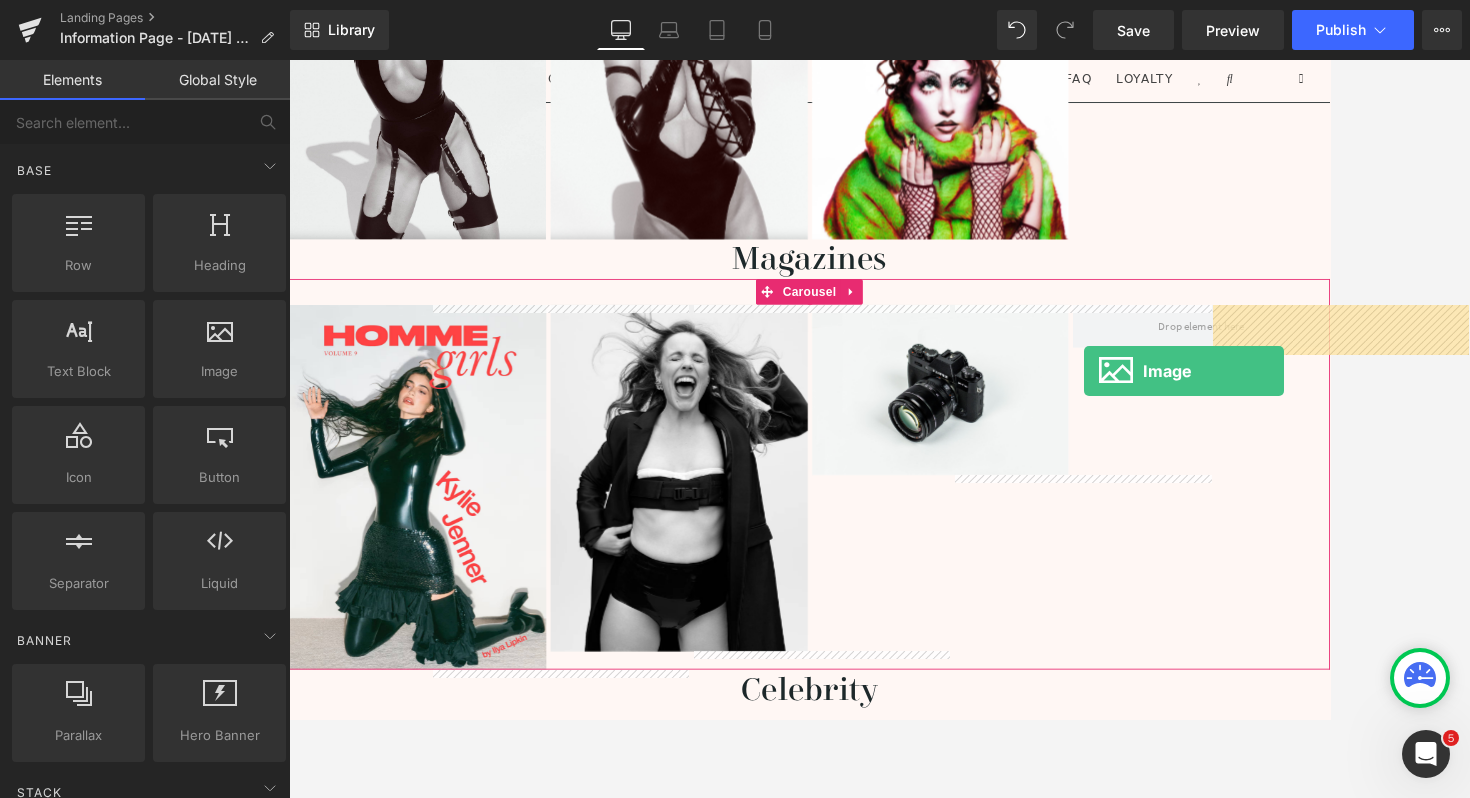 drag, startPoint x: 500, startPoint y: 407, endPoint x: 1228, endPoint y: 406, distance: 728.0007 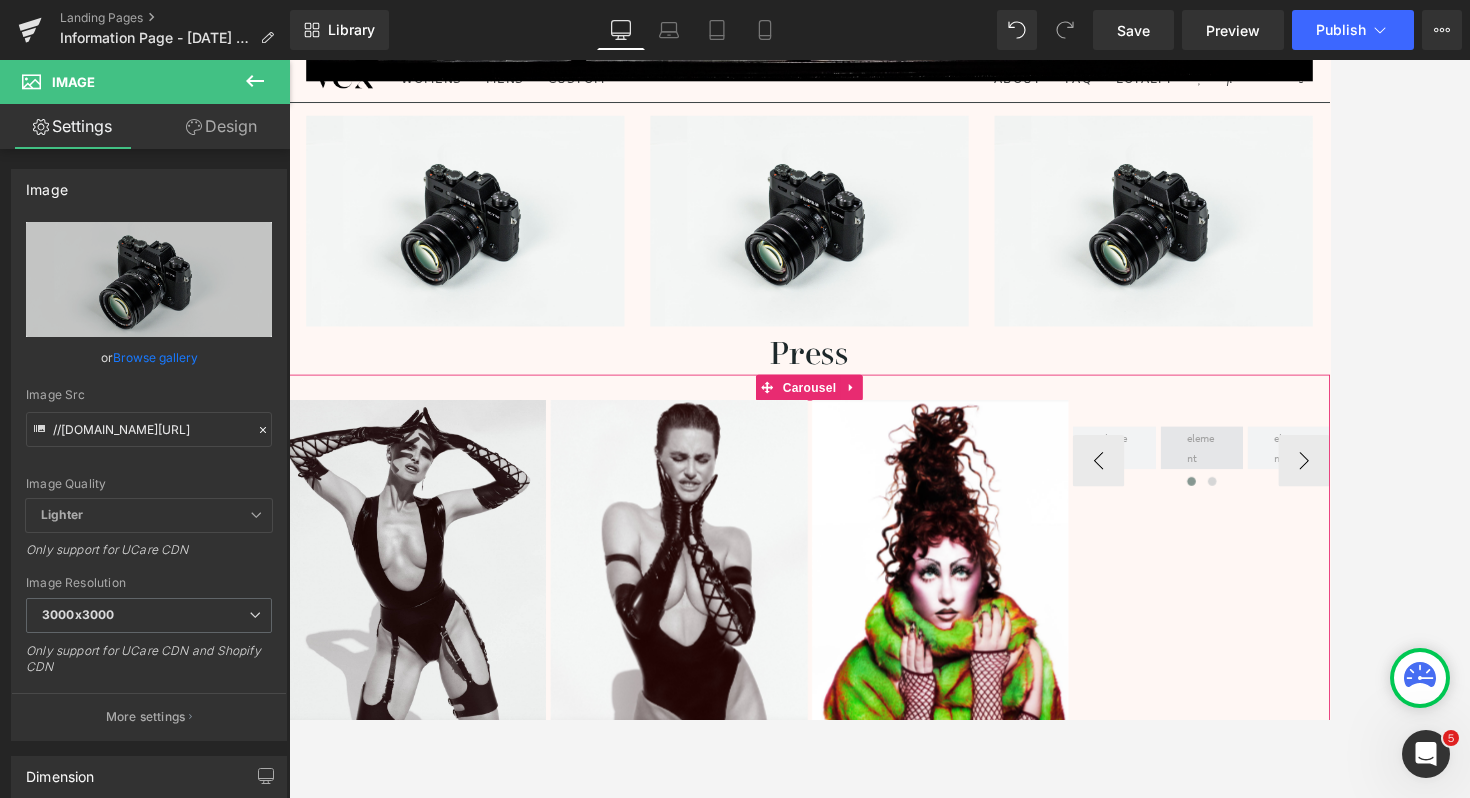 scroll, scrollTop: 2756, scrollLeft: 0, axis: vertical 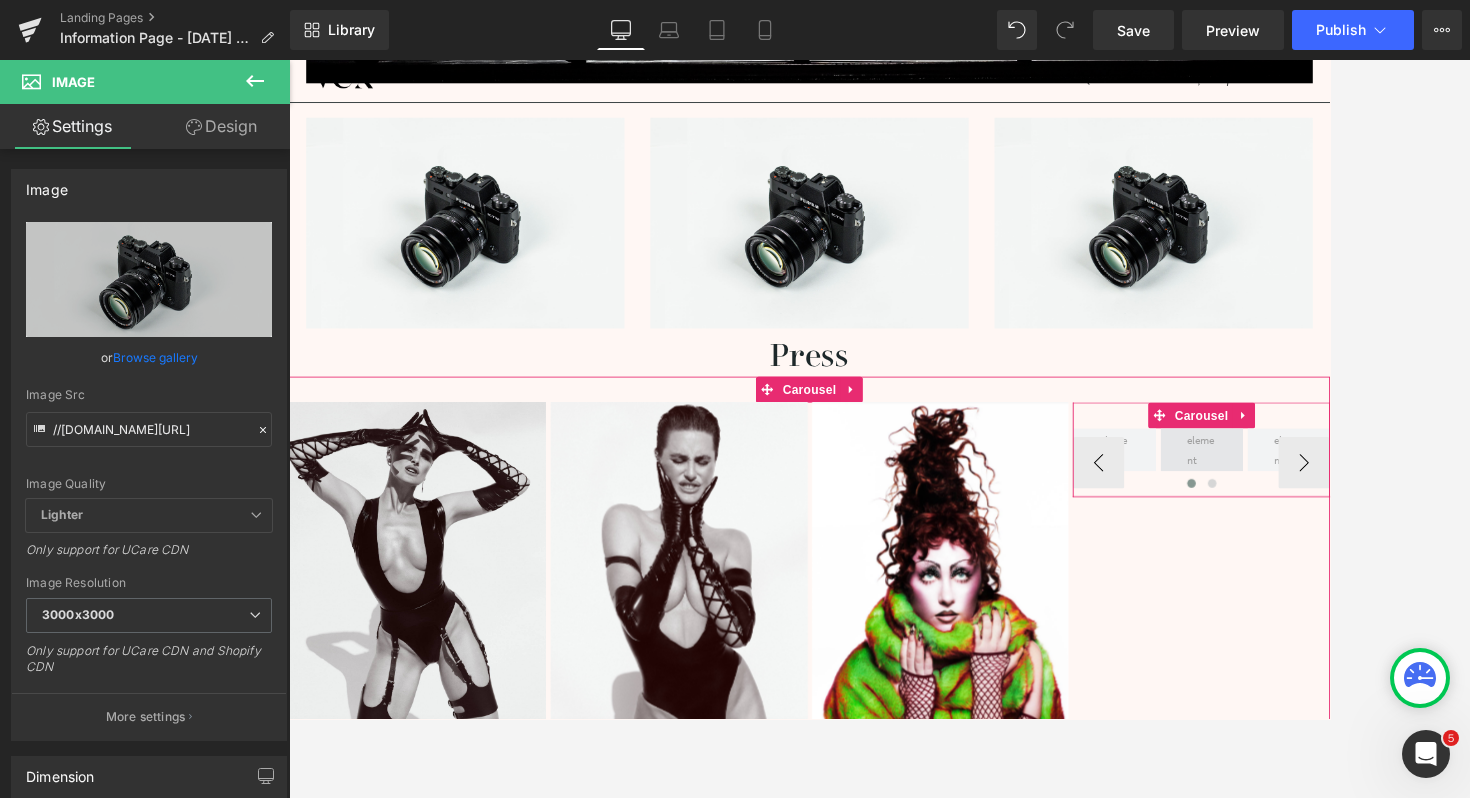 click at bounding box center (1350, 514) 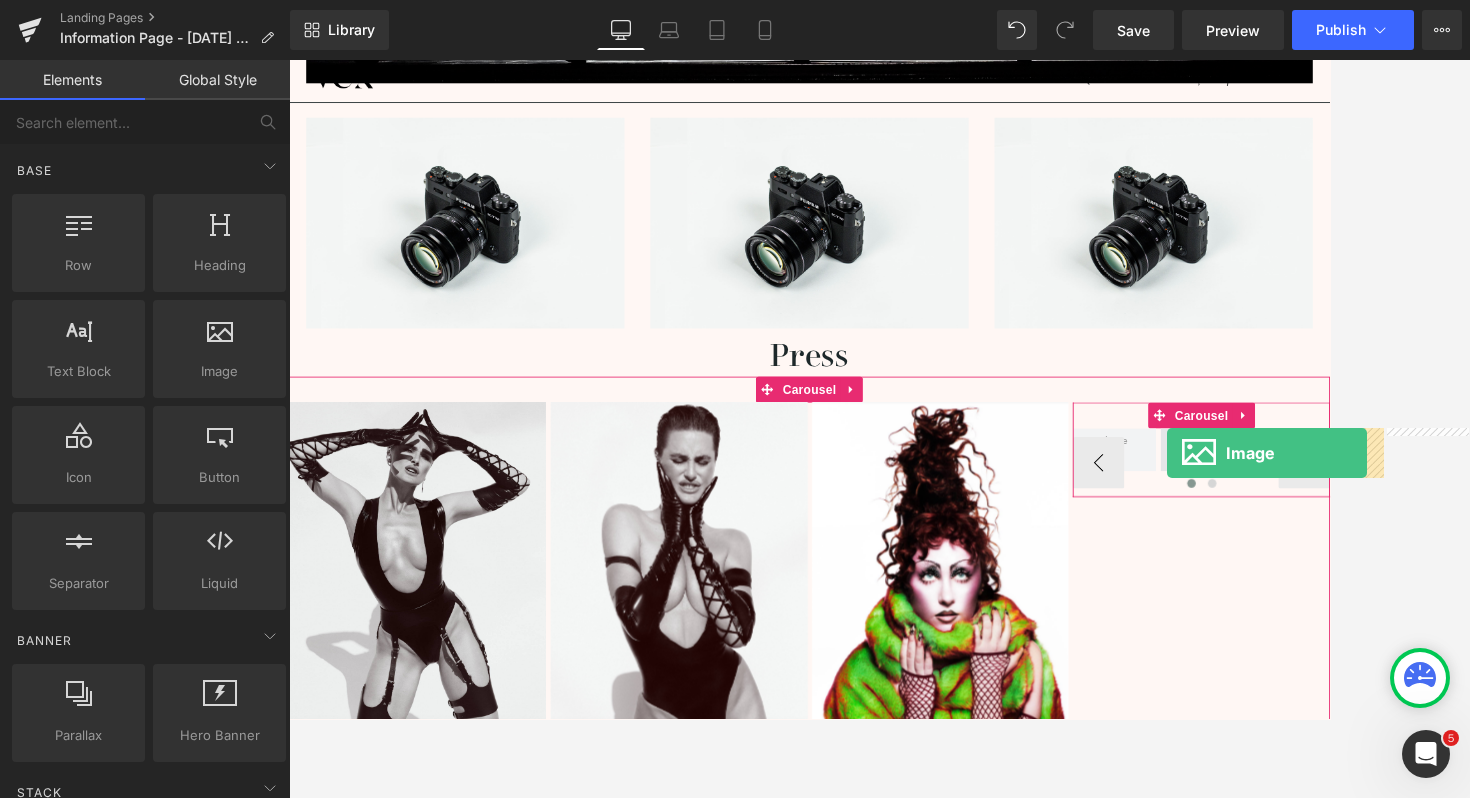 drag, startPoint x: 503, startPoint y: 419, endPoint x: 1310, endPoint y: 515, distance: 812.69 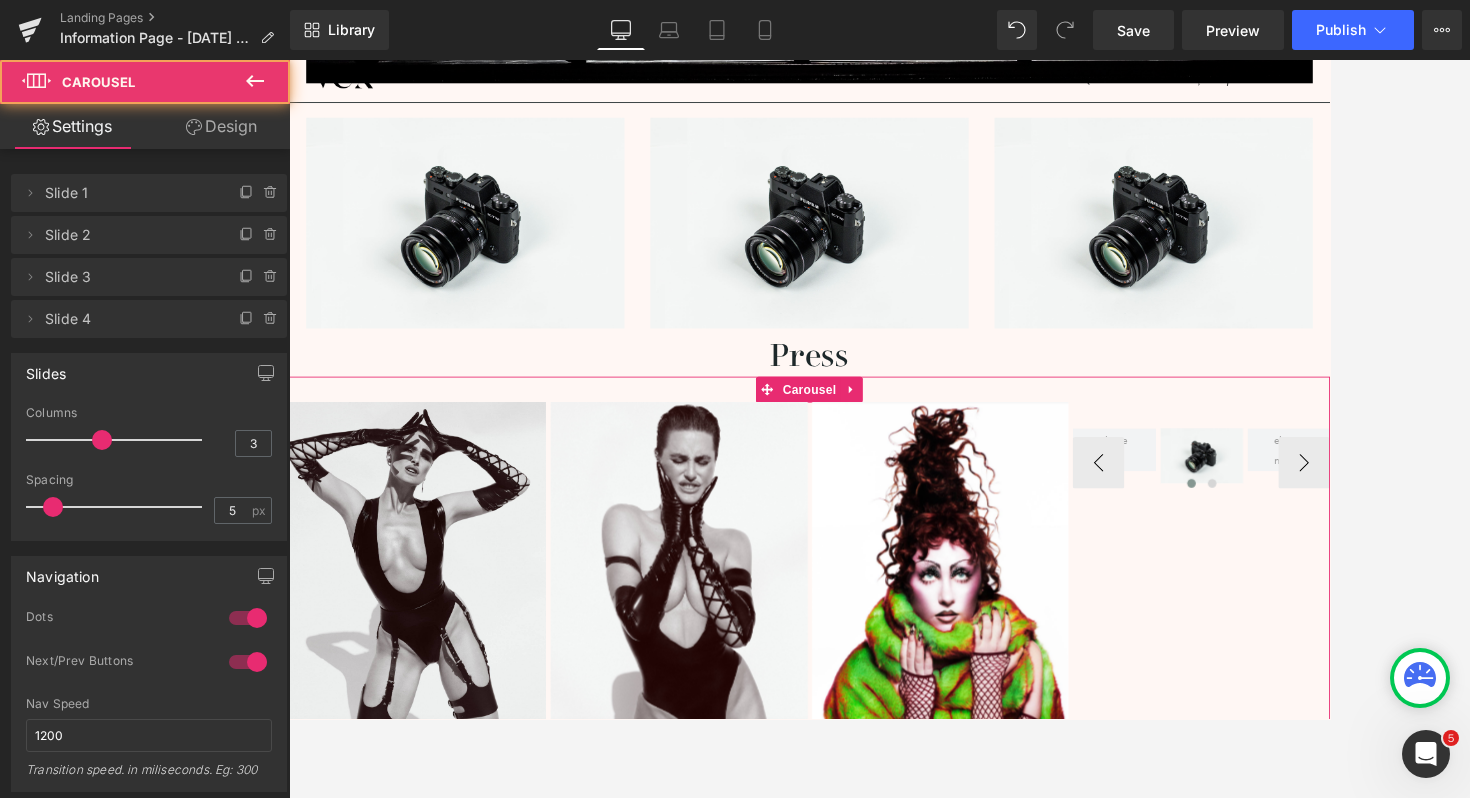 drag, startPoint x: 1343, startPoint y: 560, endPoint x: 1346, endPoint y: 622, distance: 62.072536 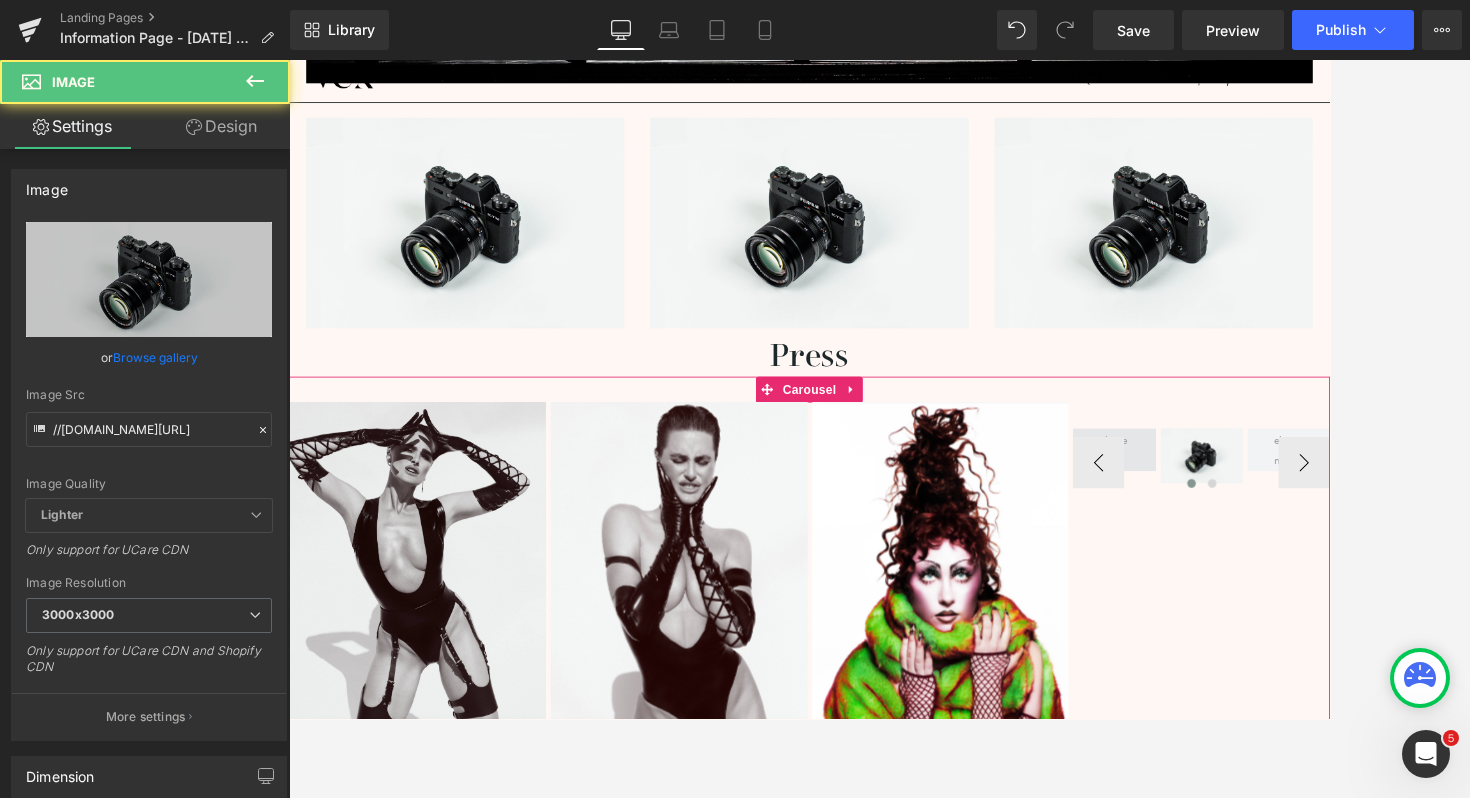 click at bounding box center [1248, 513] 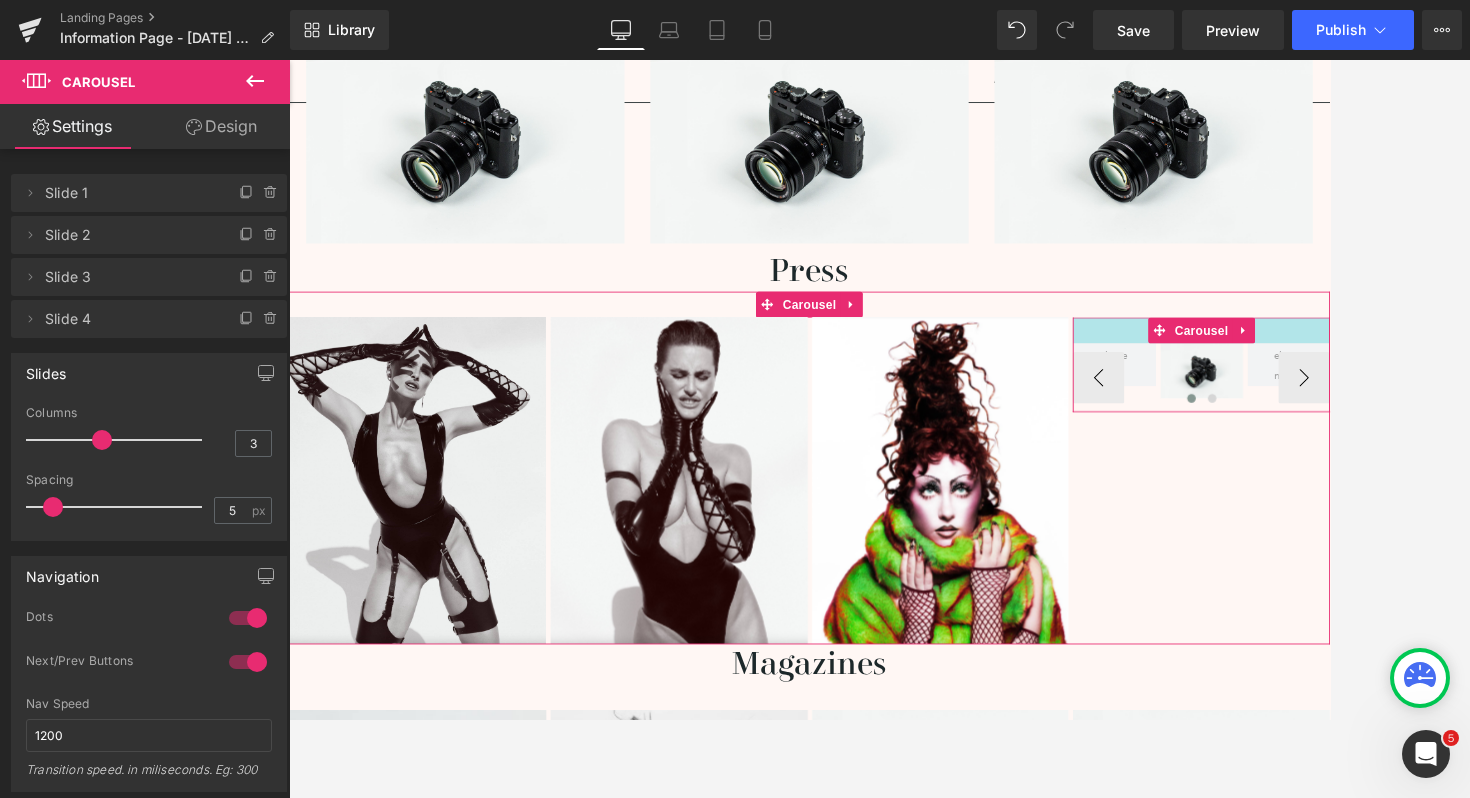 scroll, scrollTop: 2922, scrollLeft: 0, axis: vertical 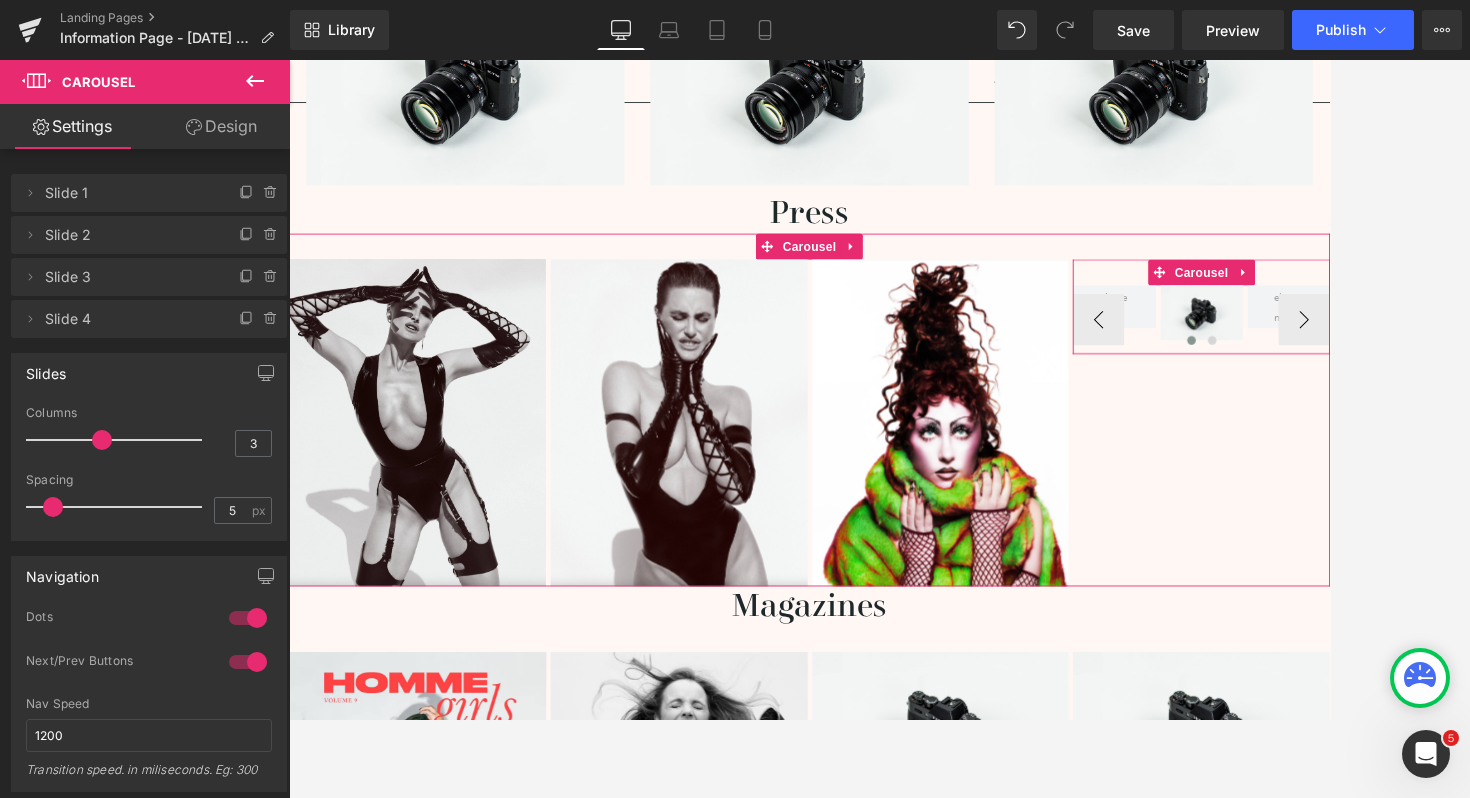click at bounding box center [1349, 390] 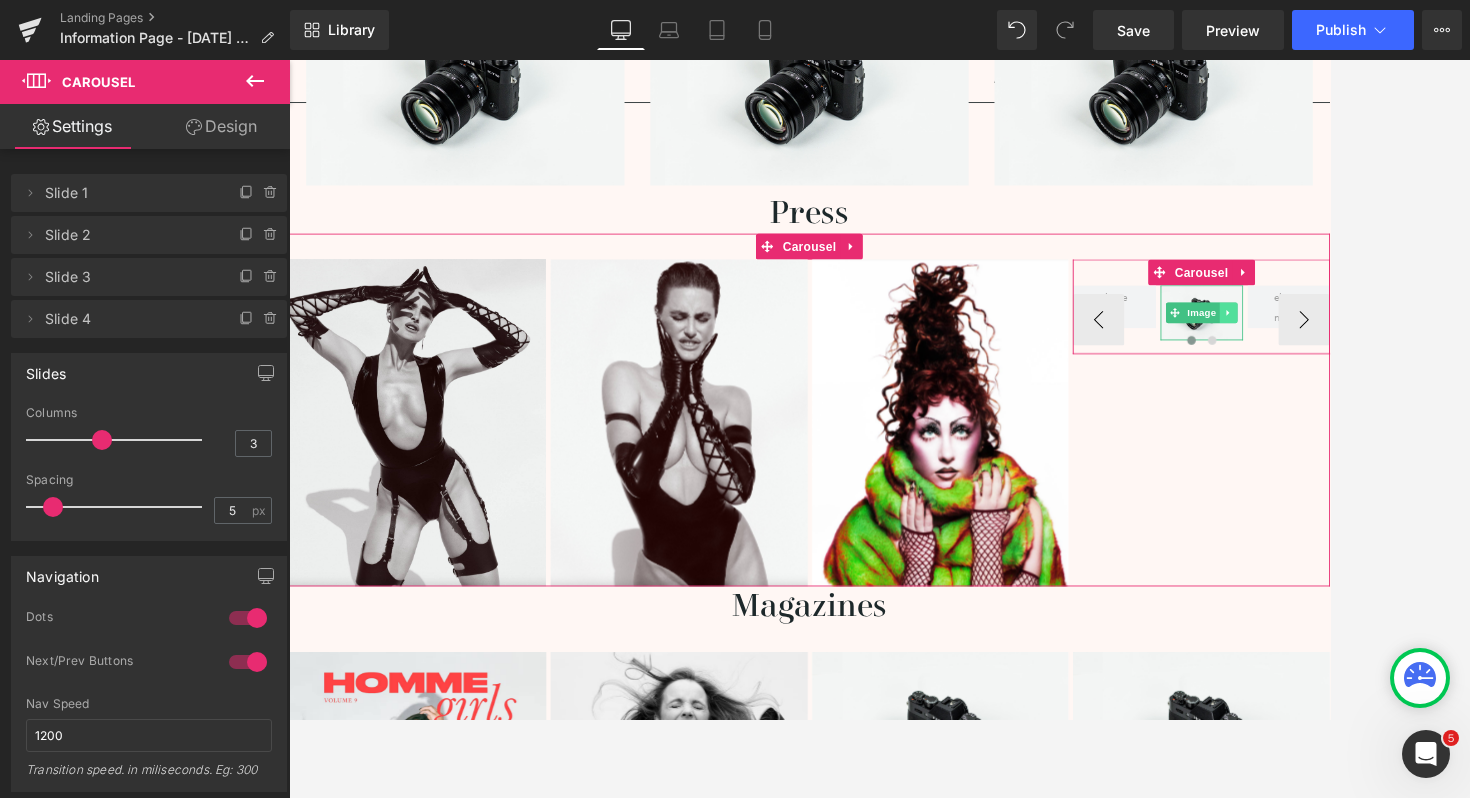 click 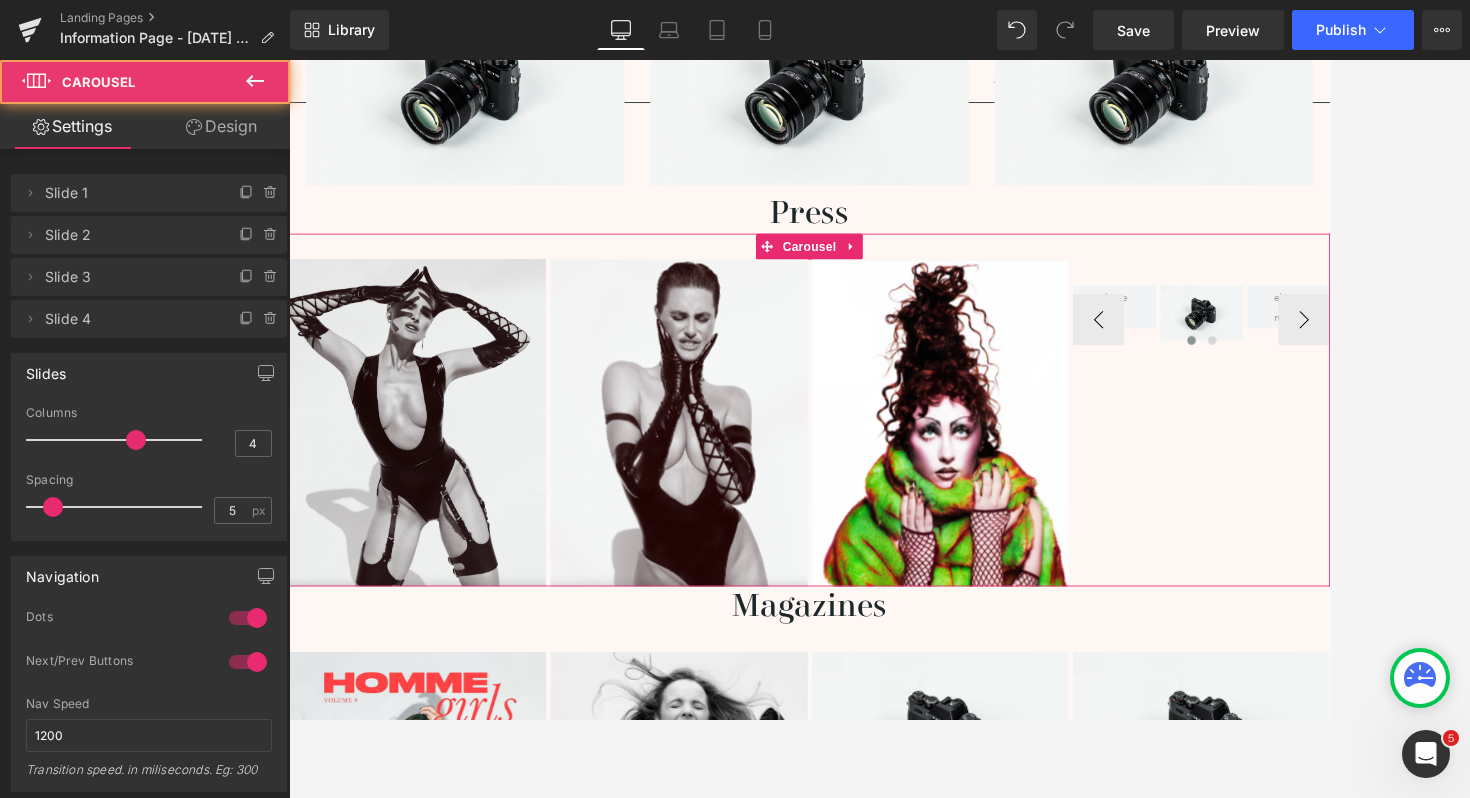 click on "Image
Image
Image
Image
‹ ›
[GEOGRAPHIC_DATA]" at bounding box center (896, 482) 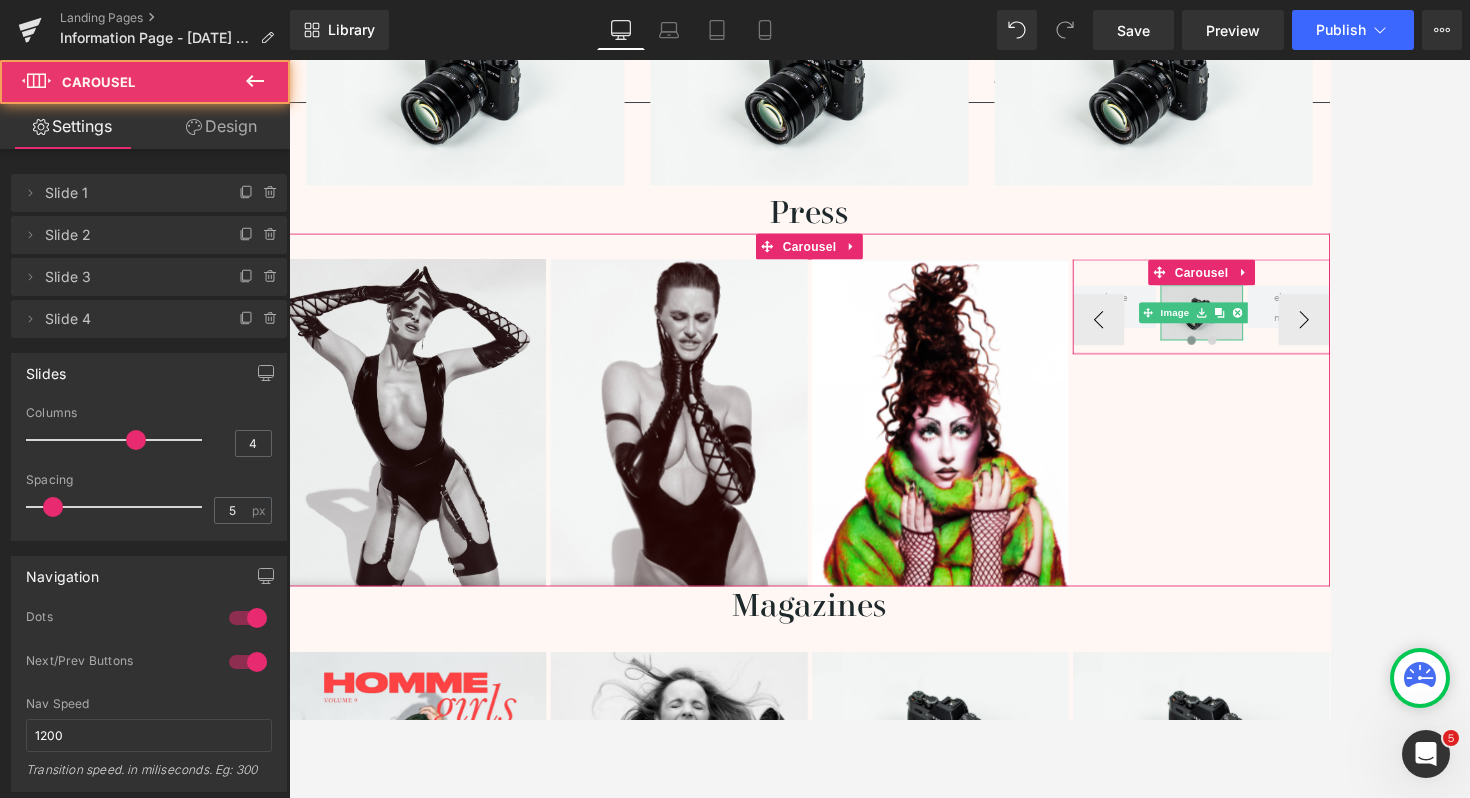 click at bounding box center [1370, 354] 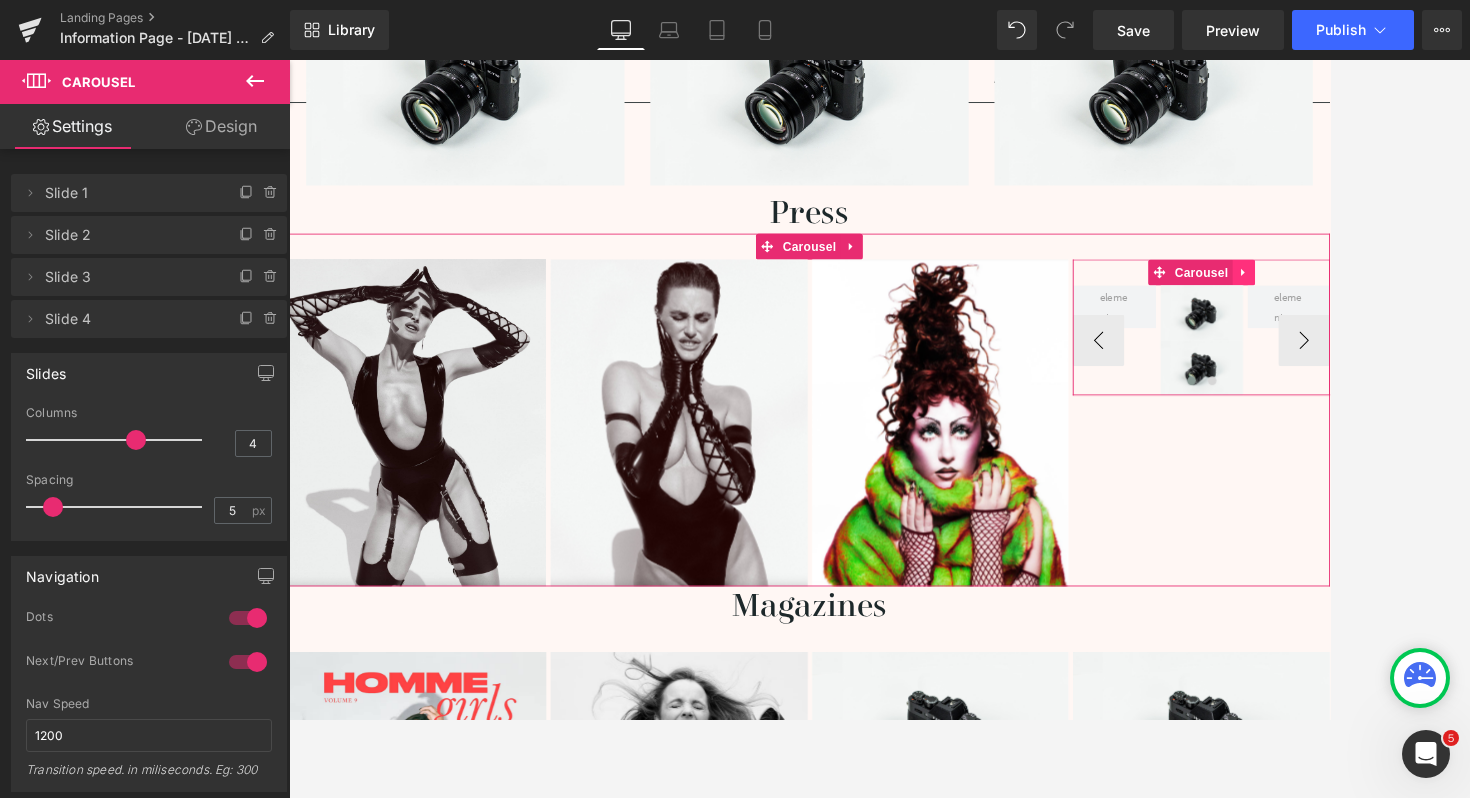 click 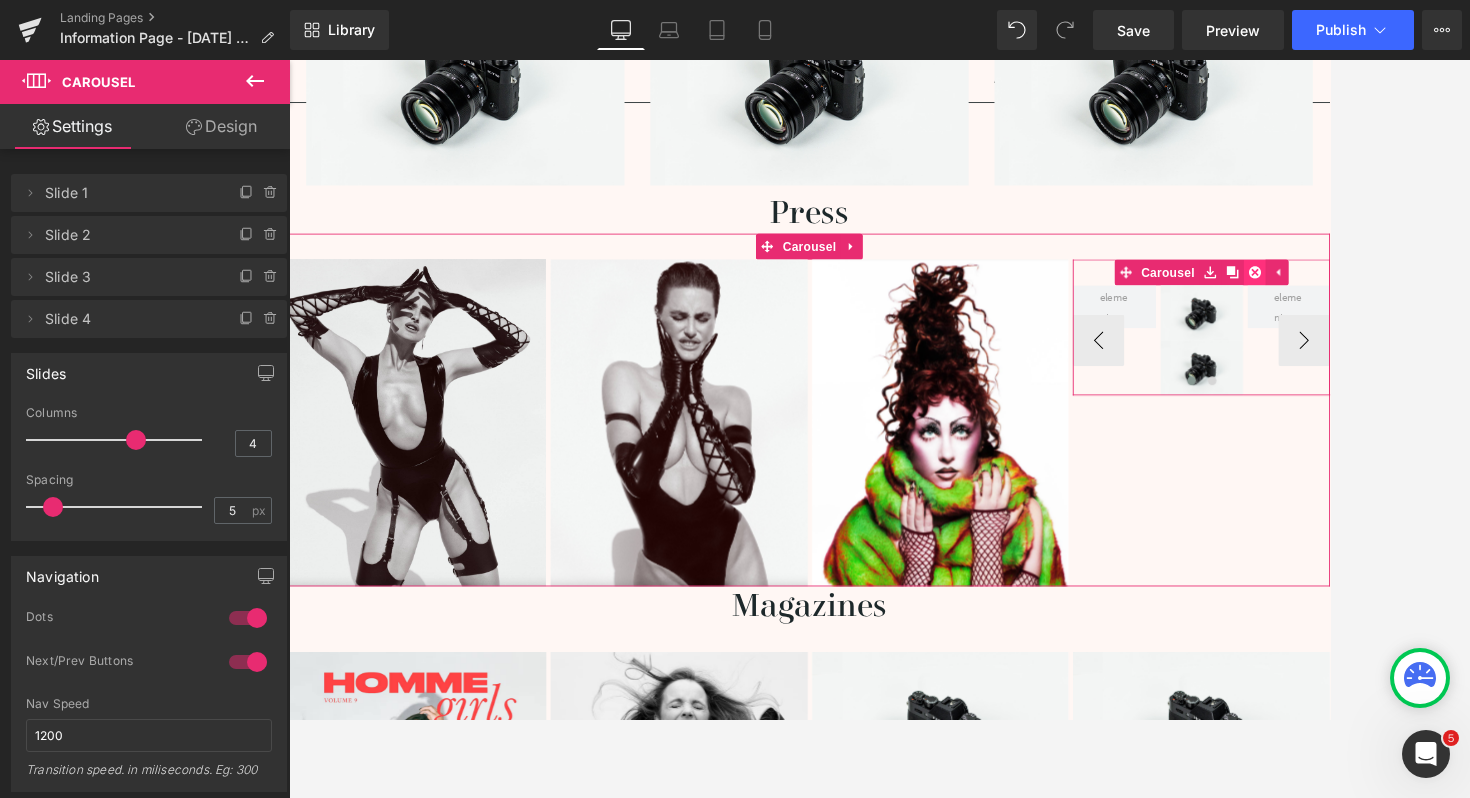 click 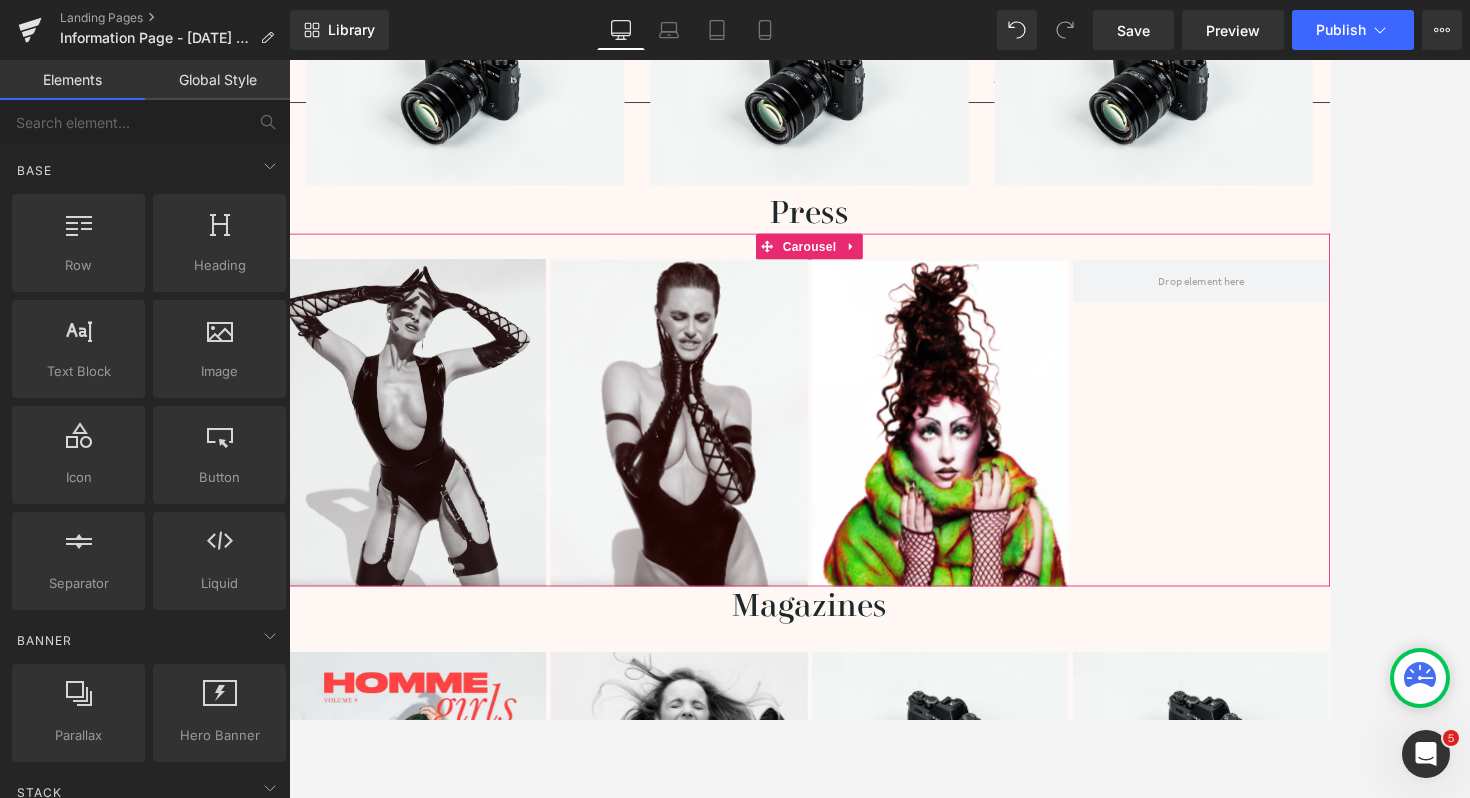 scroll, scrollTop: 2853, scrollLeft: 0, axis: vertical 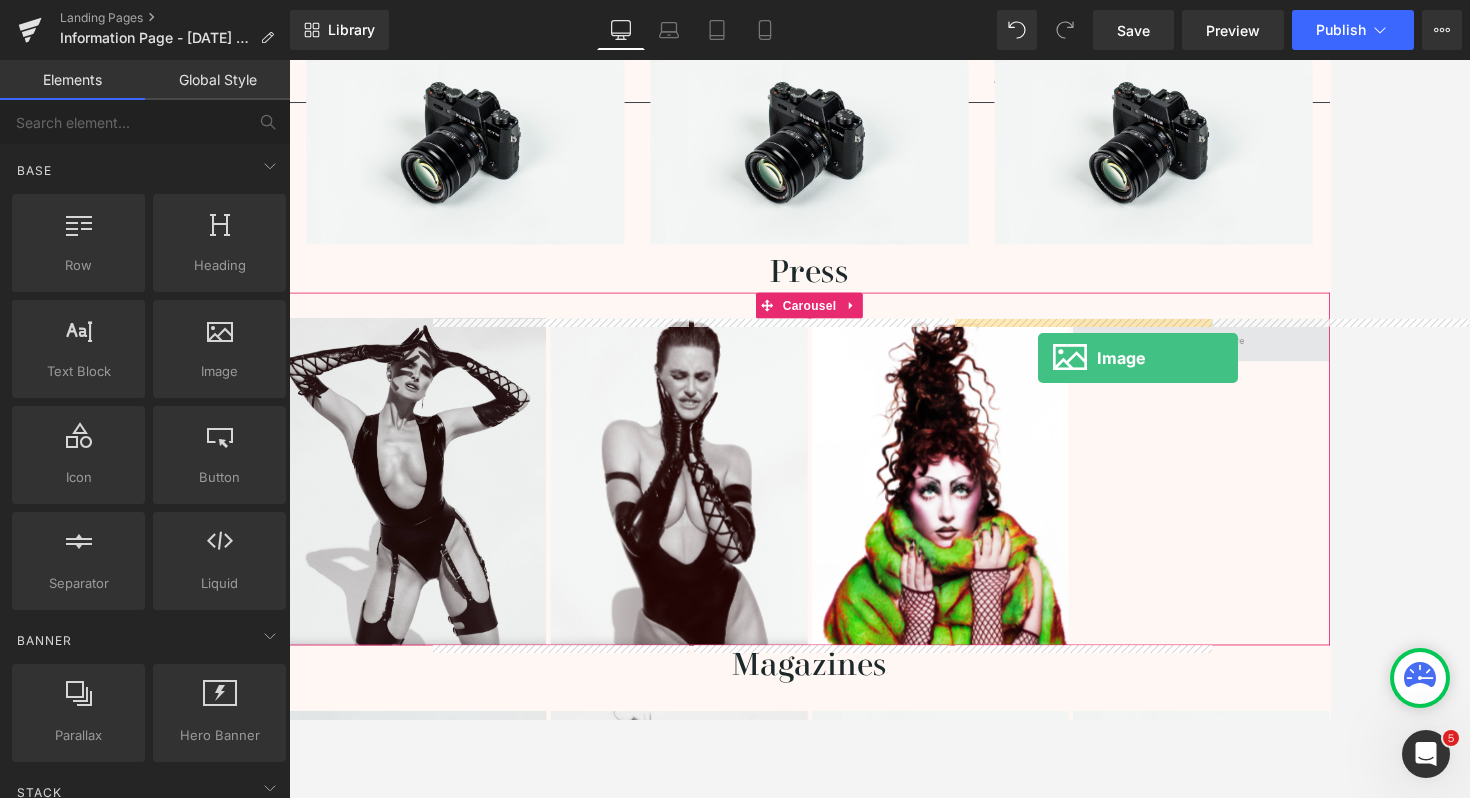 drag, startPoint x: 522, startPoint y: 410, endPoint x: 1222, endPoint y: 408, distance: 700.00287 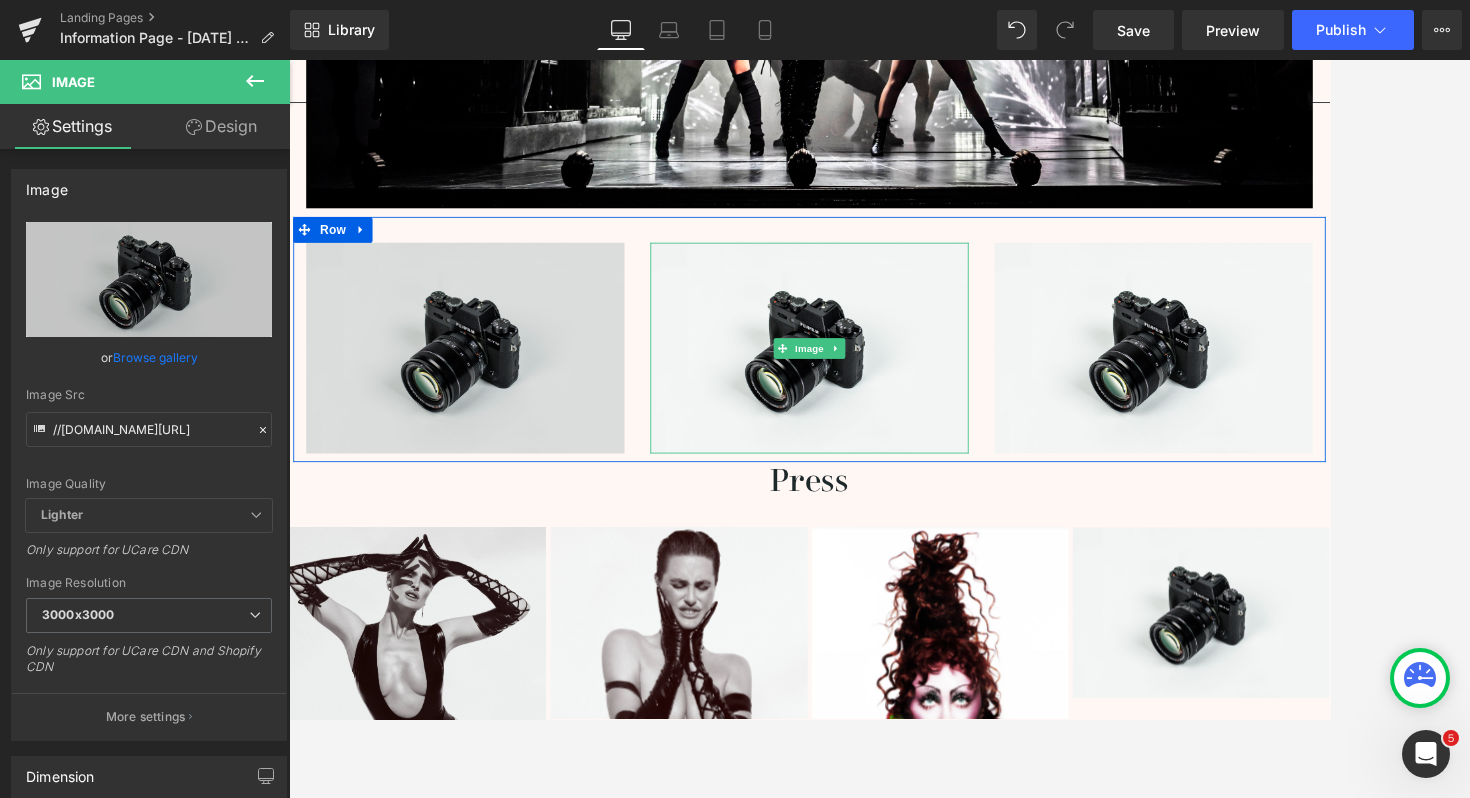 scroll, scrollTop: 2625, scrollLeft: 0, axis: vertical 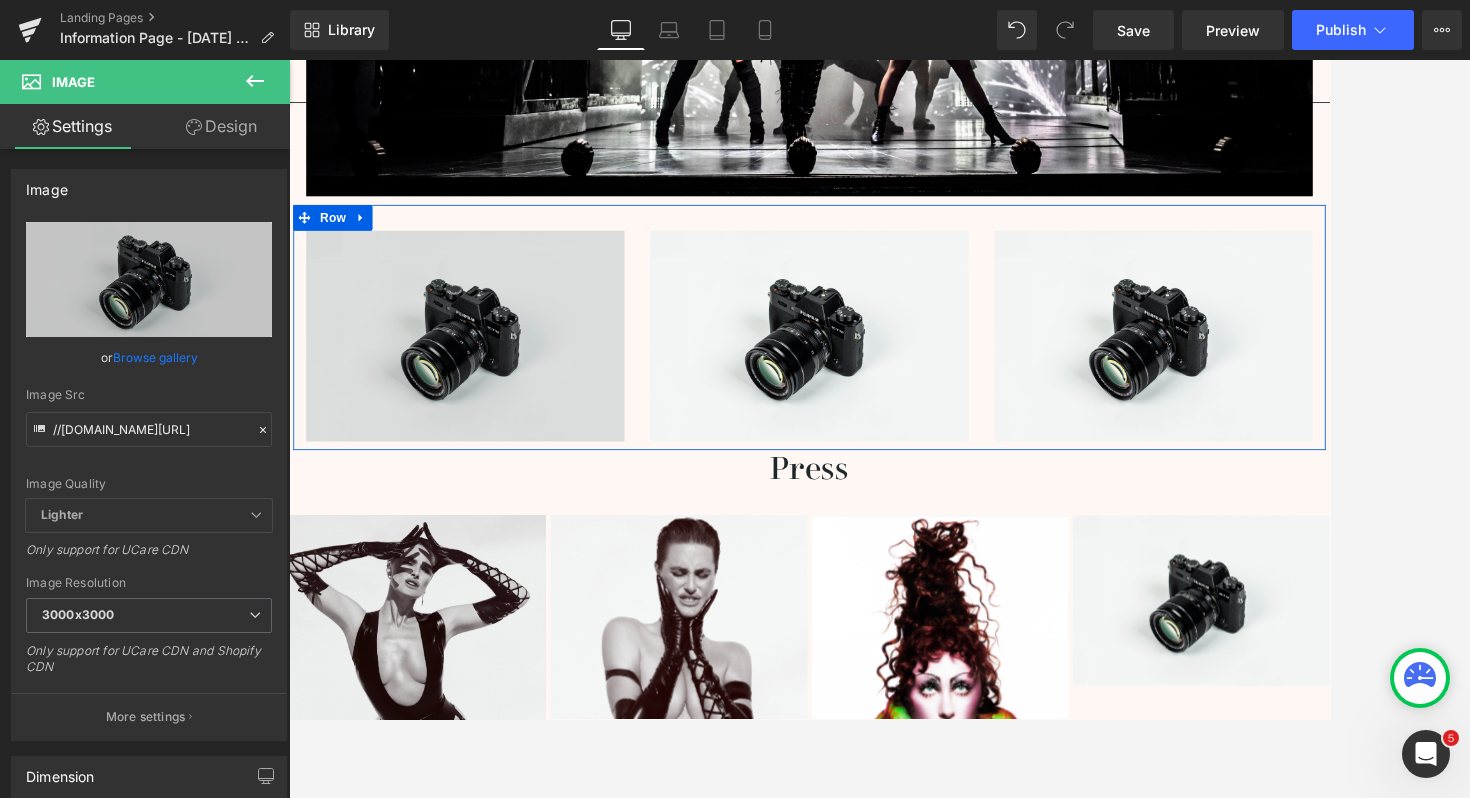 click on "Image" at bounding box center (494, 380) 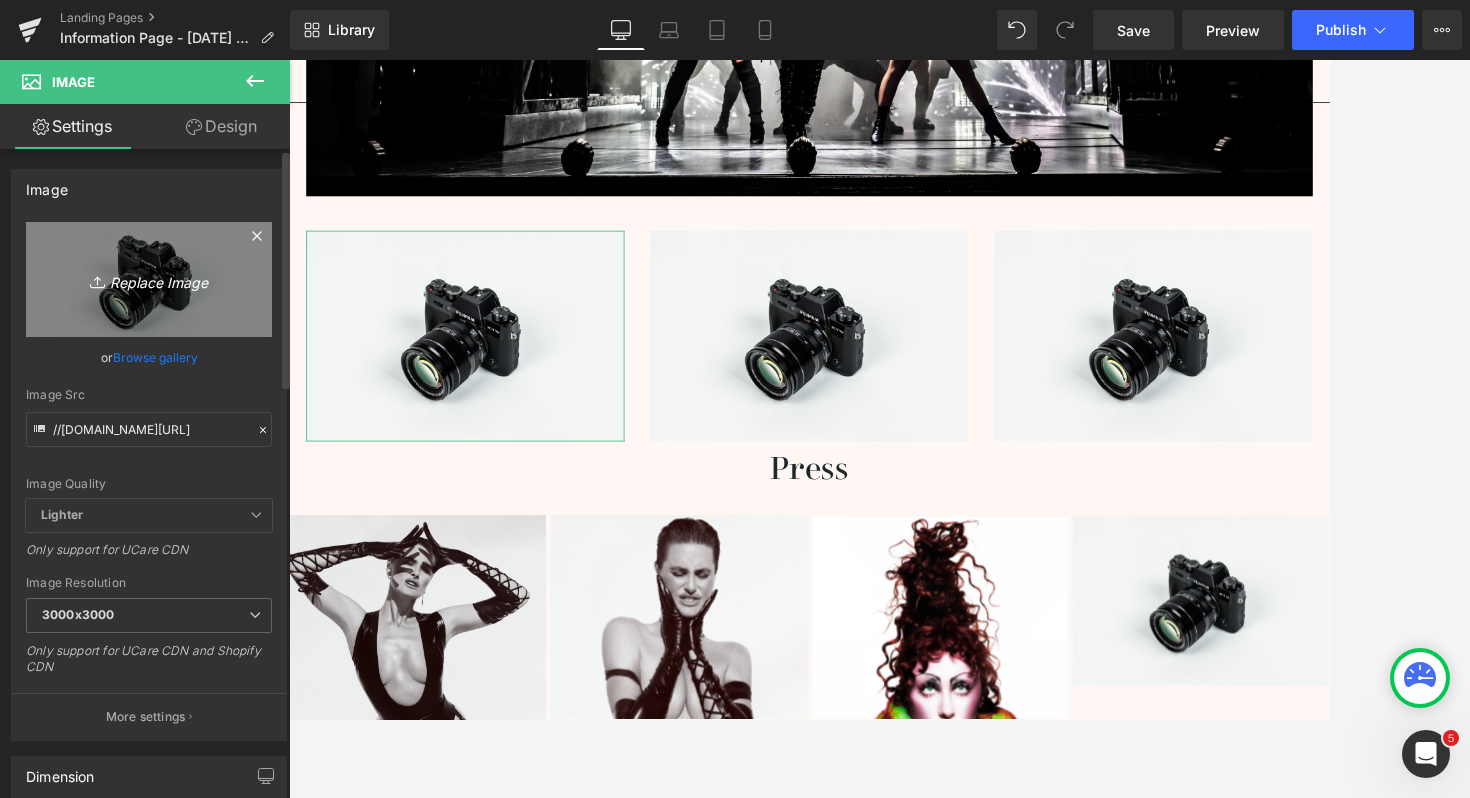 click on "Replace Image" at bounding box center (149, 279) 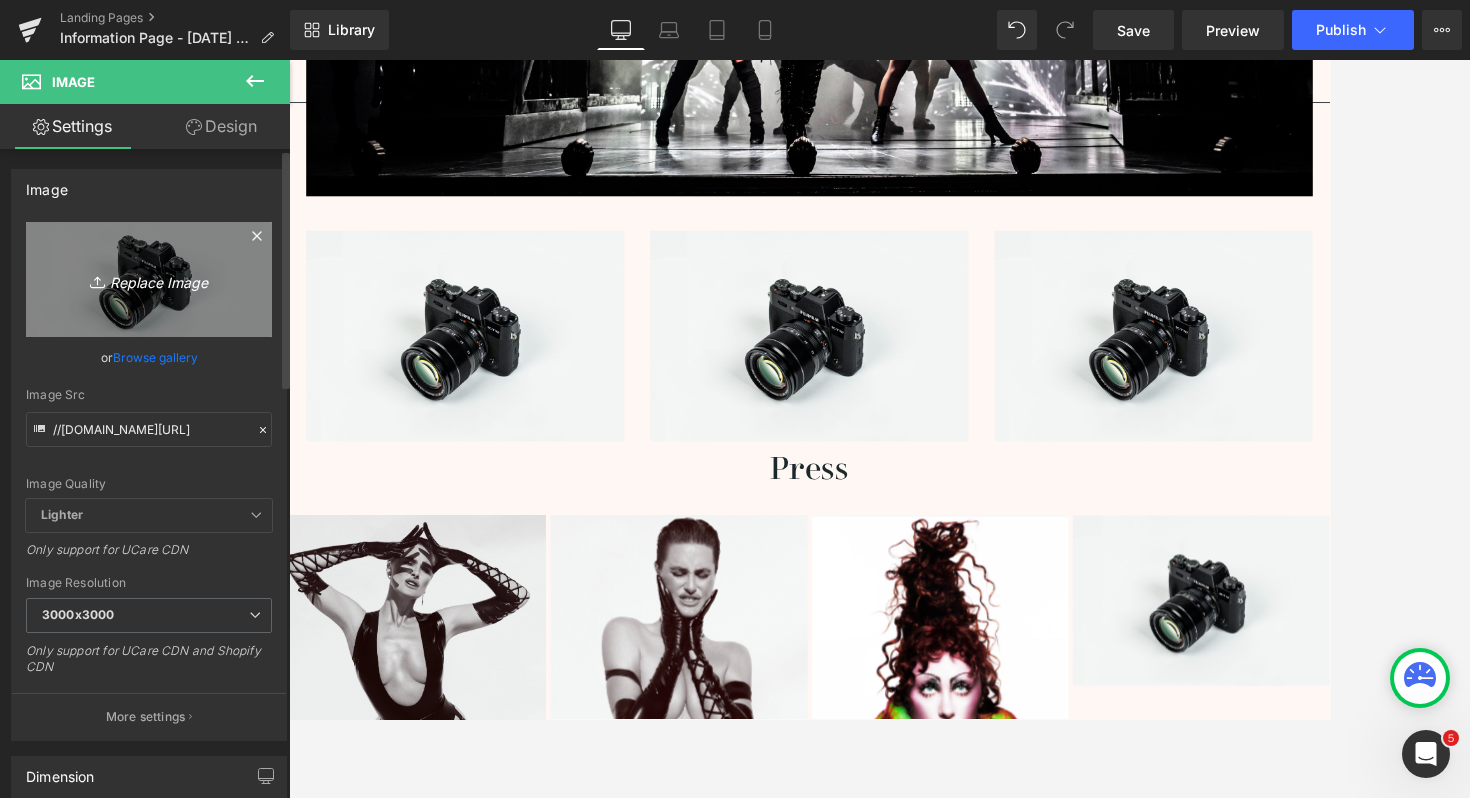 type on "C:\fakepath\6_1bc63daa-49e0-4ab4-8ead-0eada6db5117_600x600.png.webp" 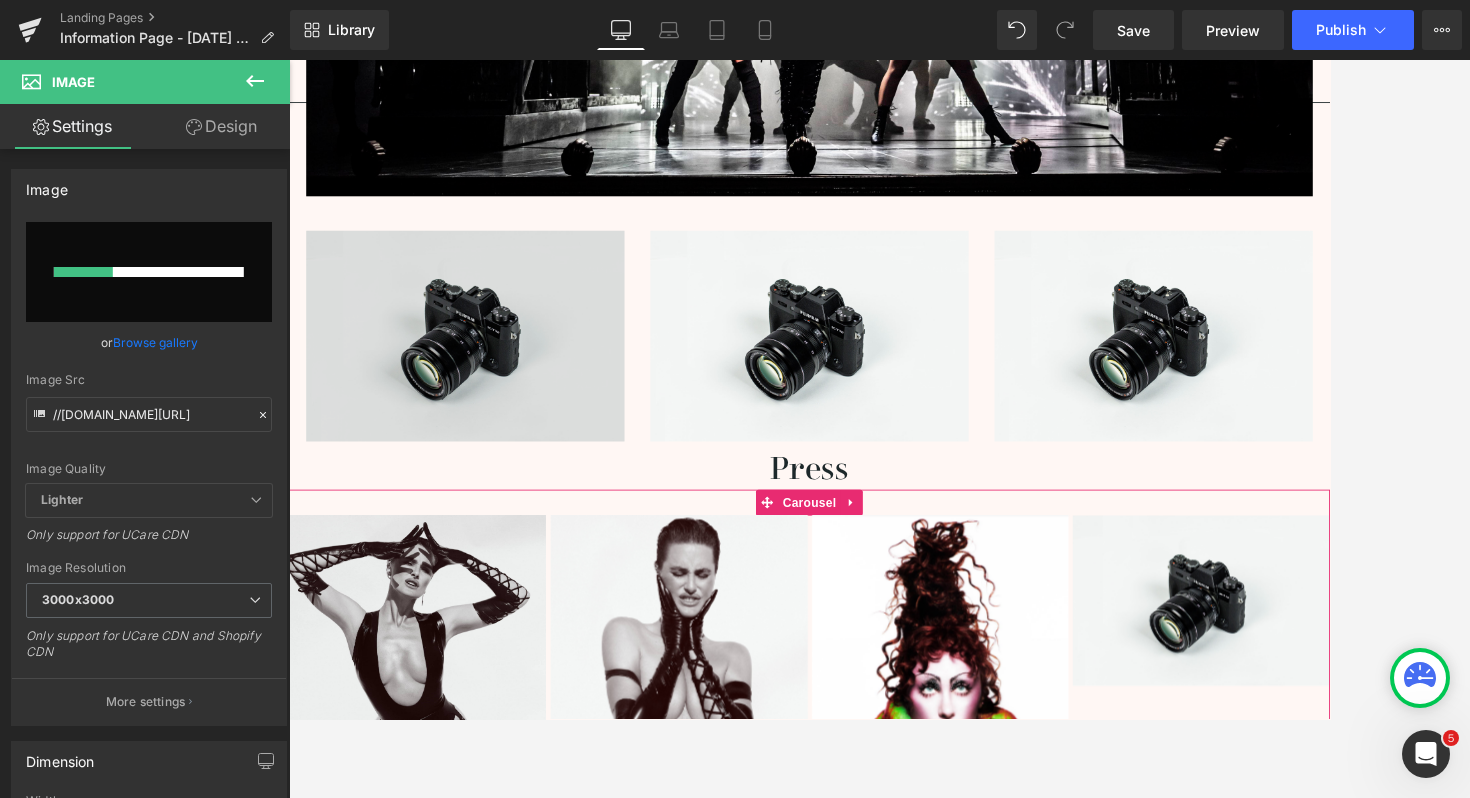 type 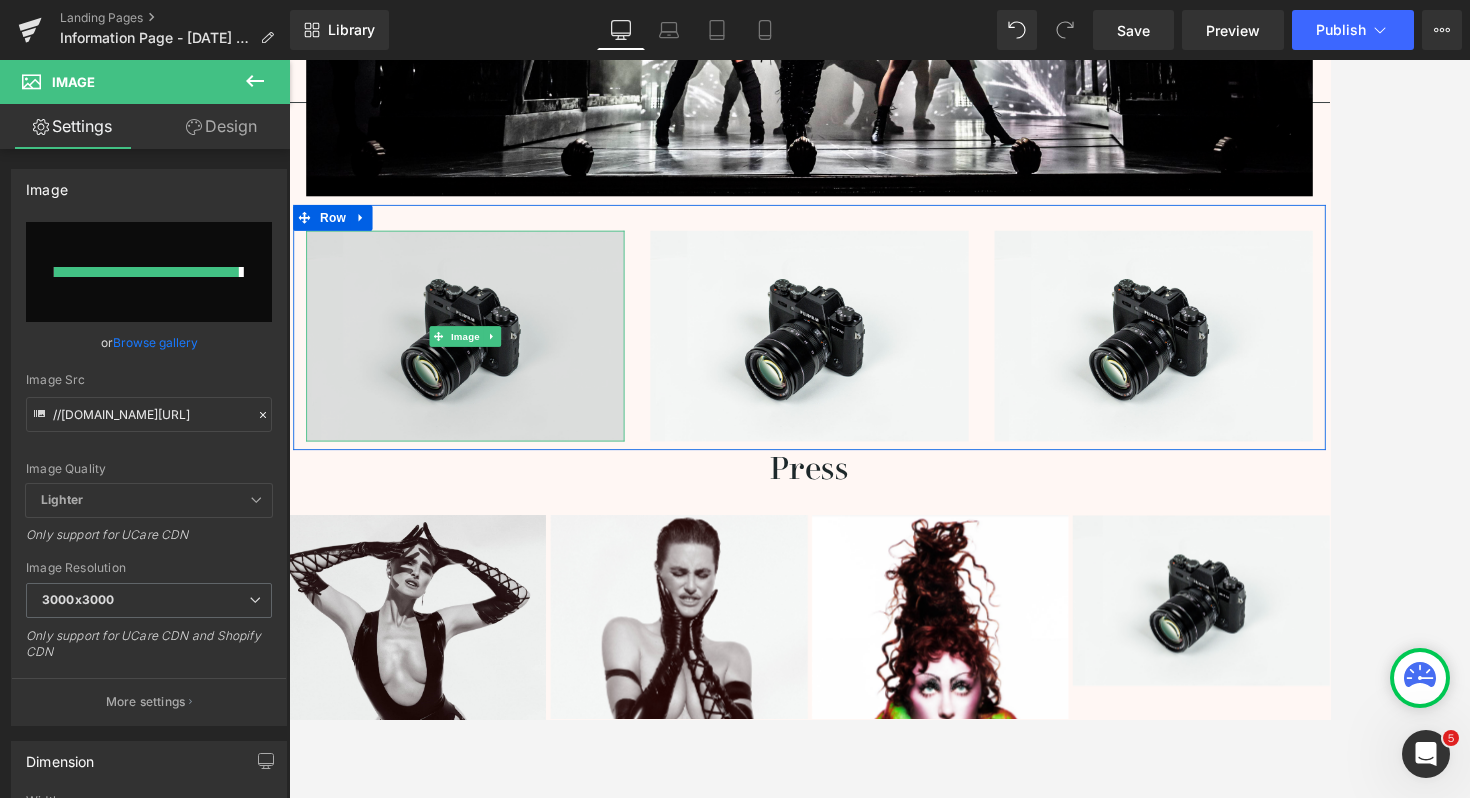 type on "[URL][DOMAIN_NAME]" 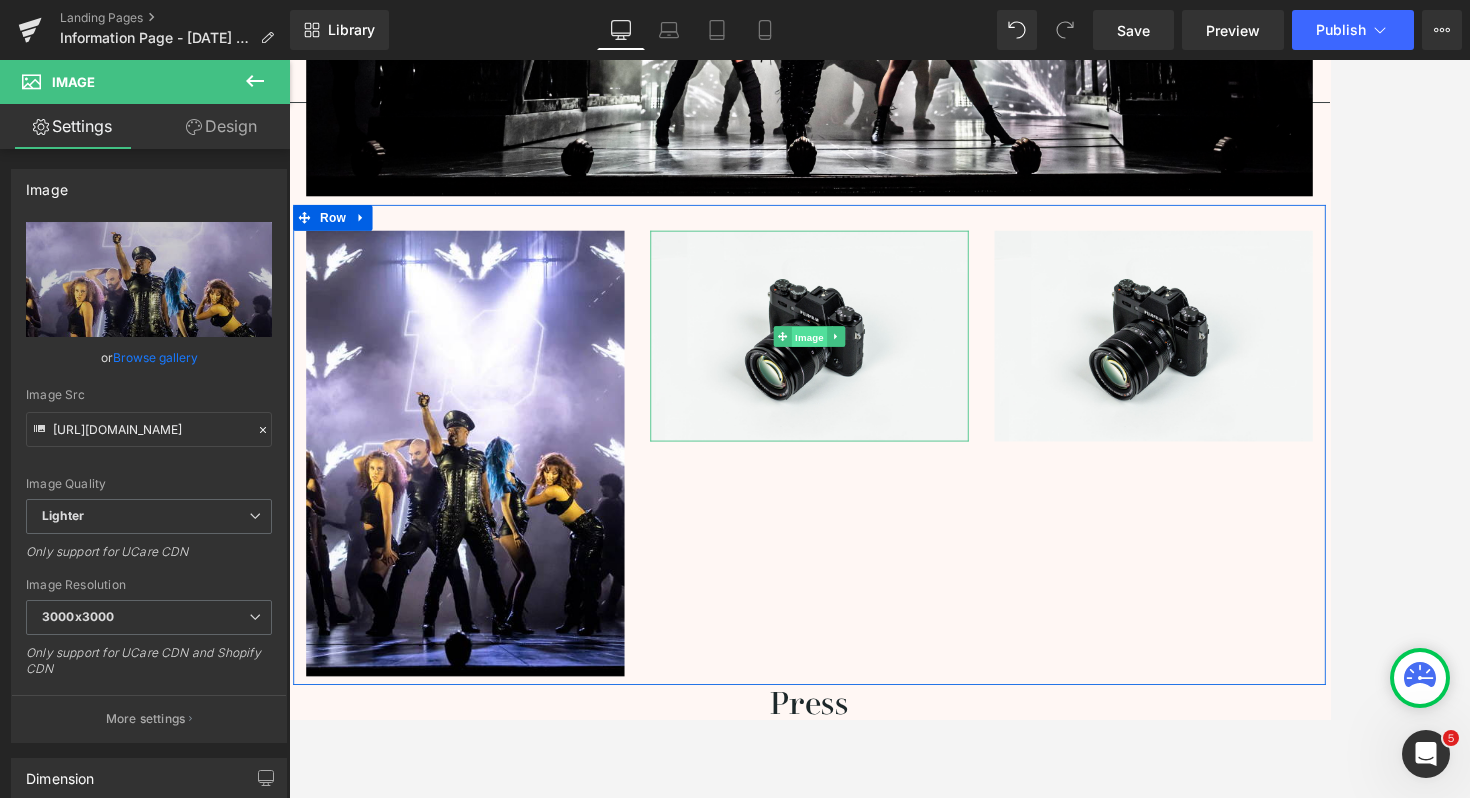 click on "Image" at bounding box center [894, 382] 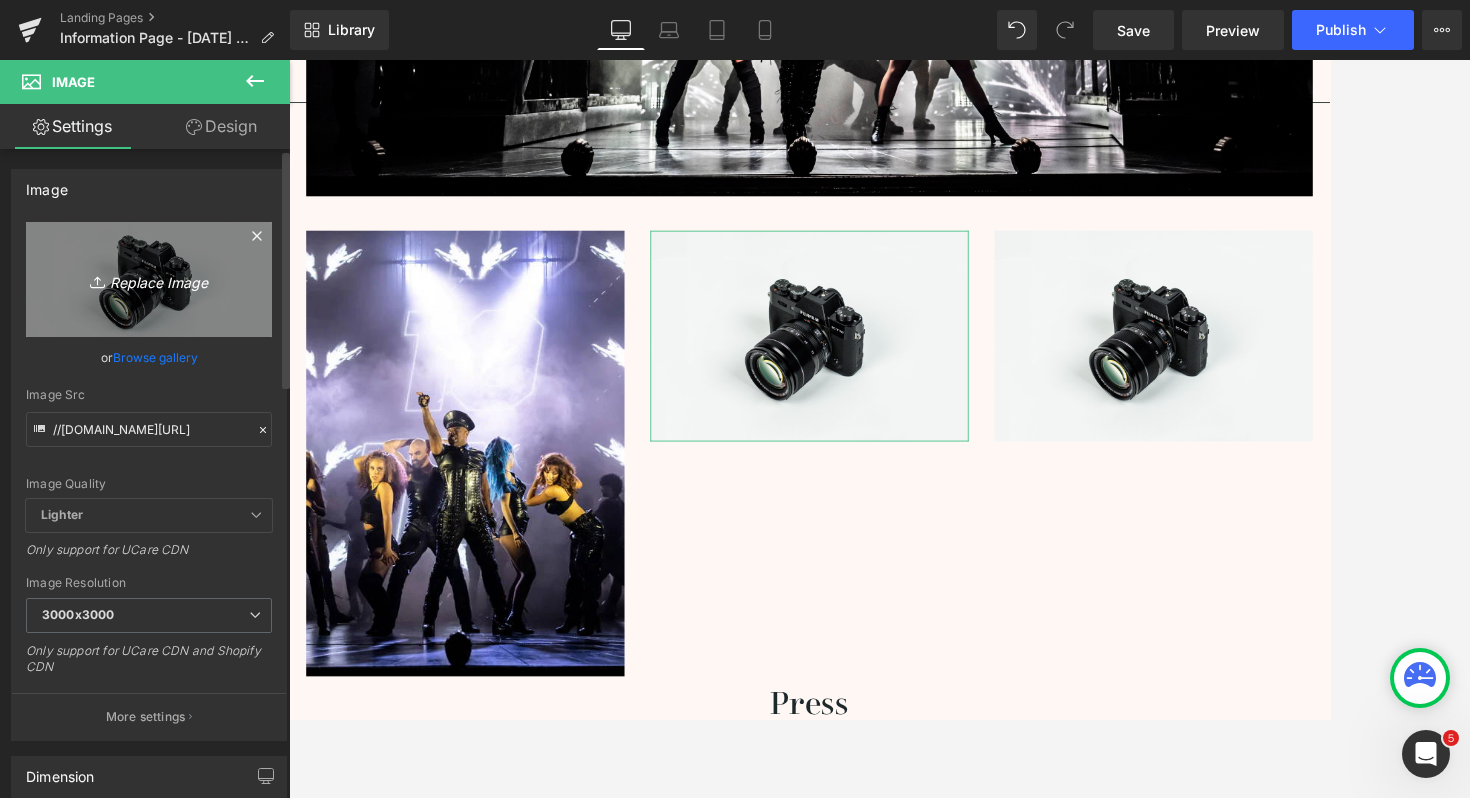 click on "Replace Image" at bounding box center (149, 279) 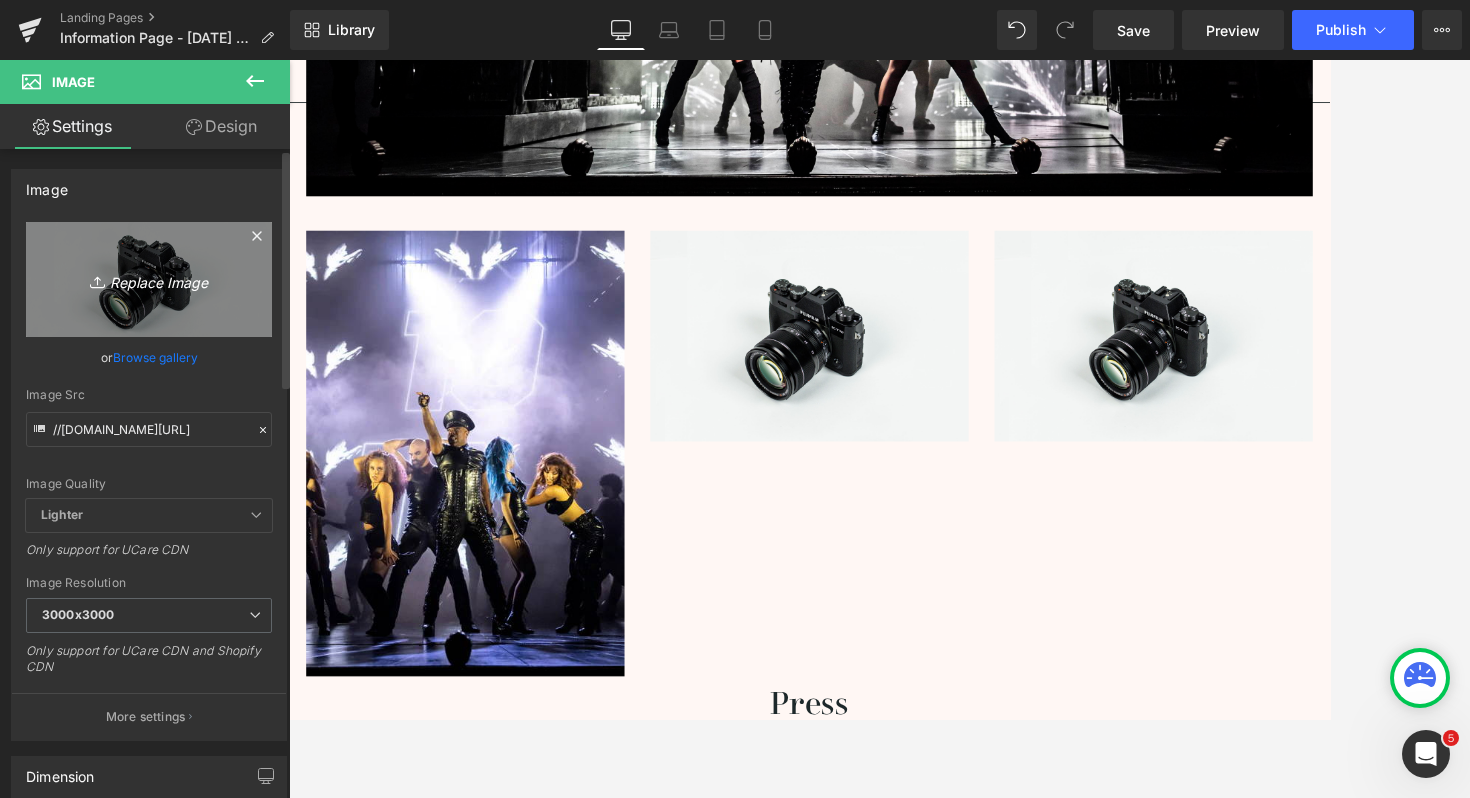 type on "C:\fakepath\7_2d72fdd9-fb91-4785-bdf4-efe8714b5457_600x600.png.webp" 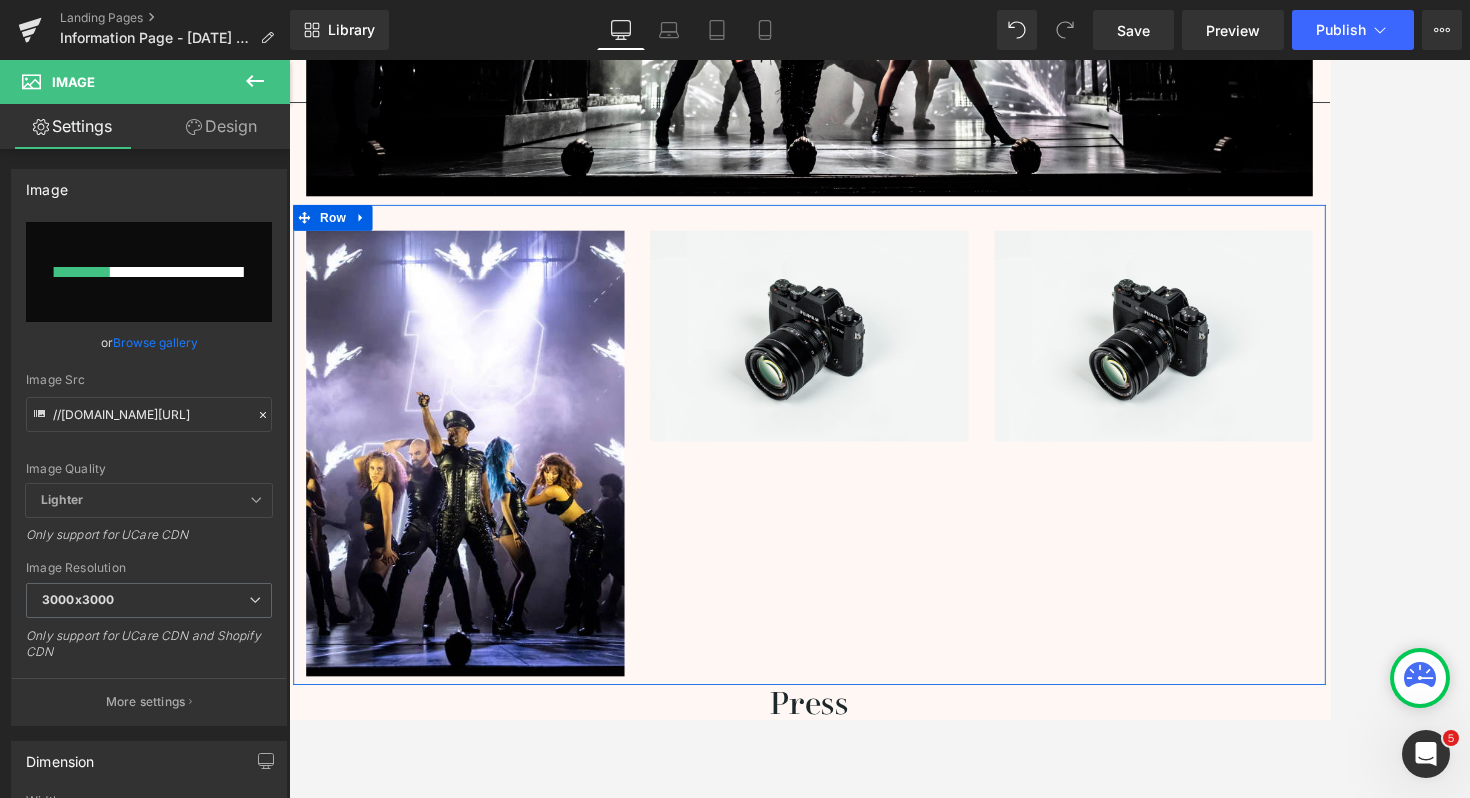 type 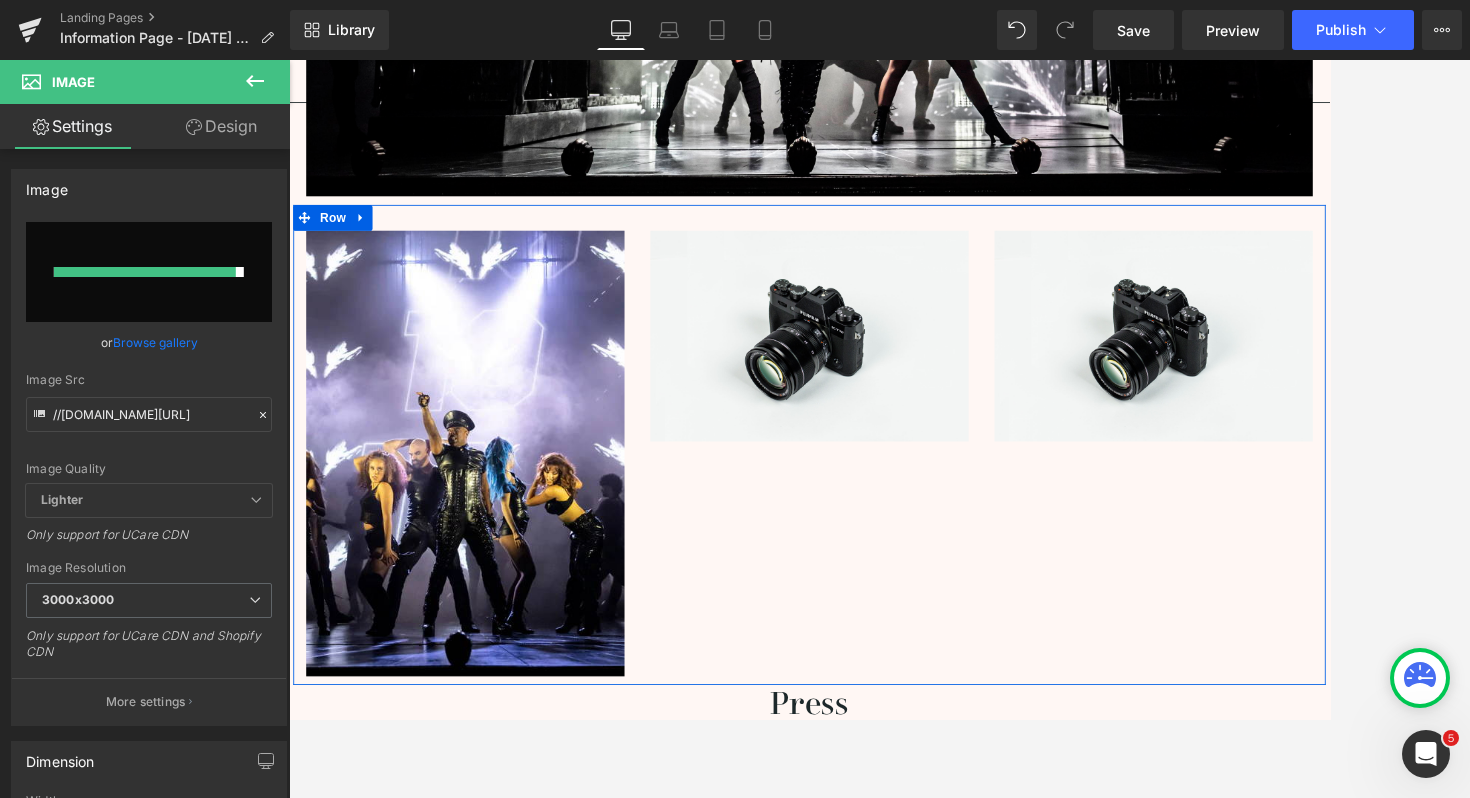 type on "[URL][DOMAIN_NAME]" 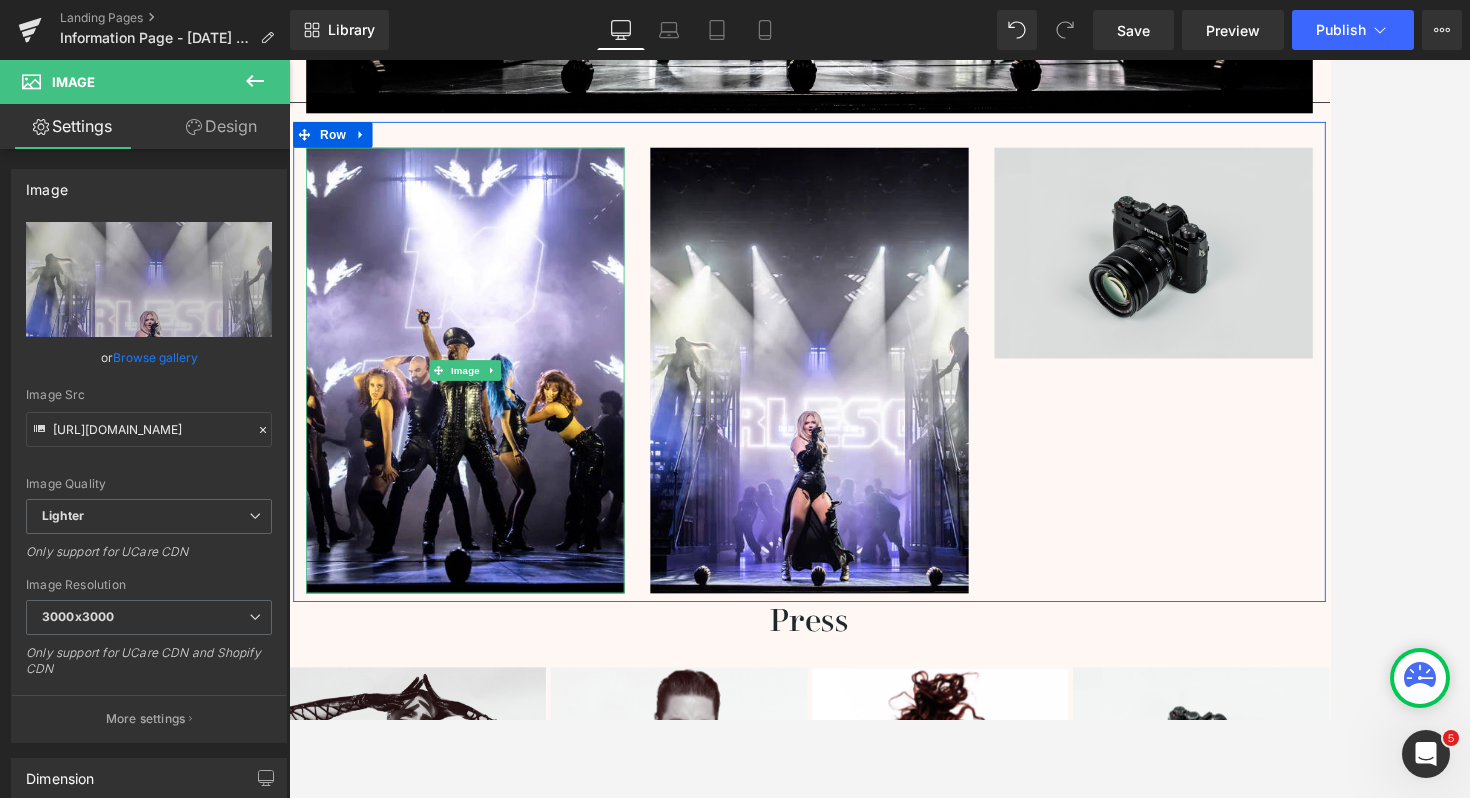 scroll, scrollTop: 2735, scrollLeft: 0, axis: vertical 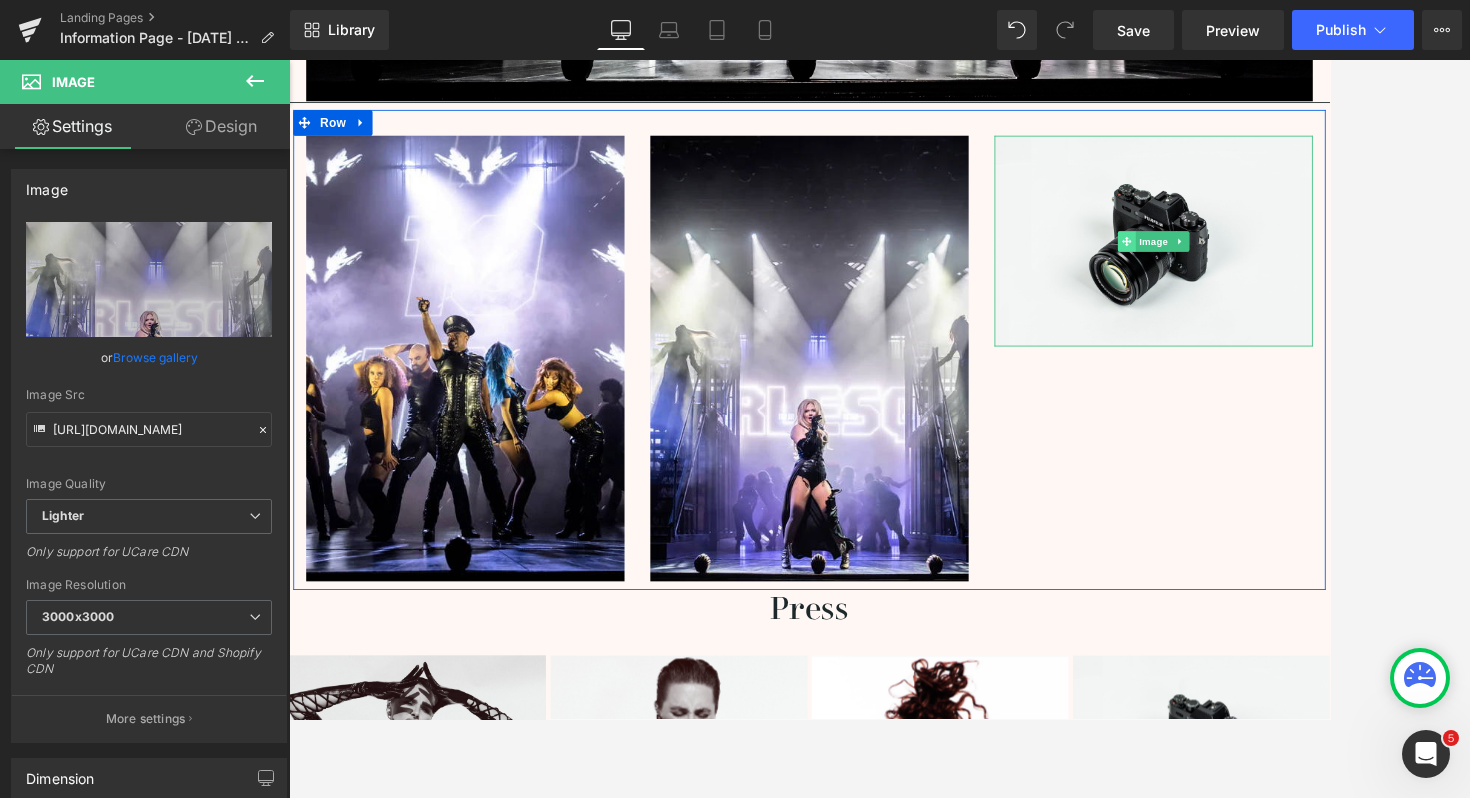 click at bounding box center (1262, 271) 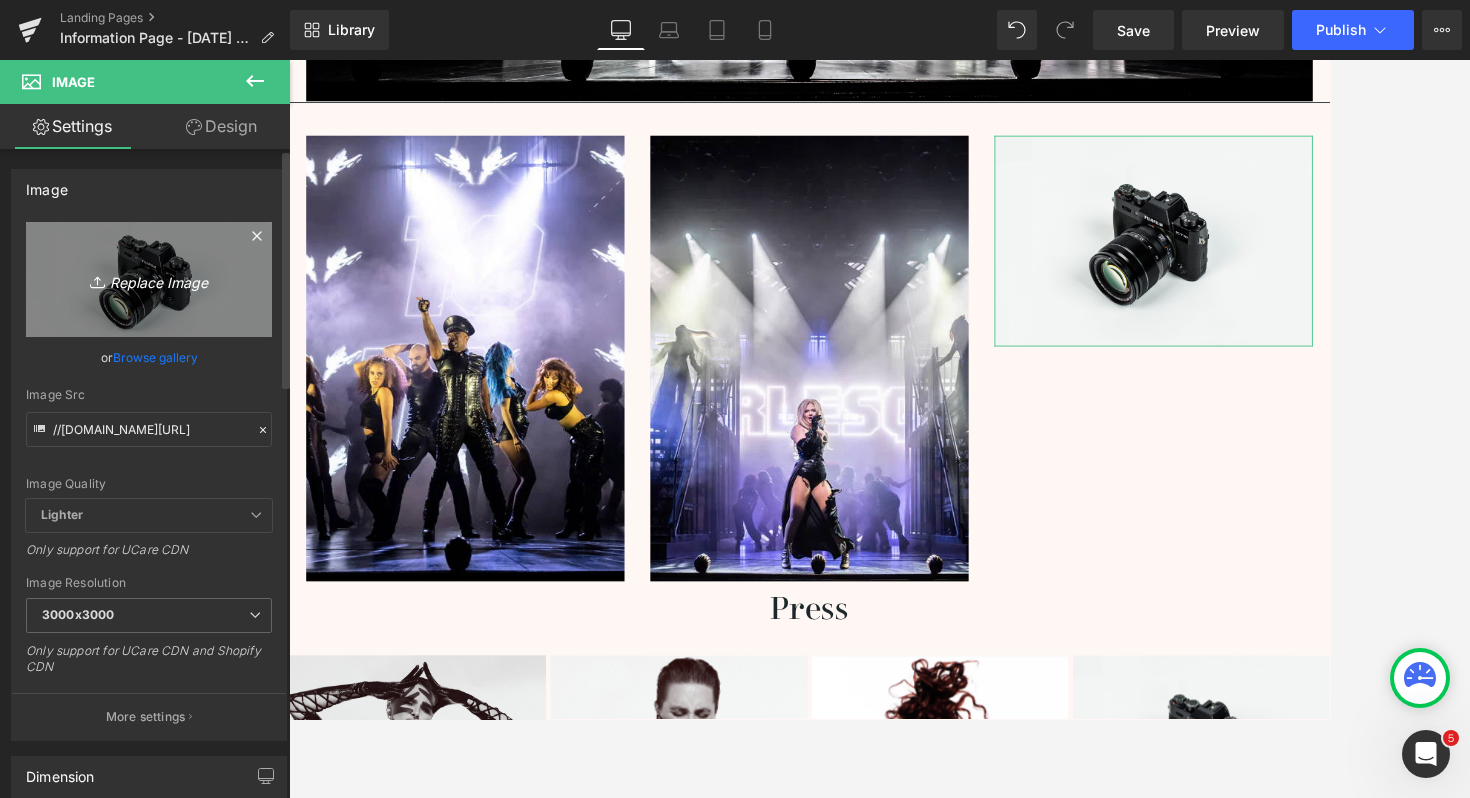 click on "Replace Image" at bounding box center (149, 279) 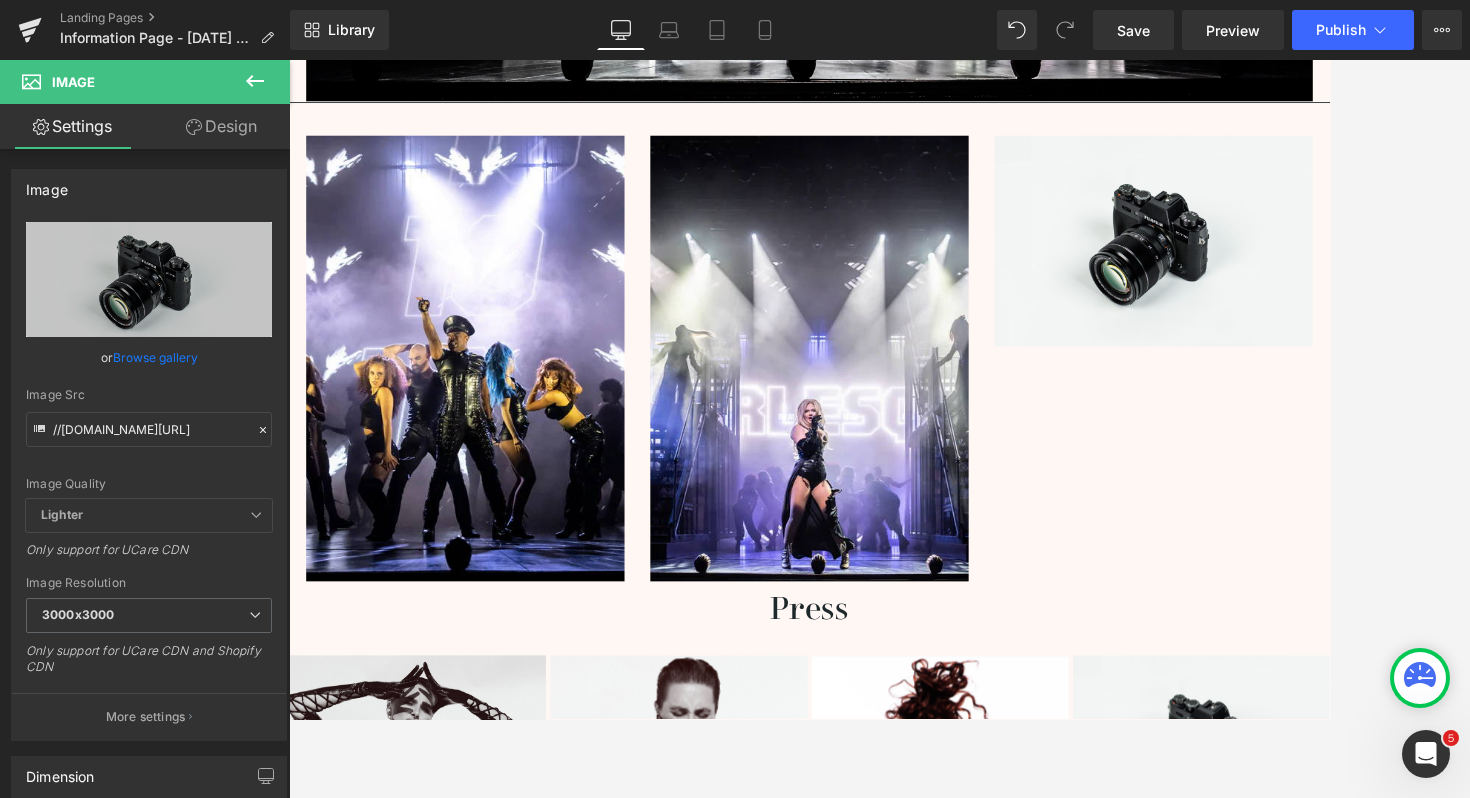 type on "C:\fakepath\IMG_5155.jpg" 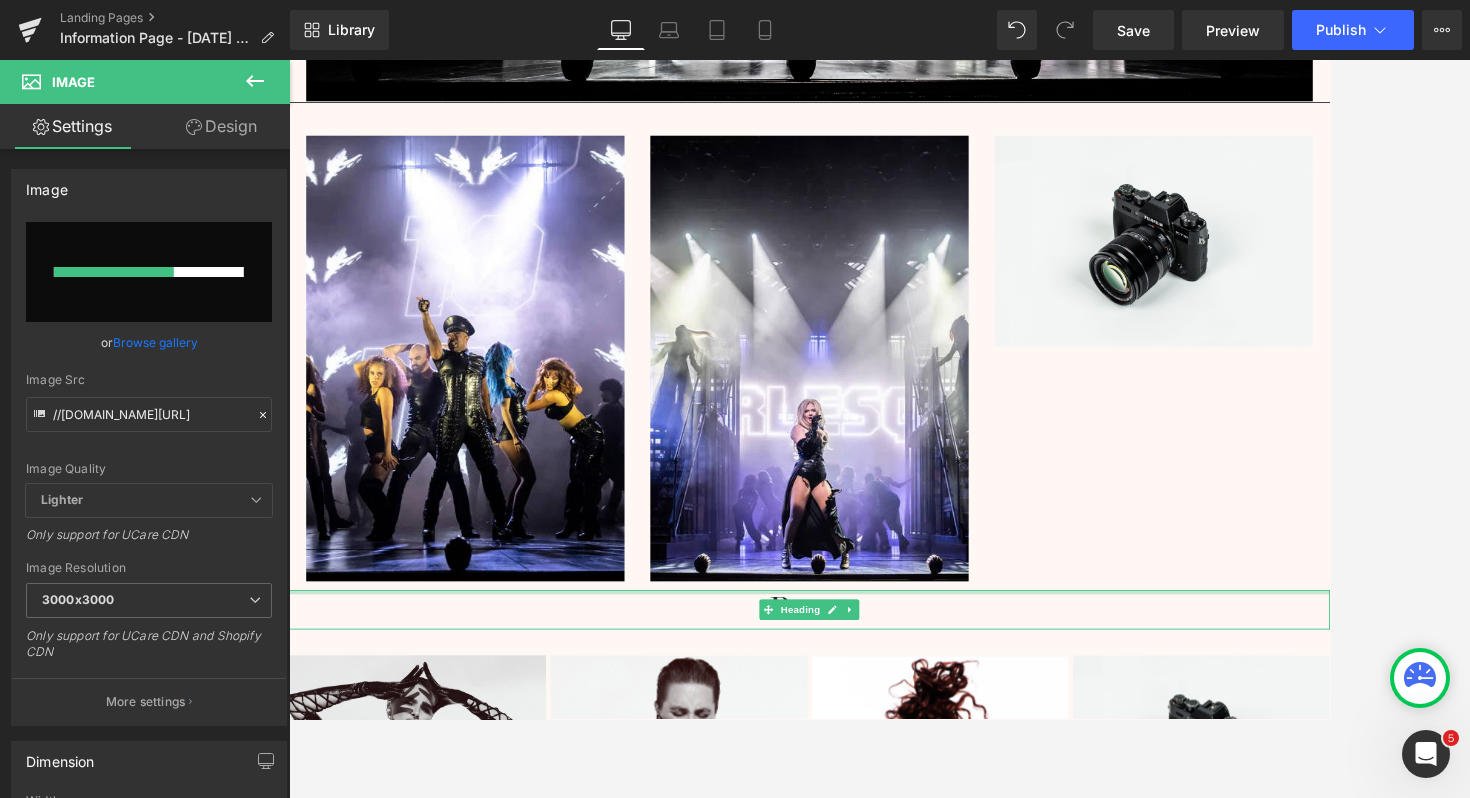 type 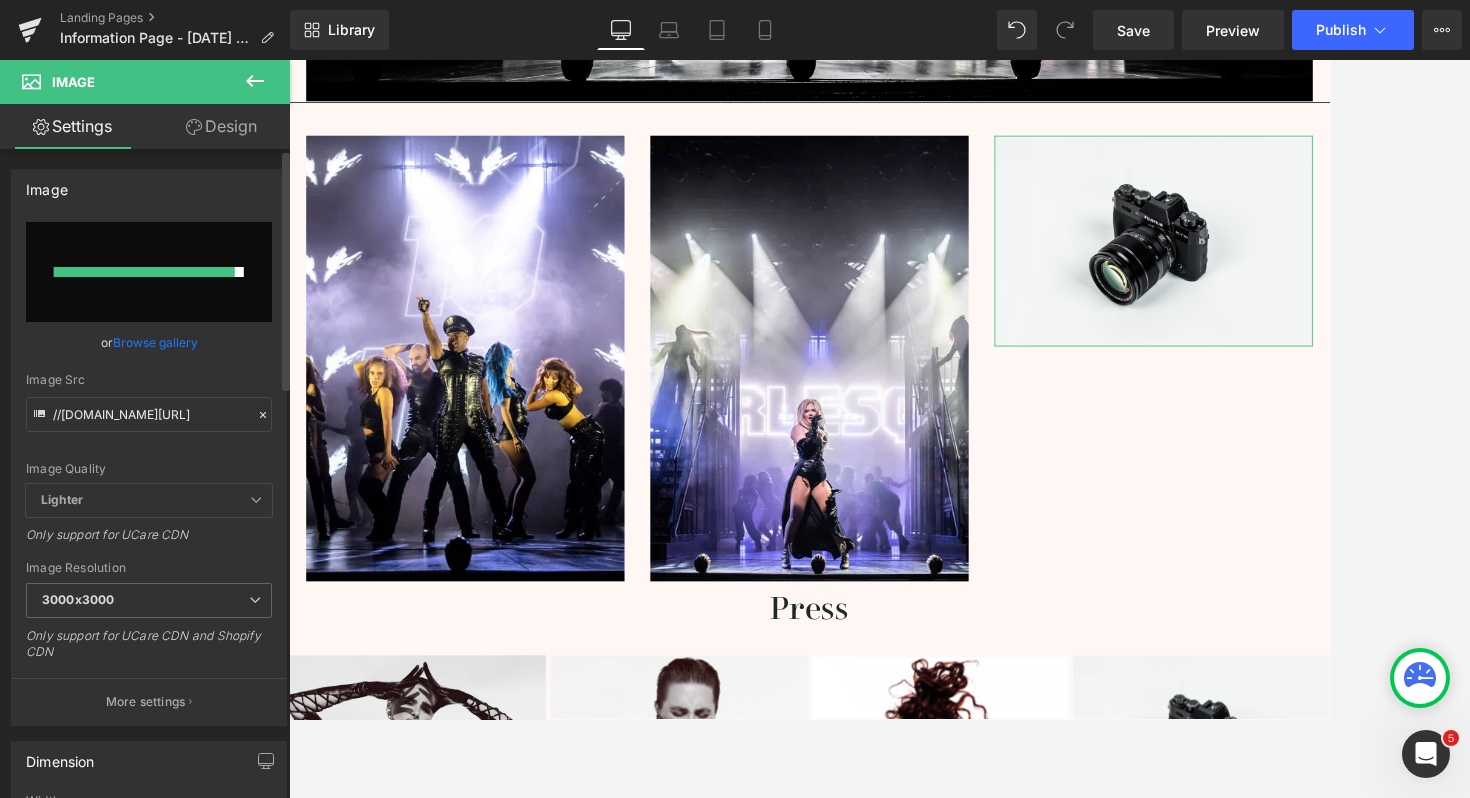 click at bounding box center [144, 272] 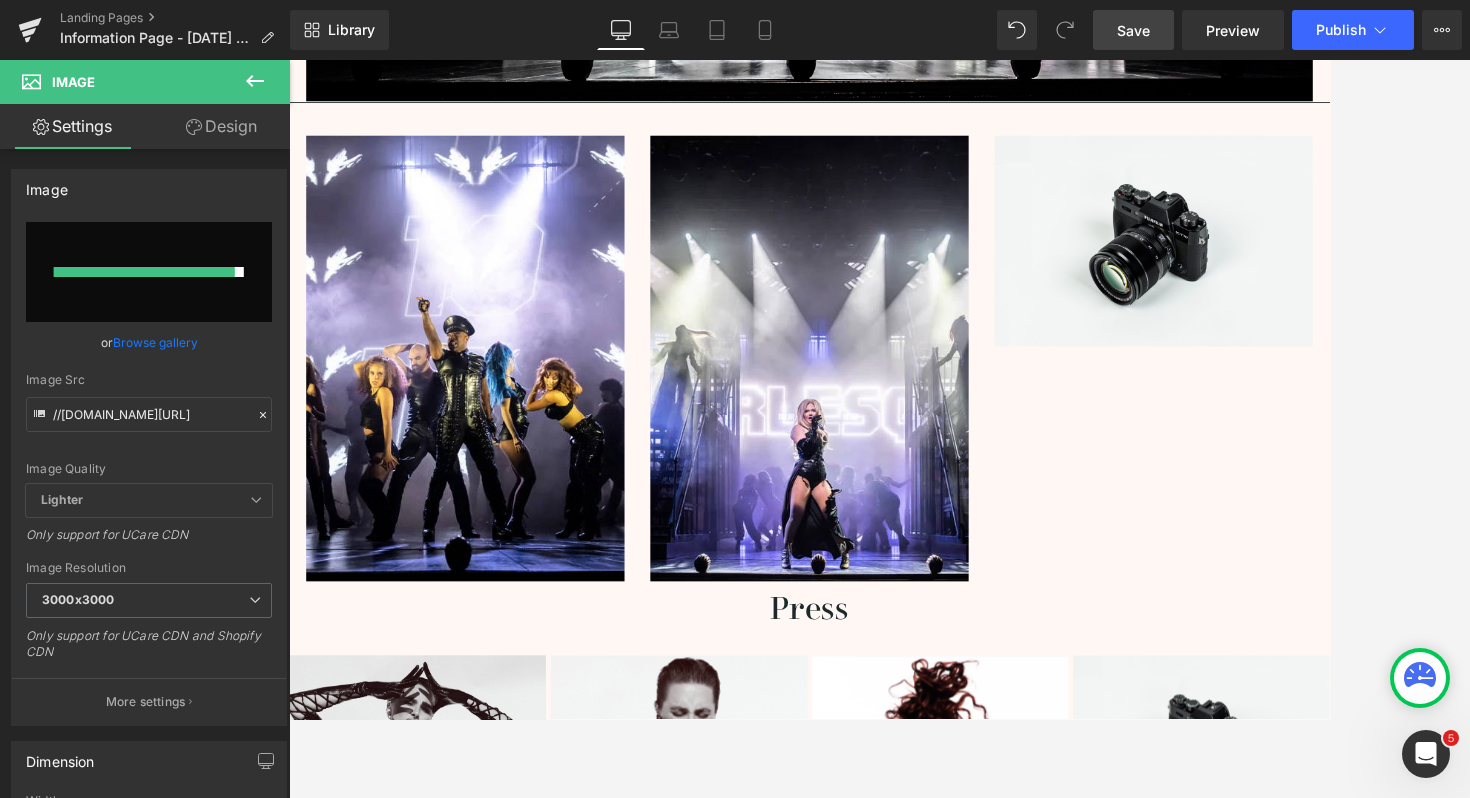 click on "Save" at bounding box center (1133, 30) 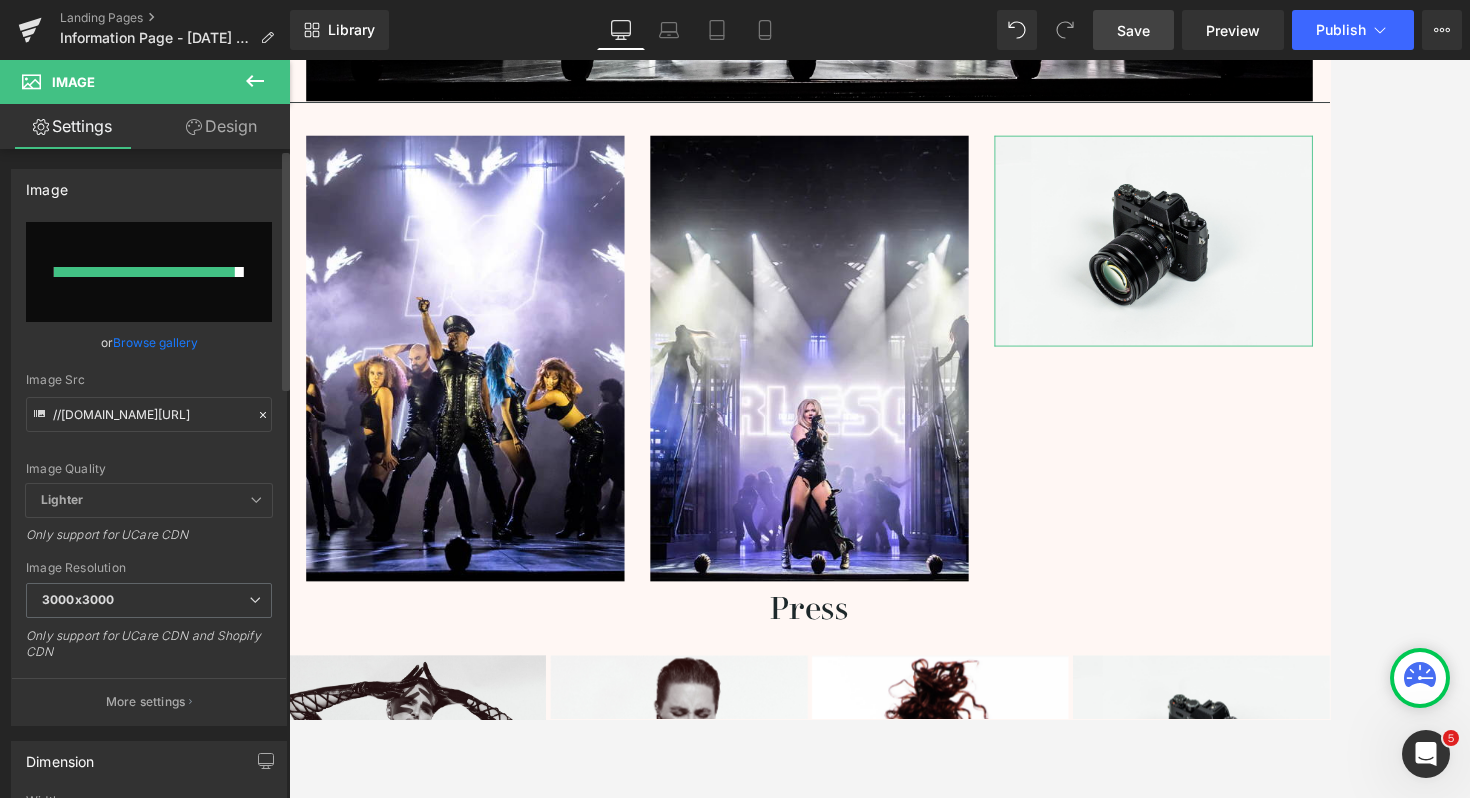click at bounding box center (144, 272) 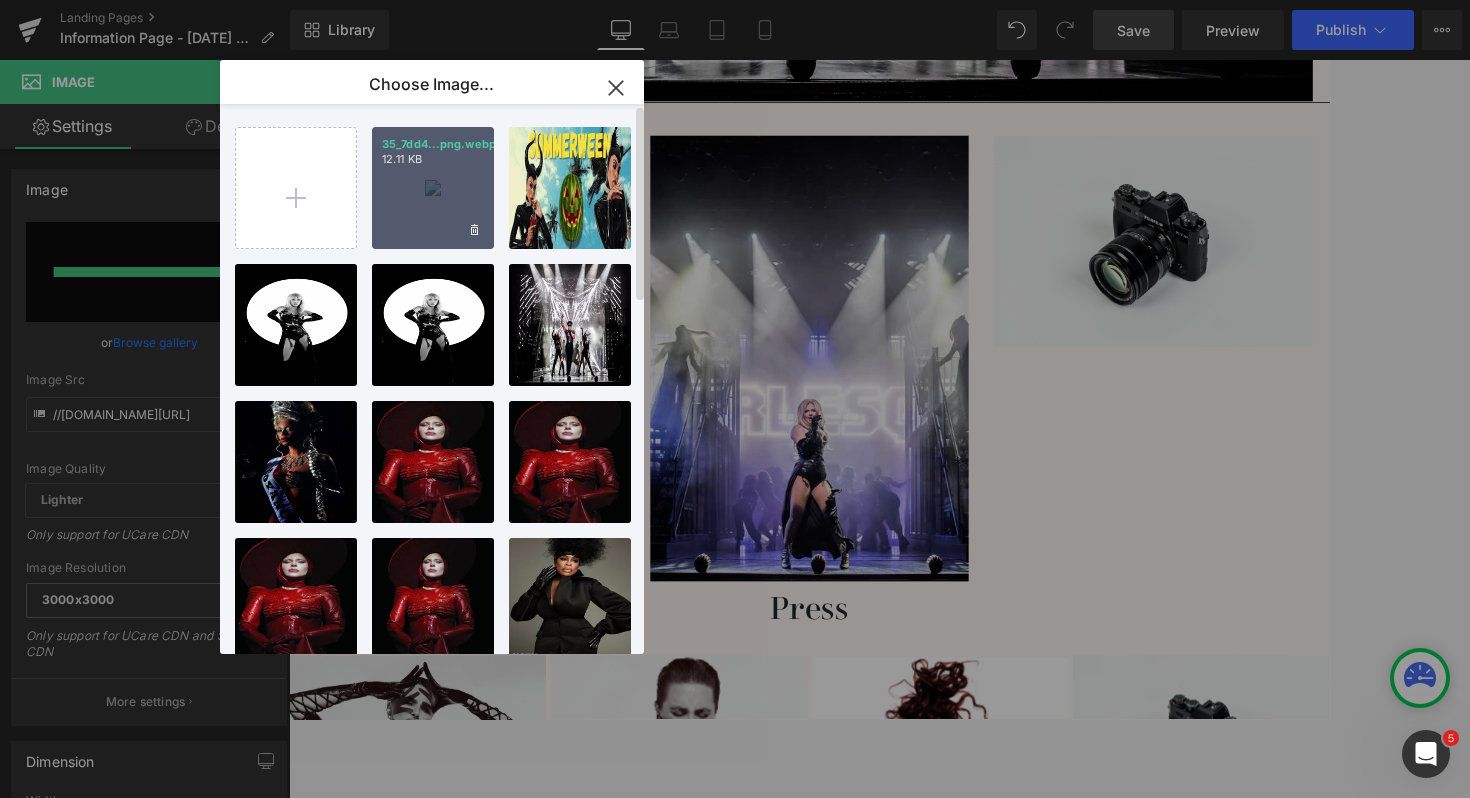 click on "35_7dd4...png.webp 12.11 KB" at bounding box center (433, 188) 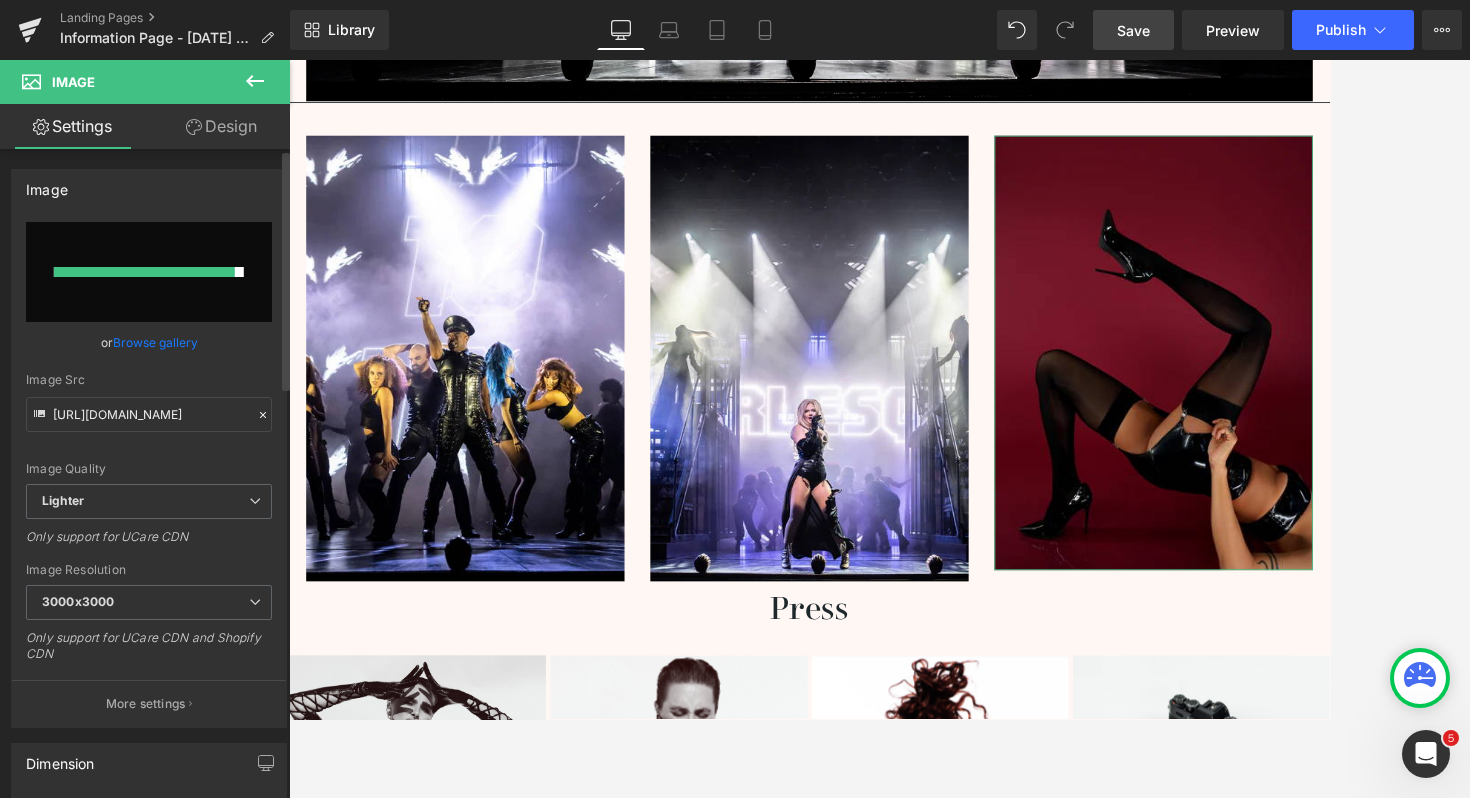 click on "Browse gallery" at bounding box center [155, 342] 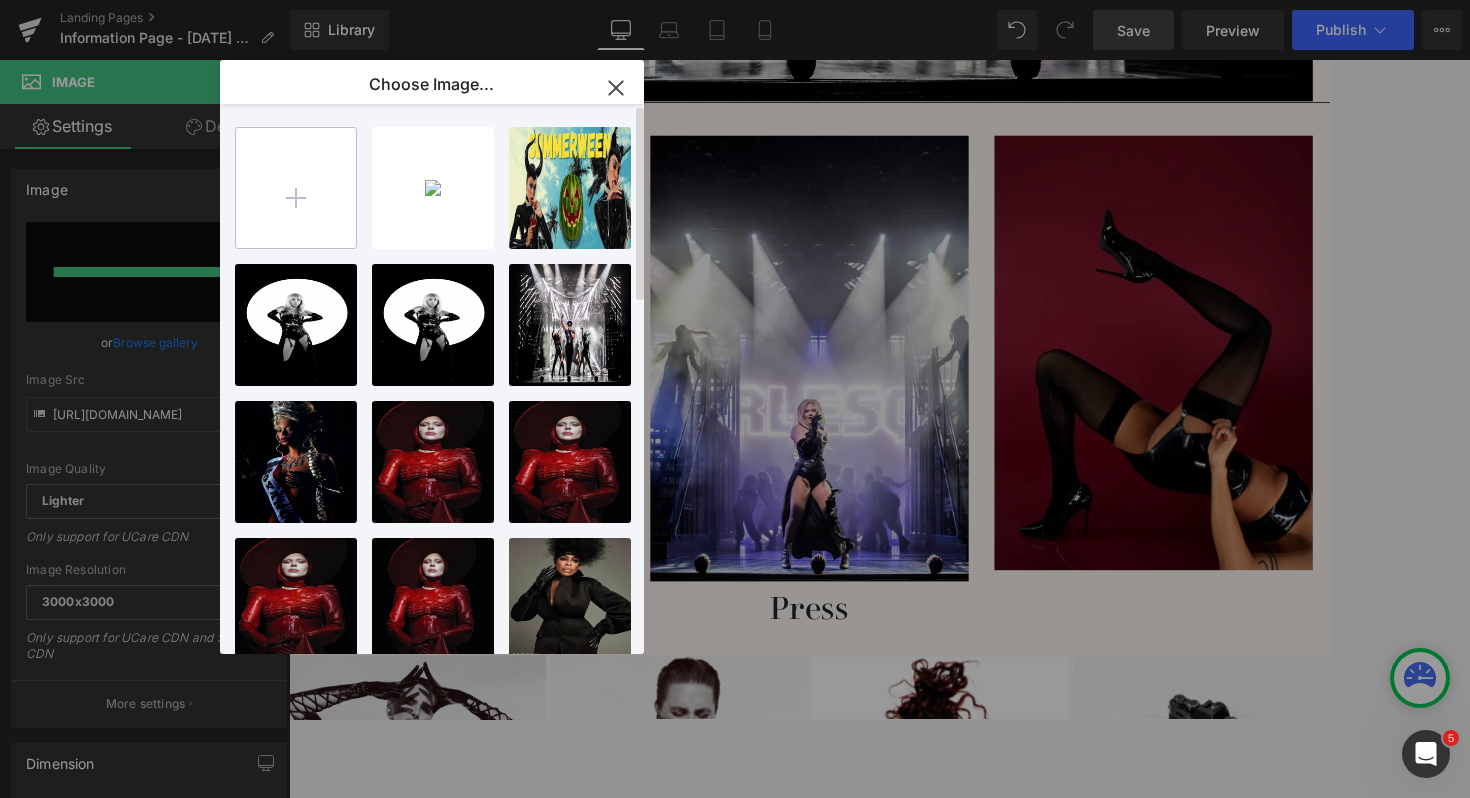 click at bounding box center (296, 188) 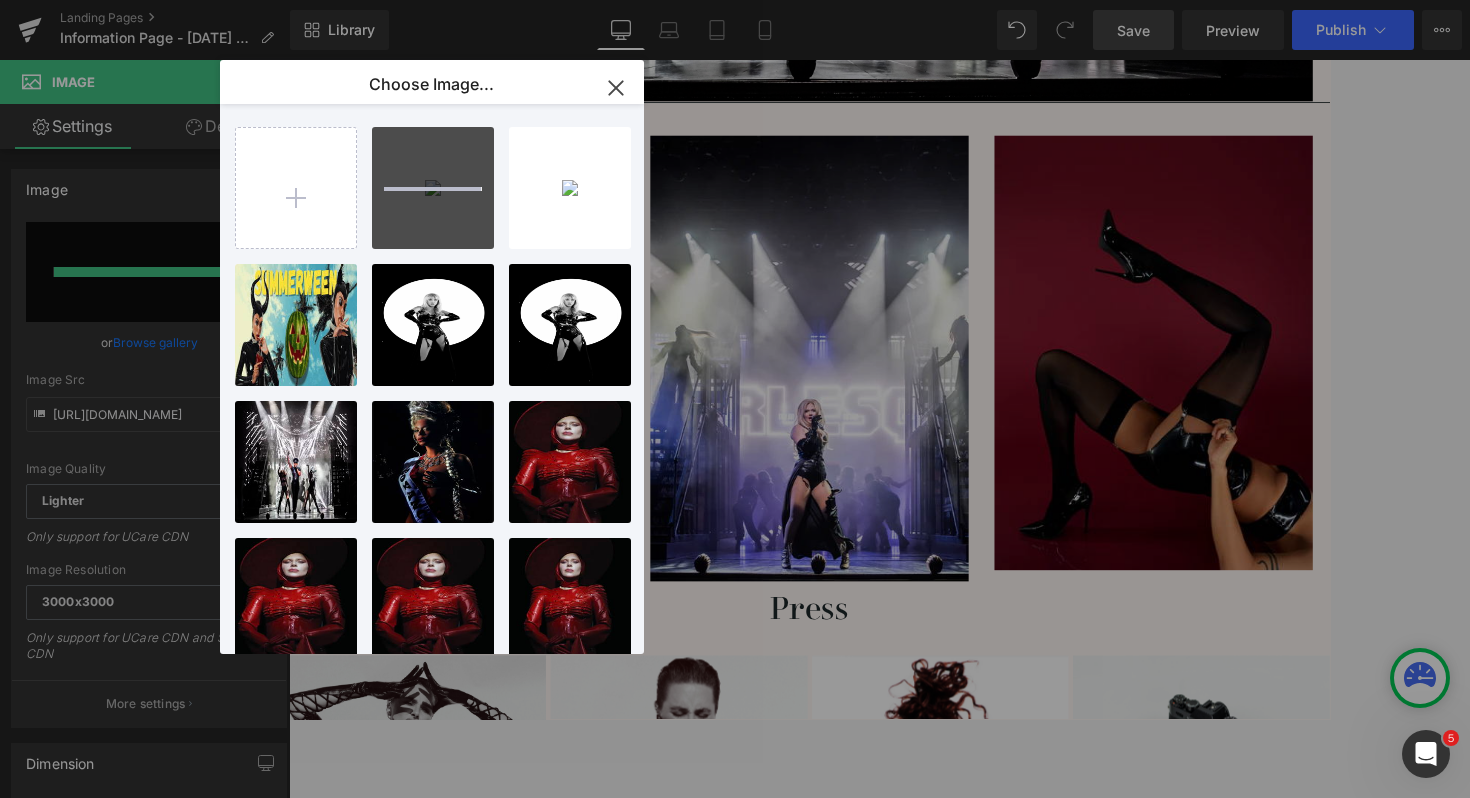 type 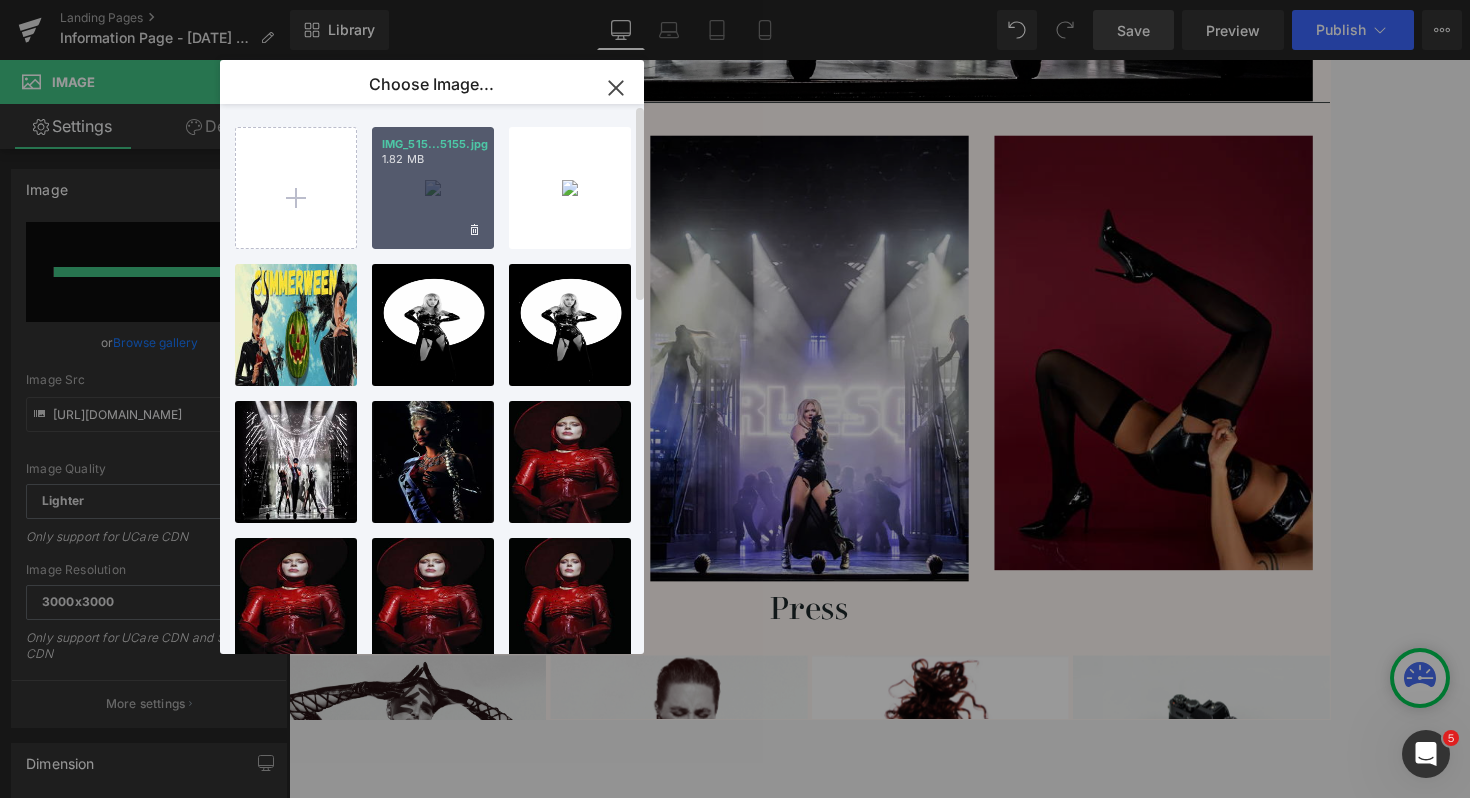click on "IMG_515...5155.jpg 1.82 MB" at bounding box center (433, 188) 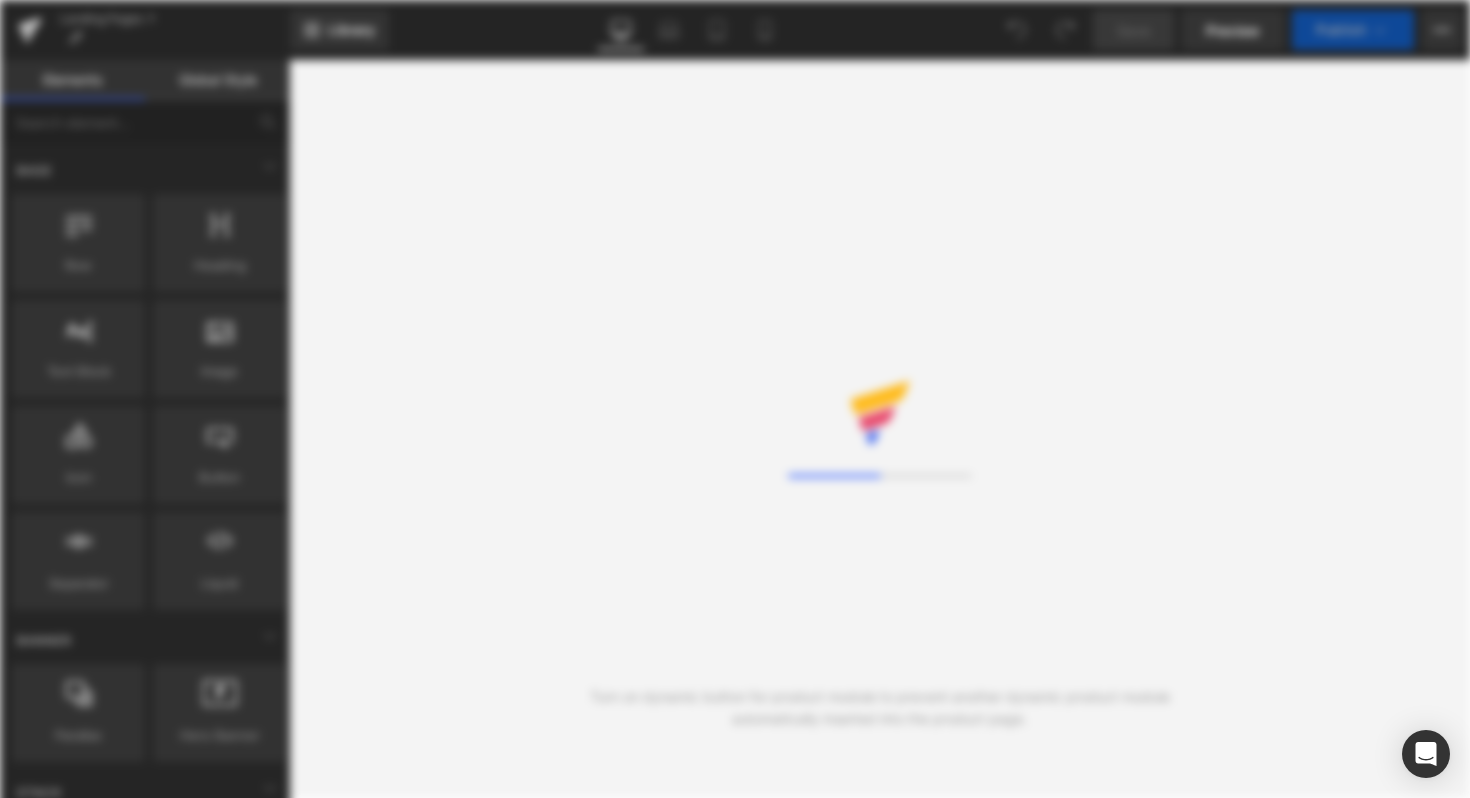 scroll, scrollTop: 0, scrollLeft: 0, axis: both 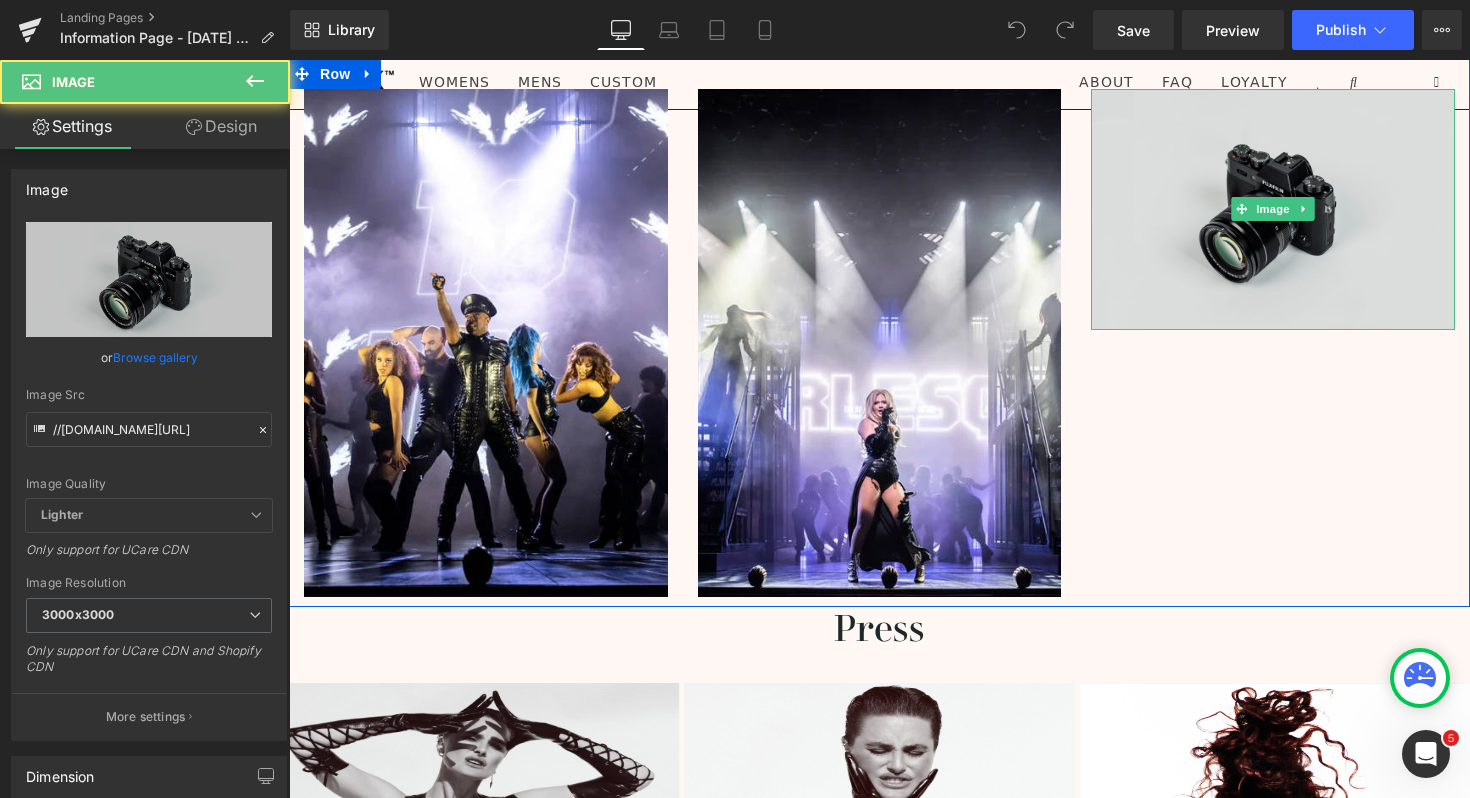 click at bounding box center (1273, 209) 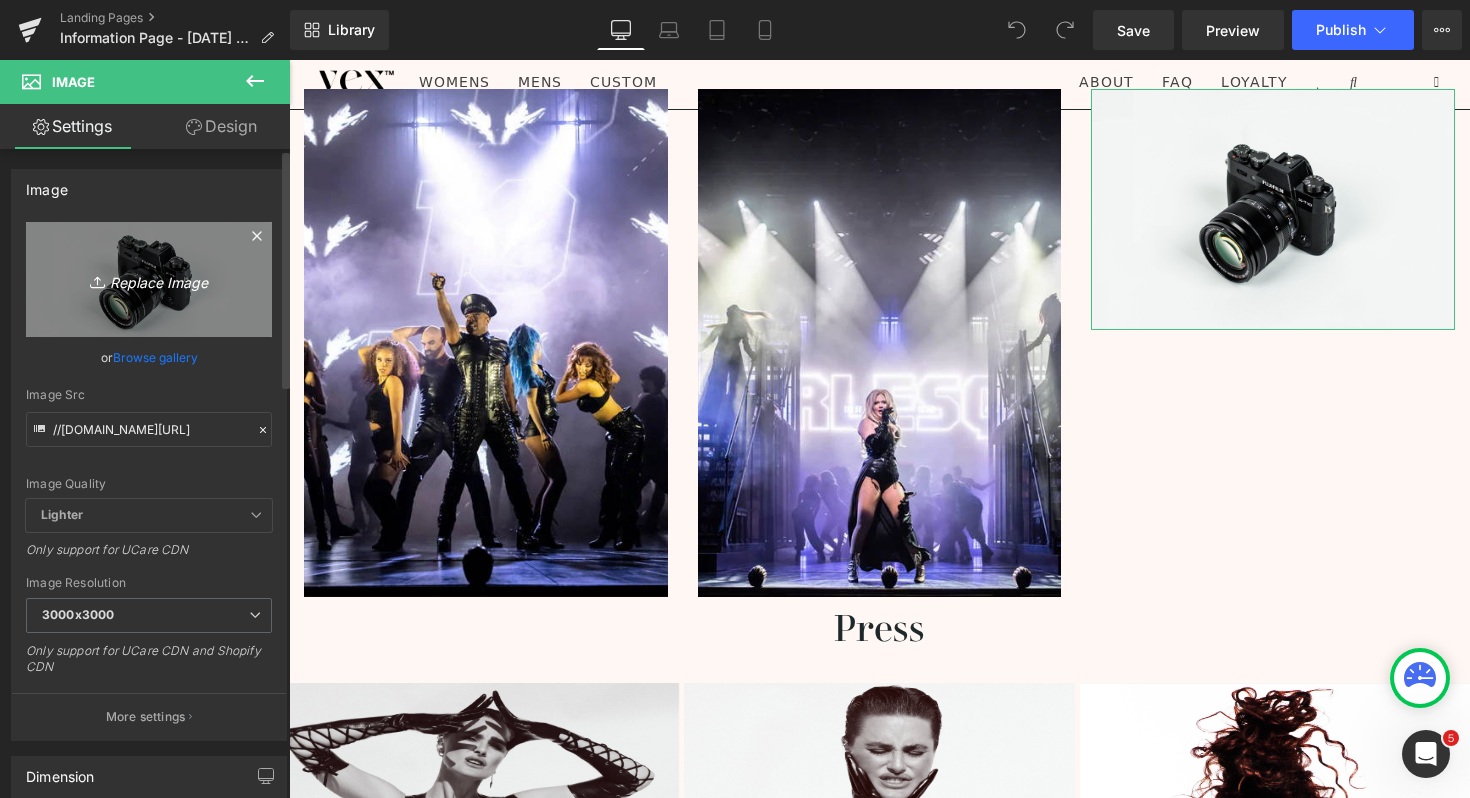 click on "Replace Image" at bounding box center [149, 279] 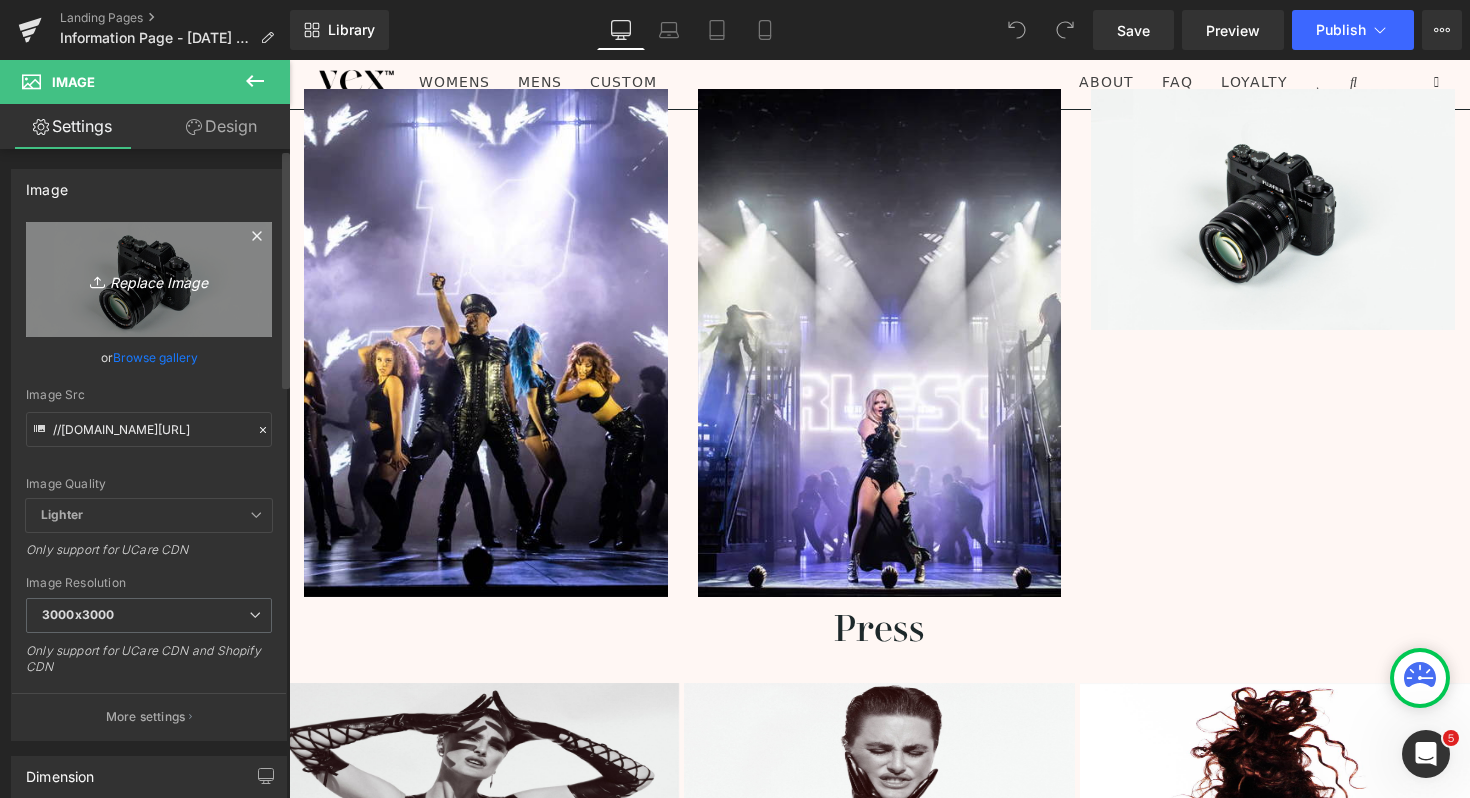 type on "C:\fakepath\IMG_5155.jpg" 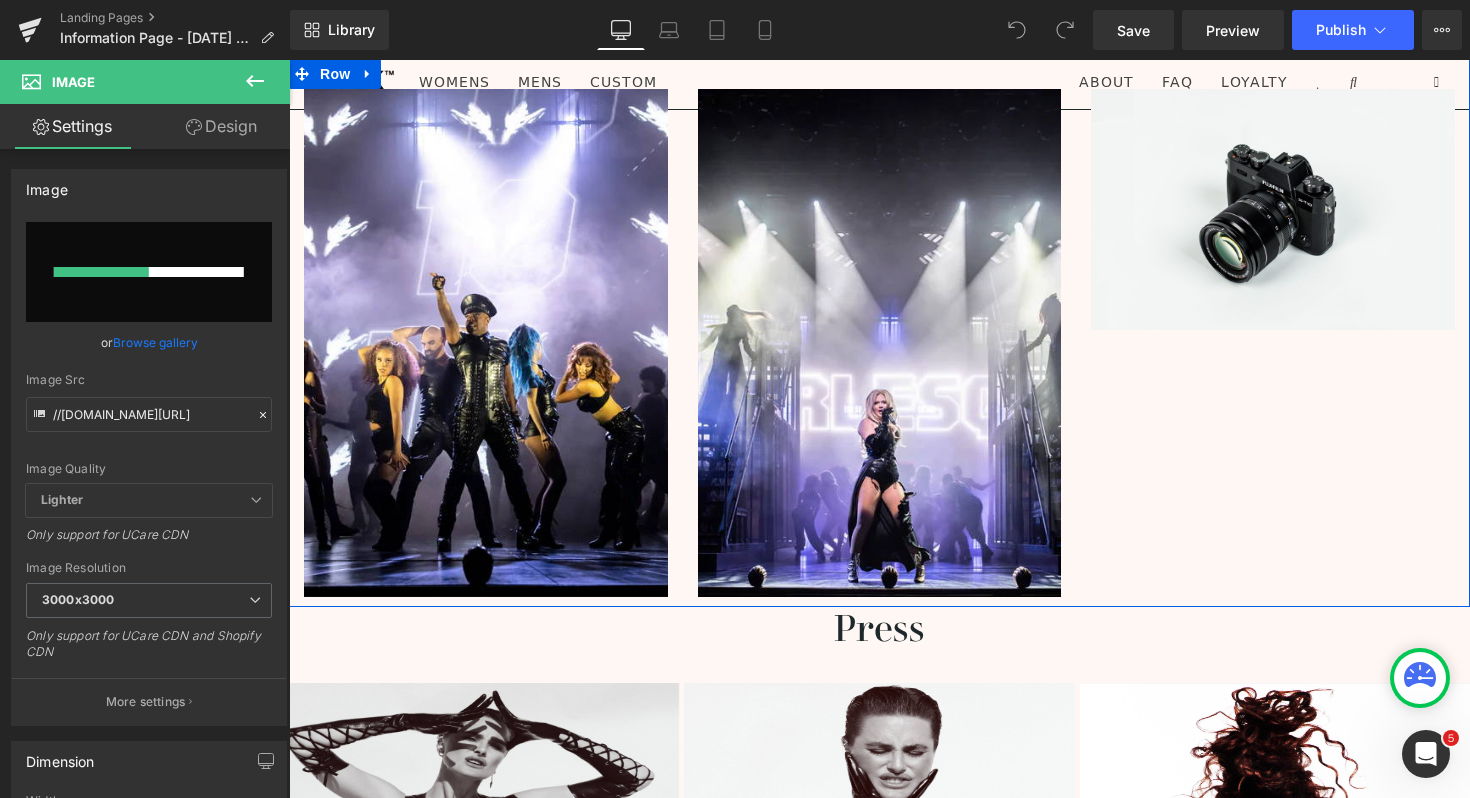 type 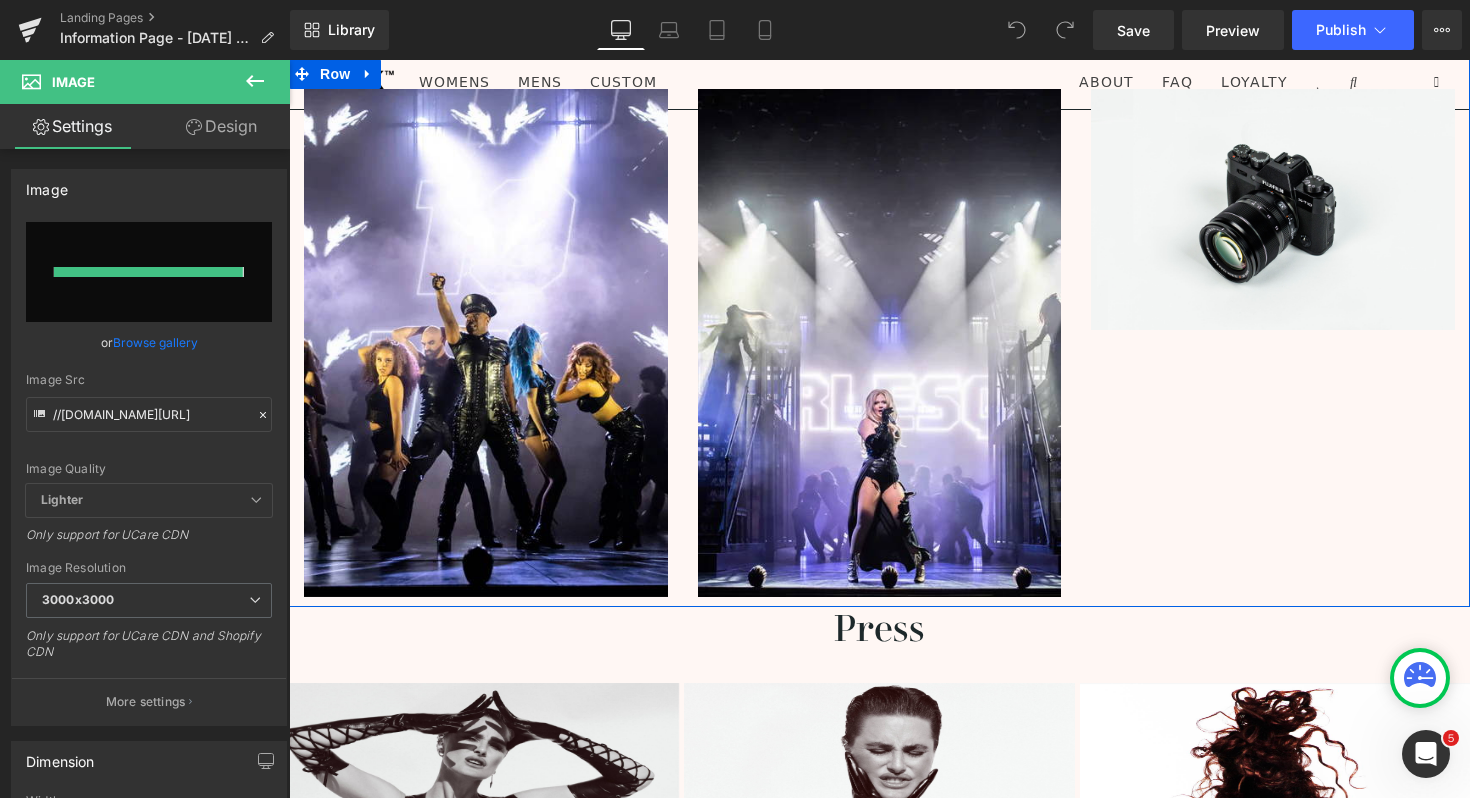 type on "https://ucarecdn.com/32b378e0-2247-434d-ab73-9f10fb2a9bfa/-/format/auto/-/preview/3000x3000/-/quality/lighter/IMG_5155.jpg" 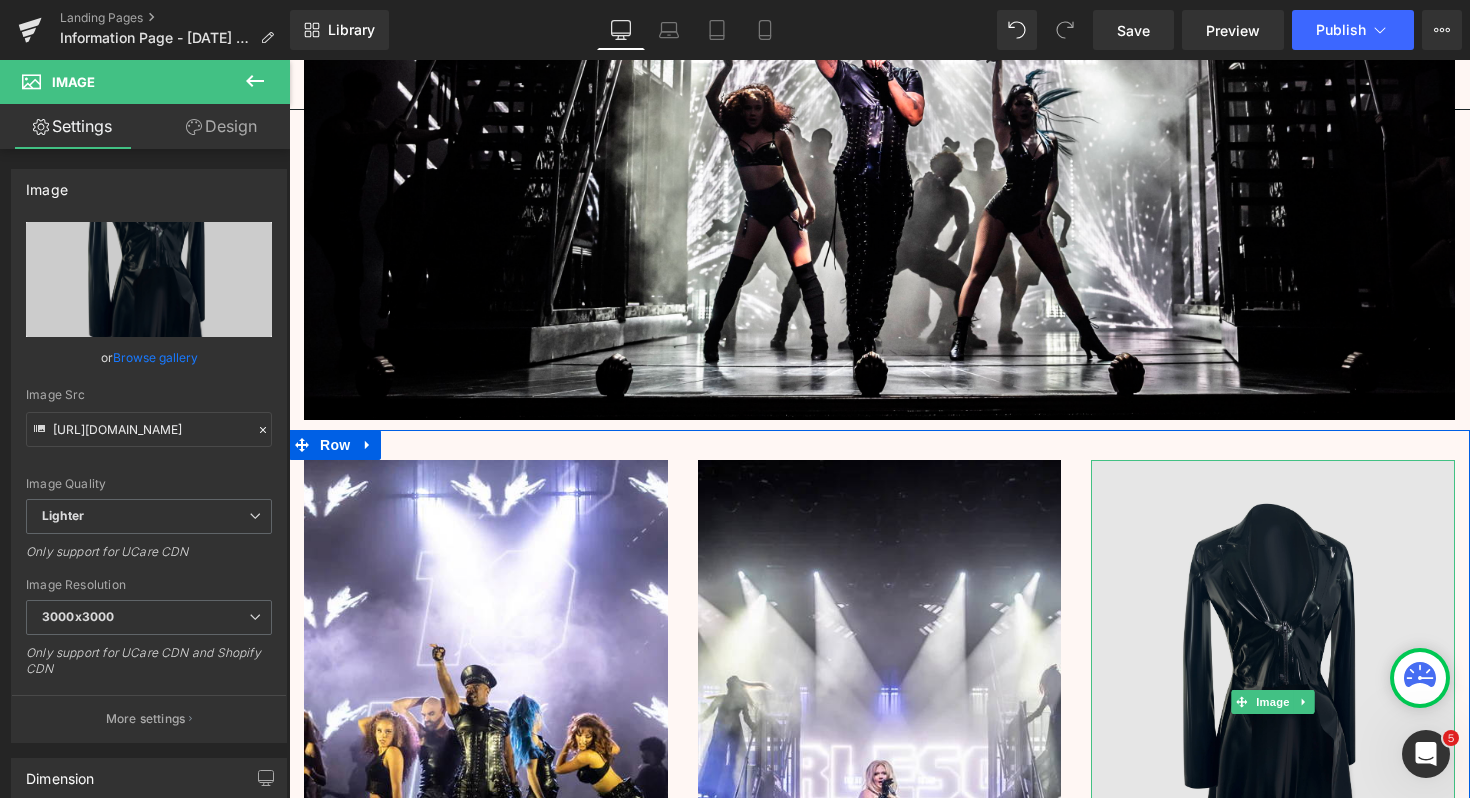 scroll, scrollTop: 2281, scrollLeft: 0, axis: vertical 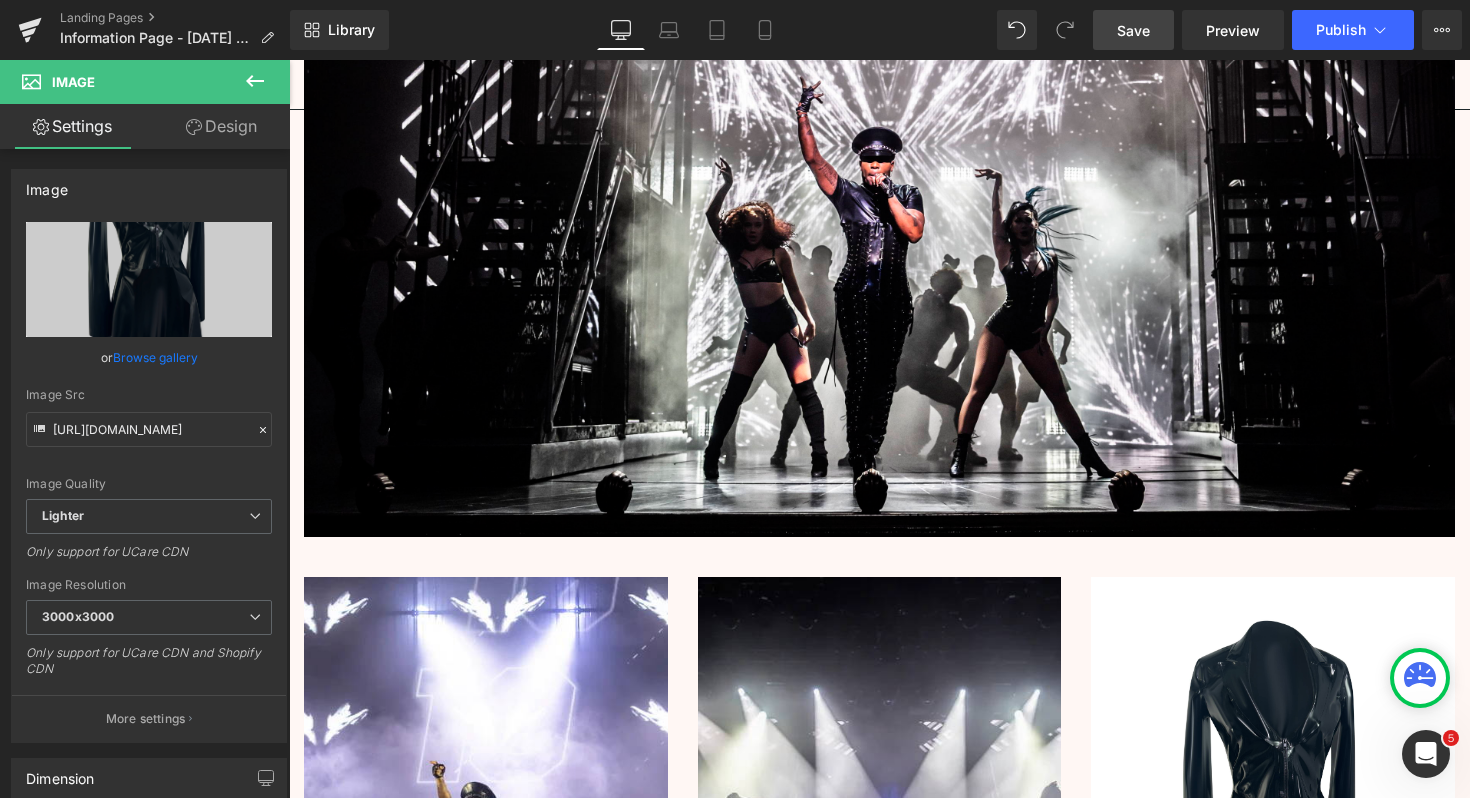 click on "Save" at bounding box center (1133, 30) 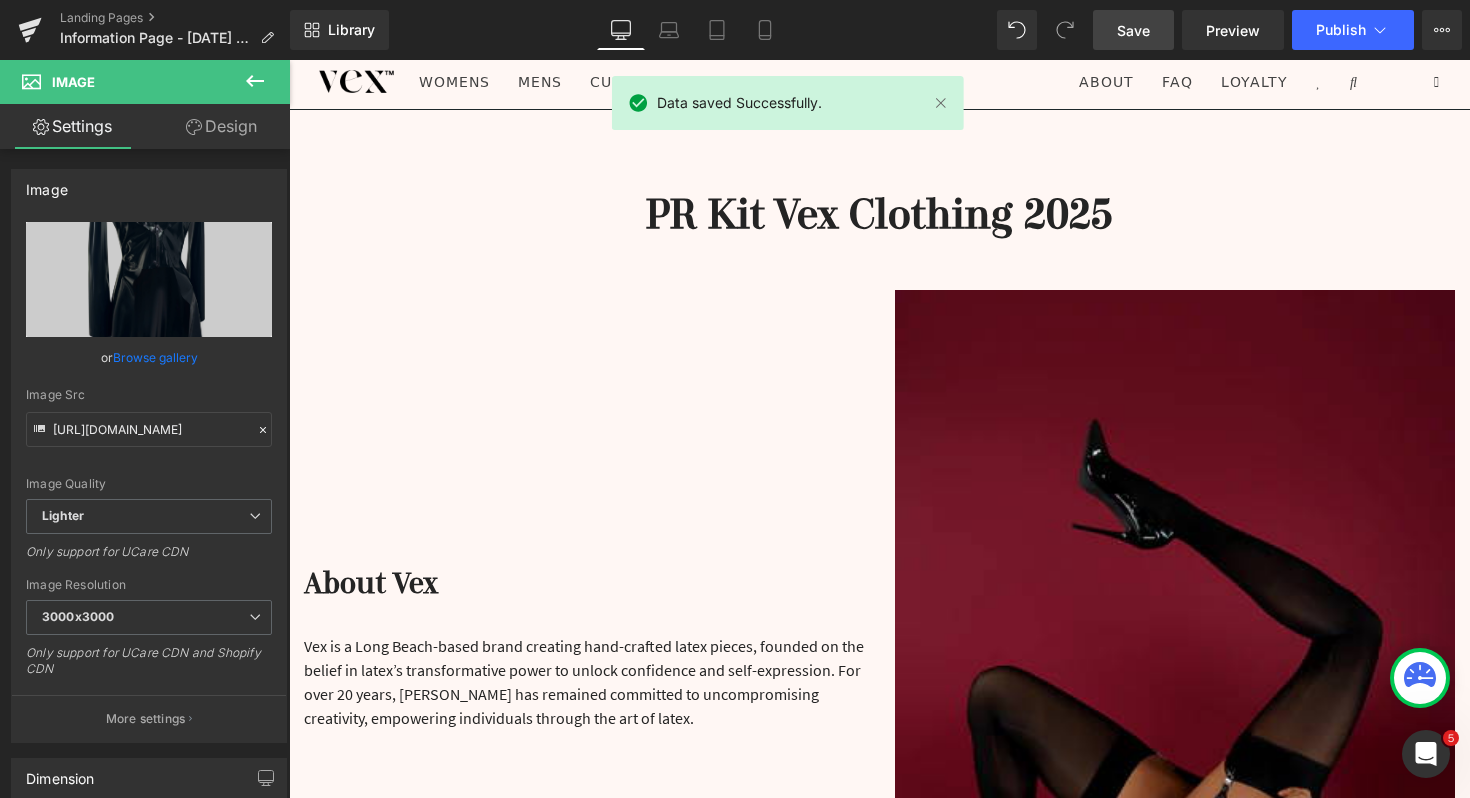 scroll, scrollTop: 317, scrollLeft: 0, axis: vertical 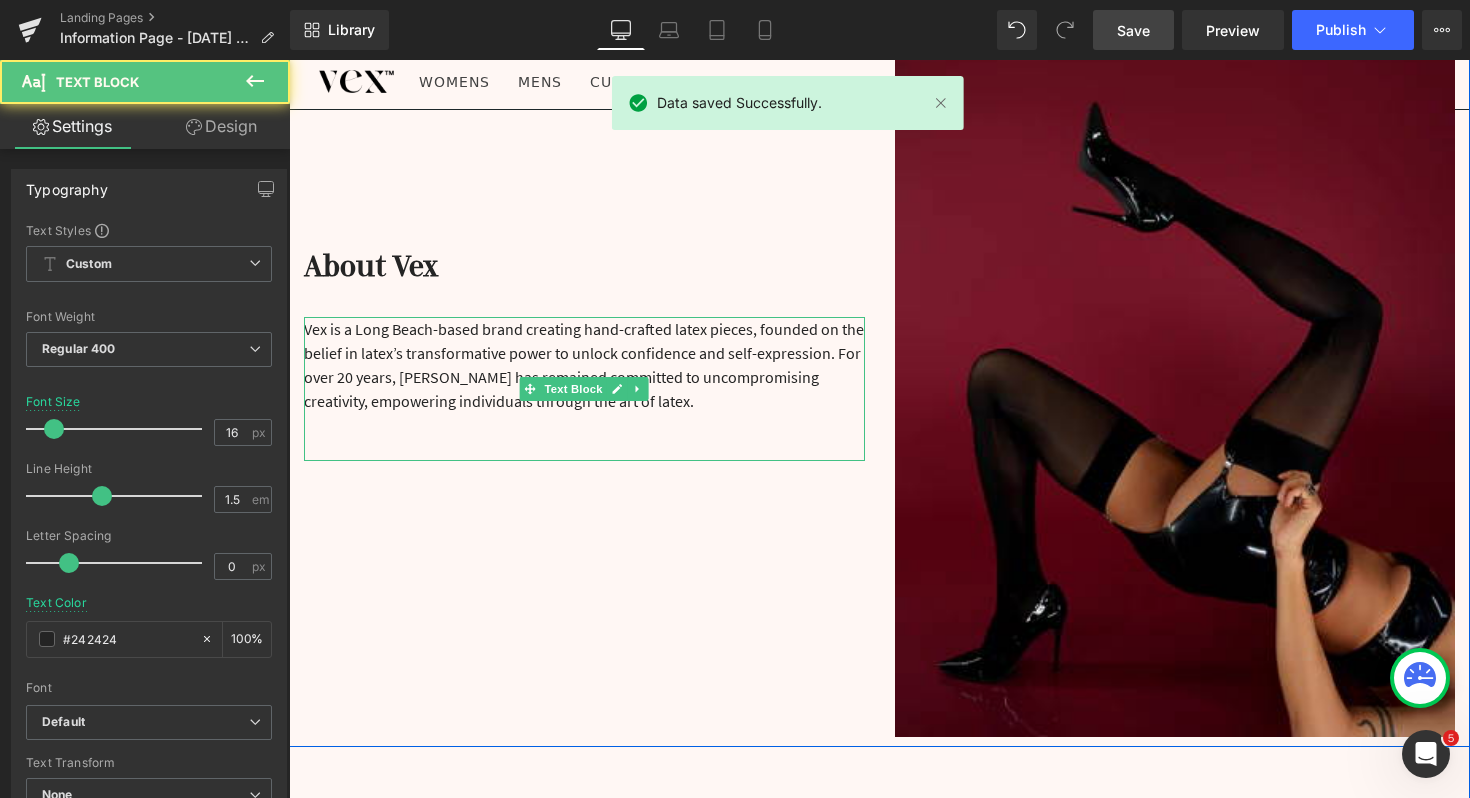 click on "Vex is a Long Beach-based brand creating hand-crafted latex pieces, founded on the belief in latex’s transformative power to unlock confidence and self-expression. For over 20 years, [PERSON_NAME] has remained committed to uncompromising creativity, empowering individuals through the art of latex." at bounding box center (584, 389) 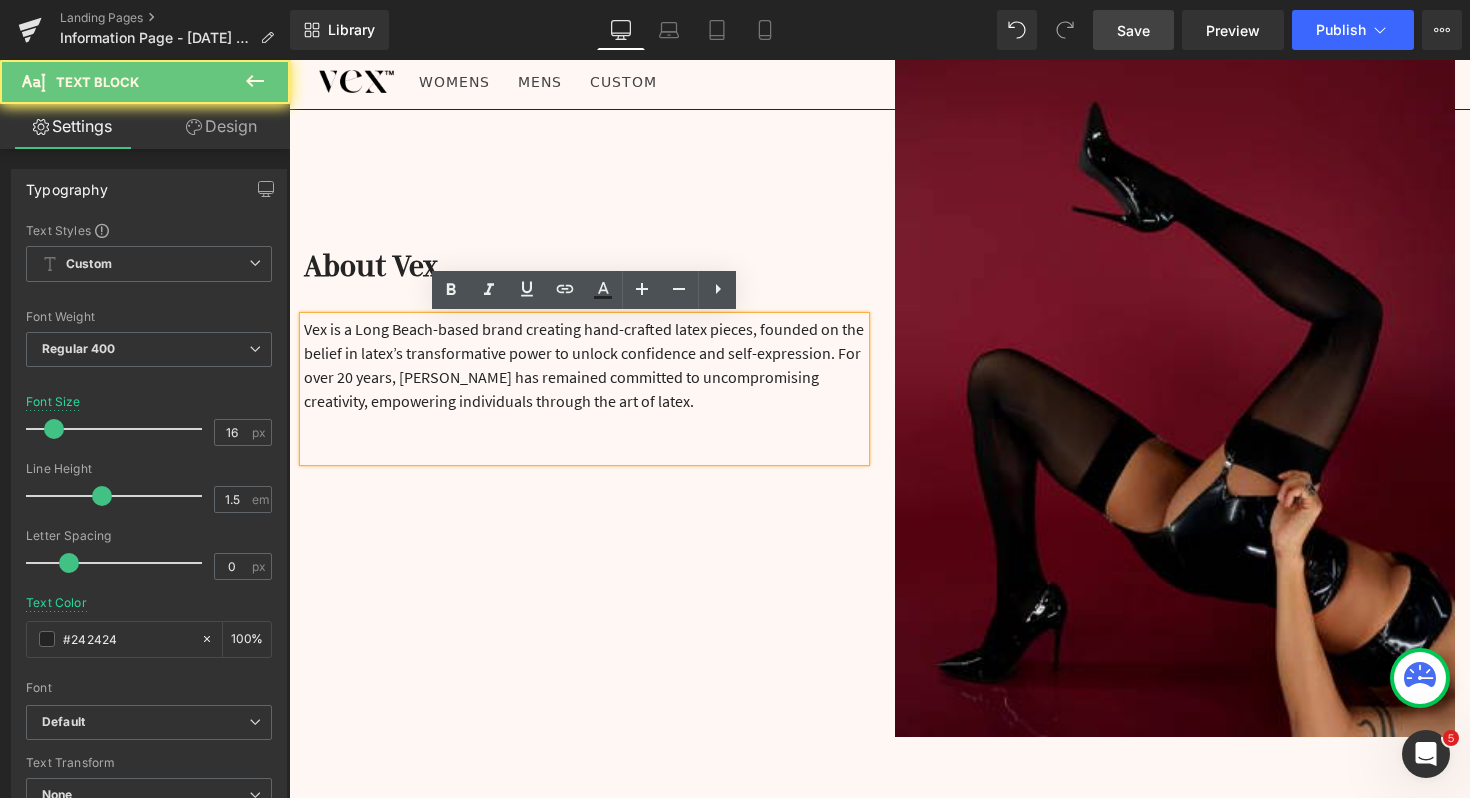 click on "Vex is a Long Beach-based brand creating hand-crafted latex pieces, founded on the belief in latex’s transformative power to unlock confidence and self-expression. For over 20 years, [PERSON_NAME] has remained committed to uncompromising creativity, empowering individuals through the art of latex." at bounding box center [584, 389] 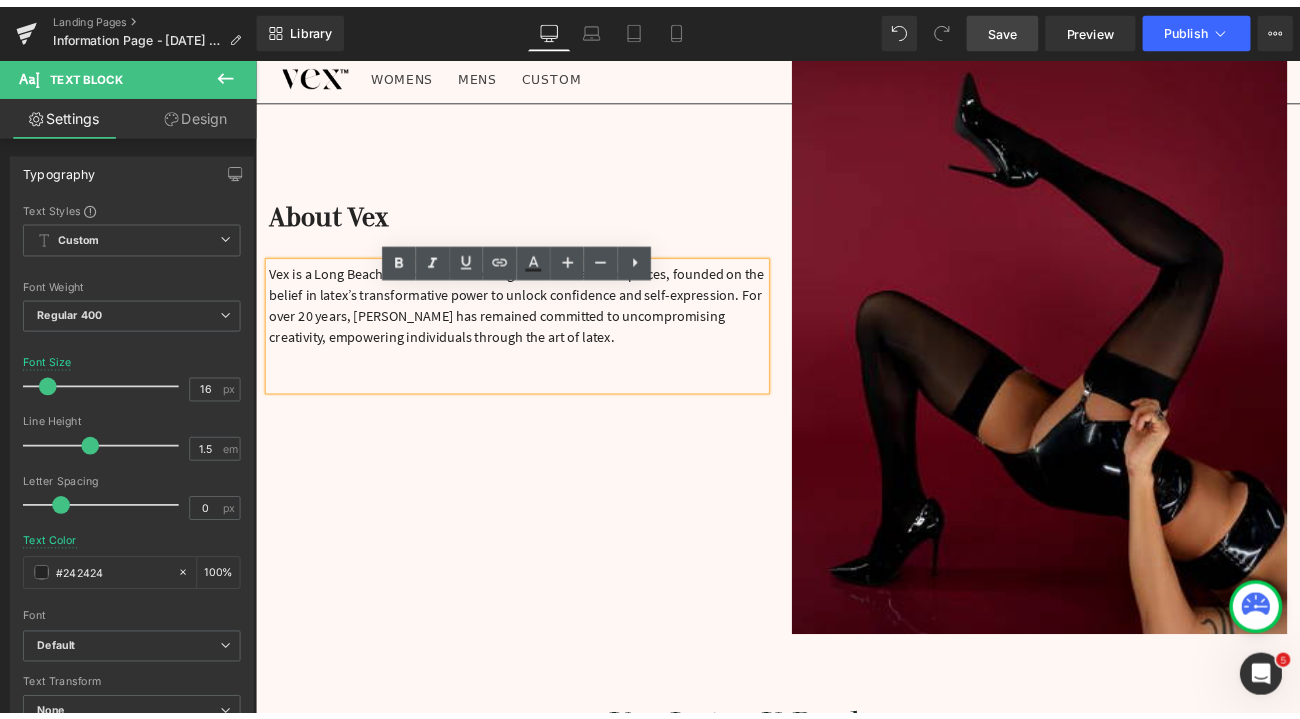 scroll, scrollTop: 349, scrollLeft: 0, axis: vertical 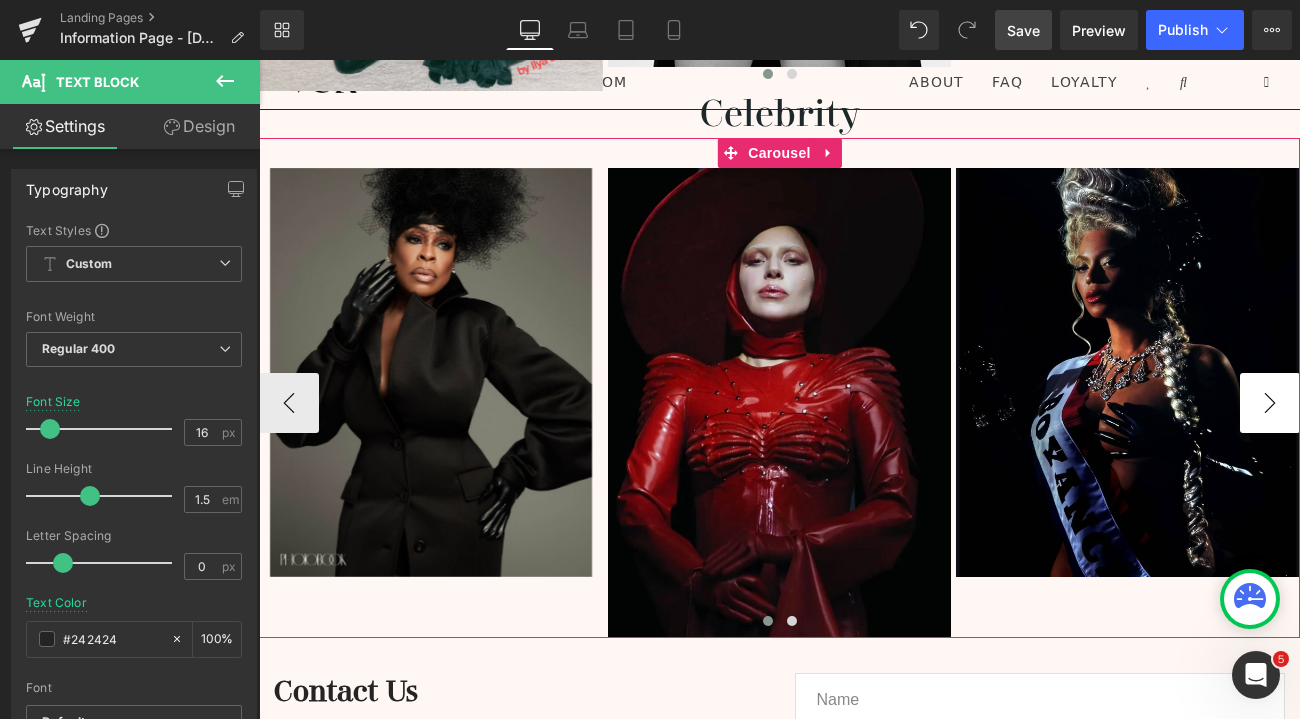 click on "›" at bounding box center (1270, 403) 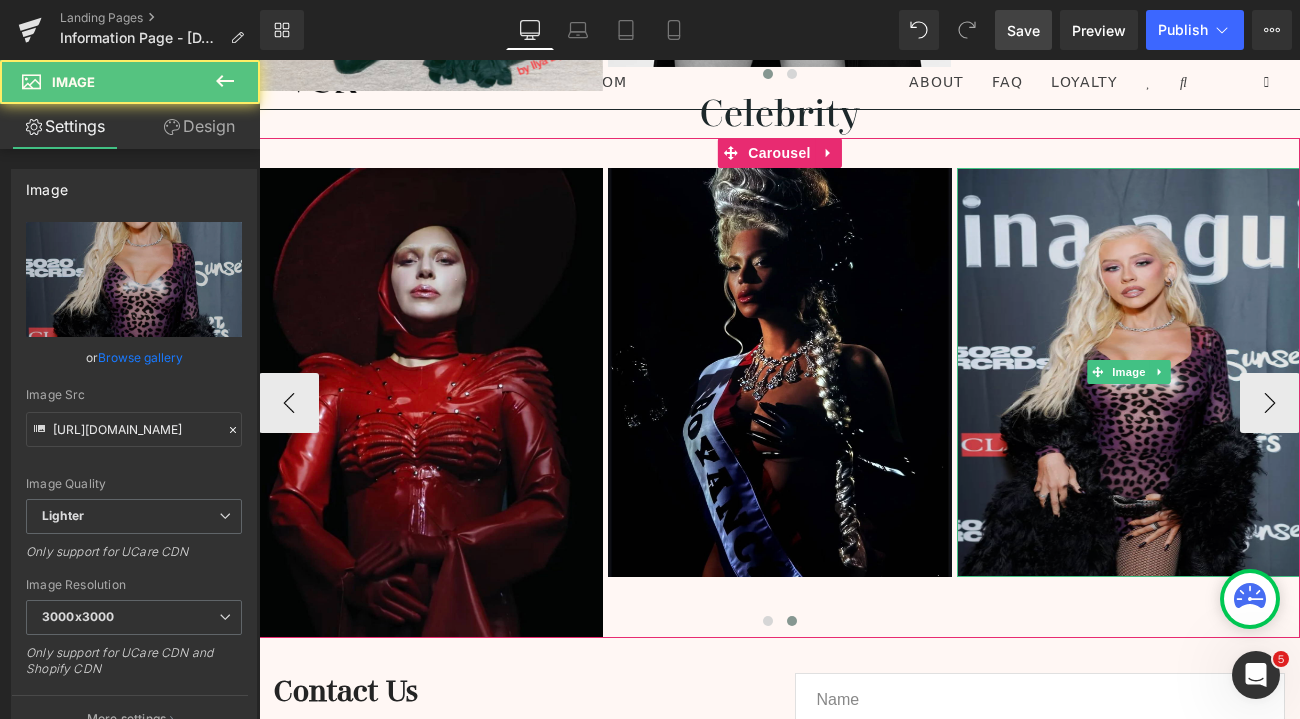 click at bounding box center [1129, 372] 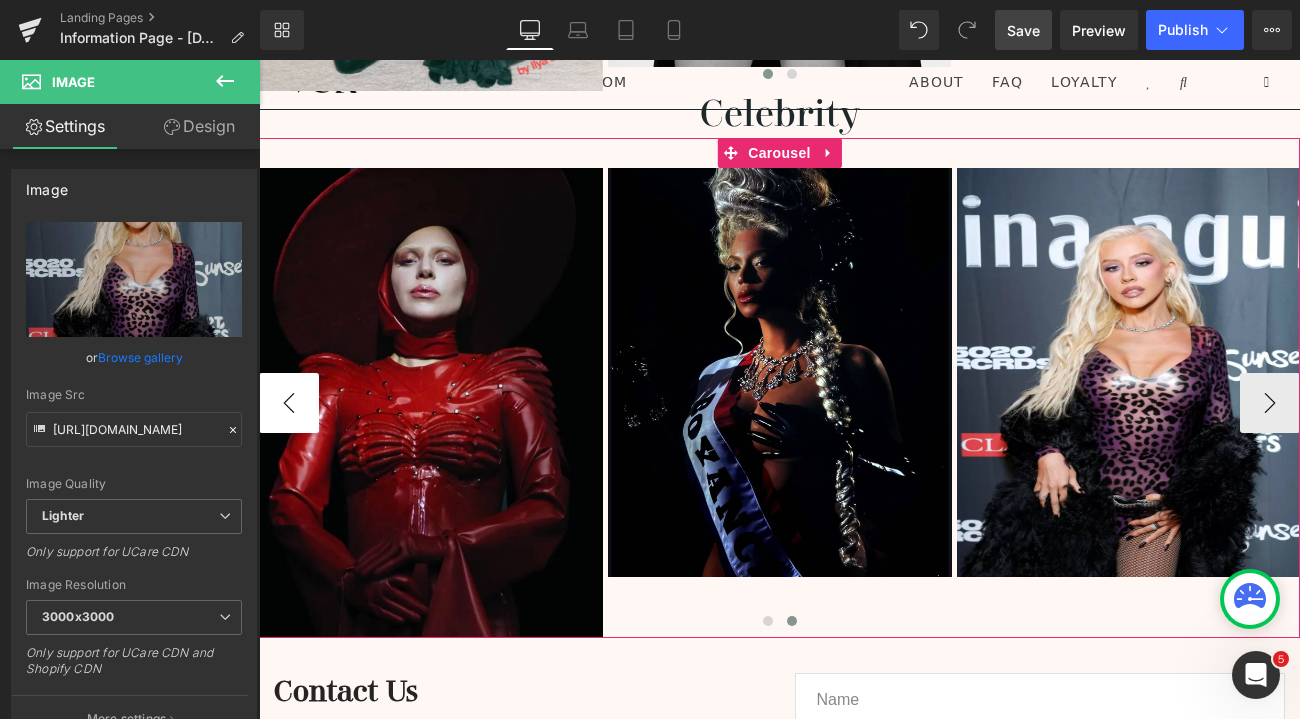 click on "‹" at bounding box center (289, 403) 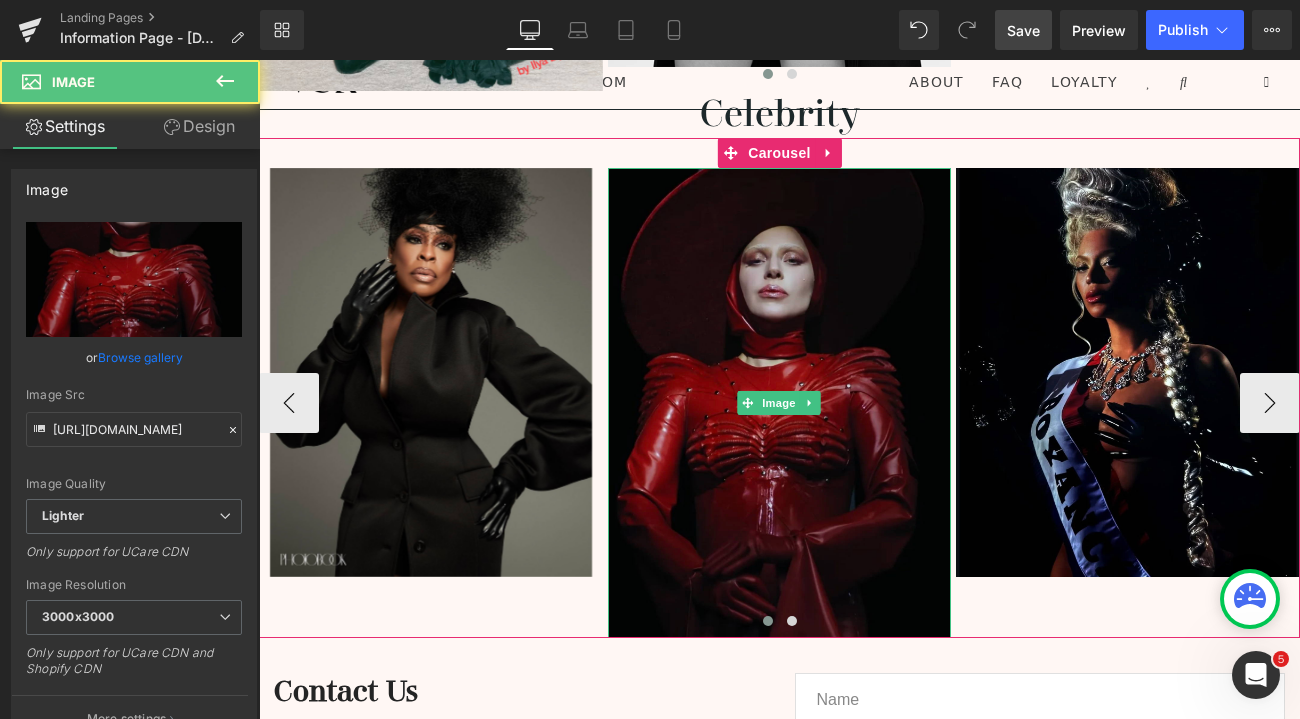 click at bounding box center [780, 403] 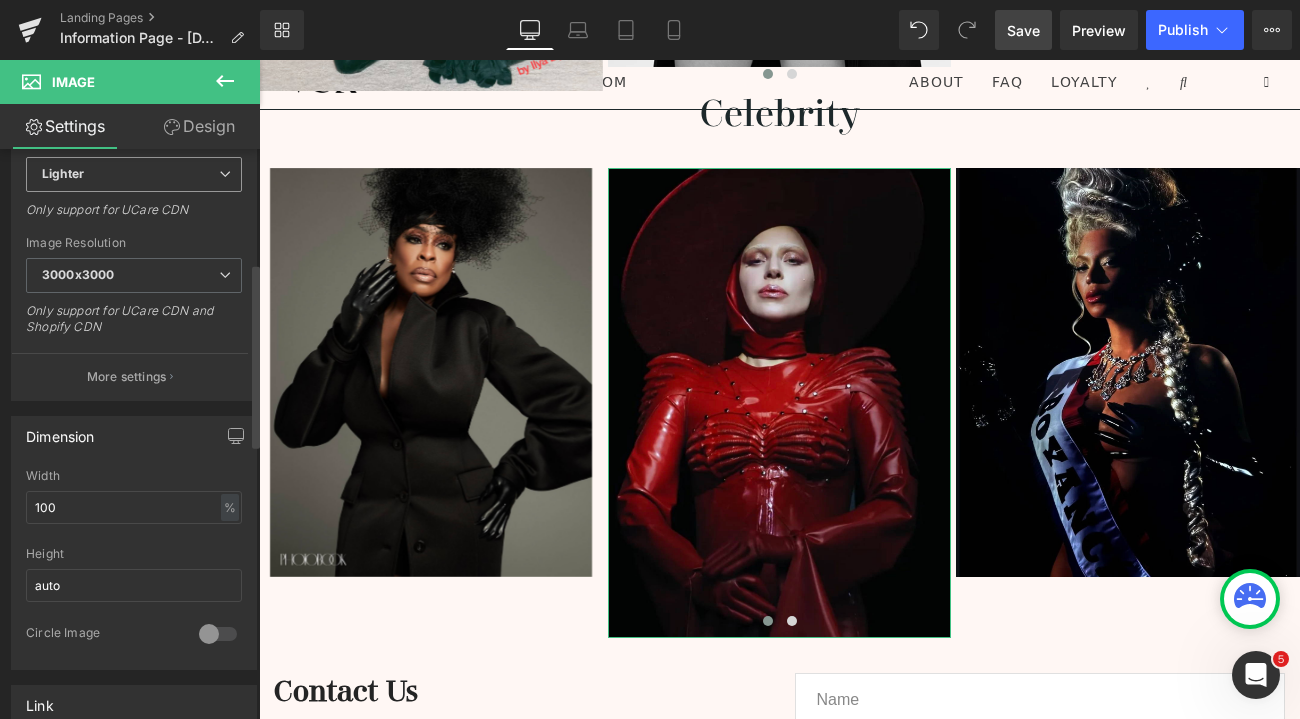 scroll, scrollTop: 378, scrollLeft: 0, axis: vertical 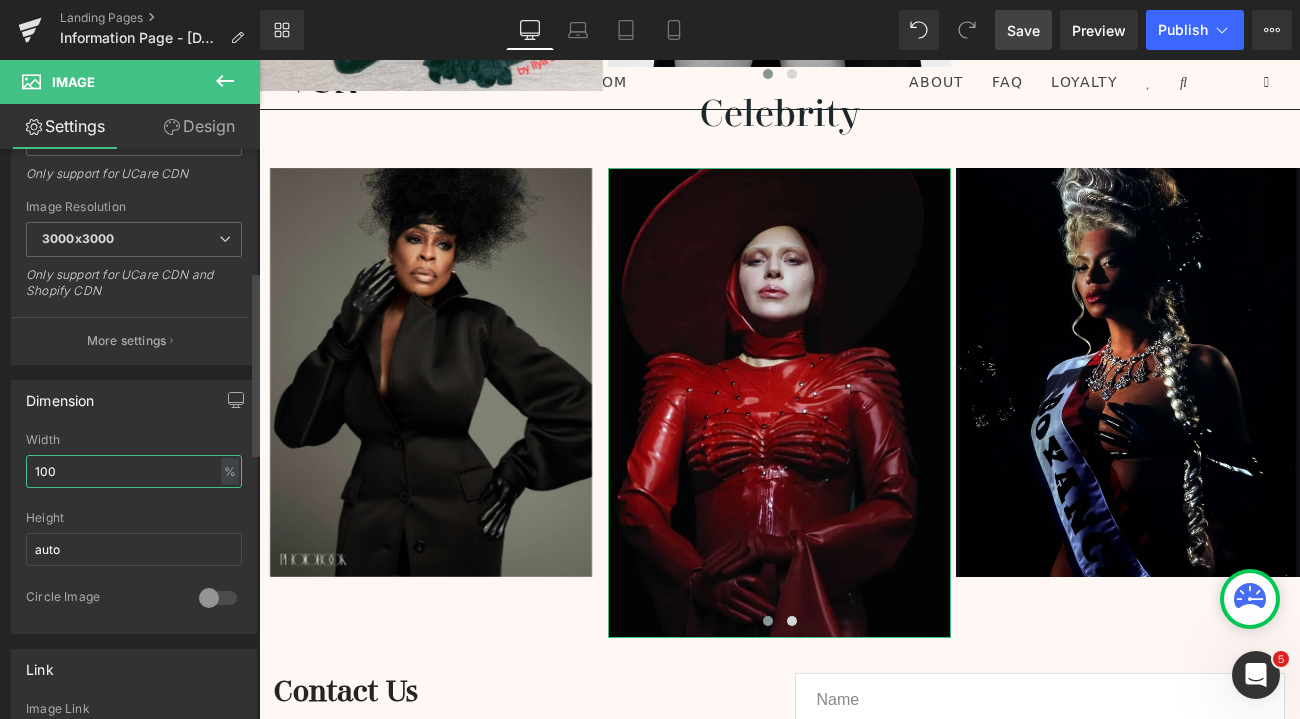 drag, startPoint x: 75, startPoint y: 476, endPoint x: 0, endPoint y: 476, distance: 75 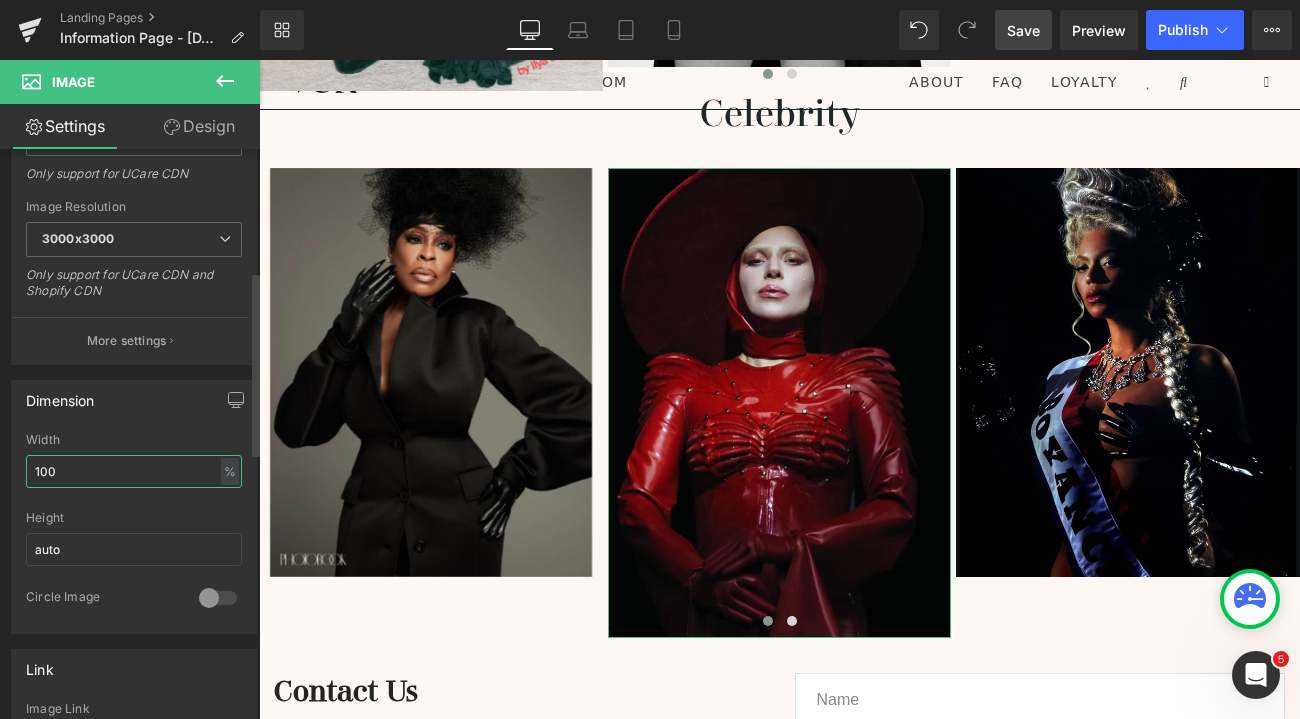 click on "Dimension 100% Width 100 % % px auto Height auto 0 Circle Image" at bounding box center (134, 499) 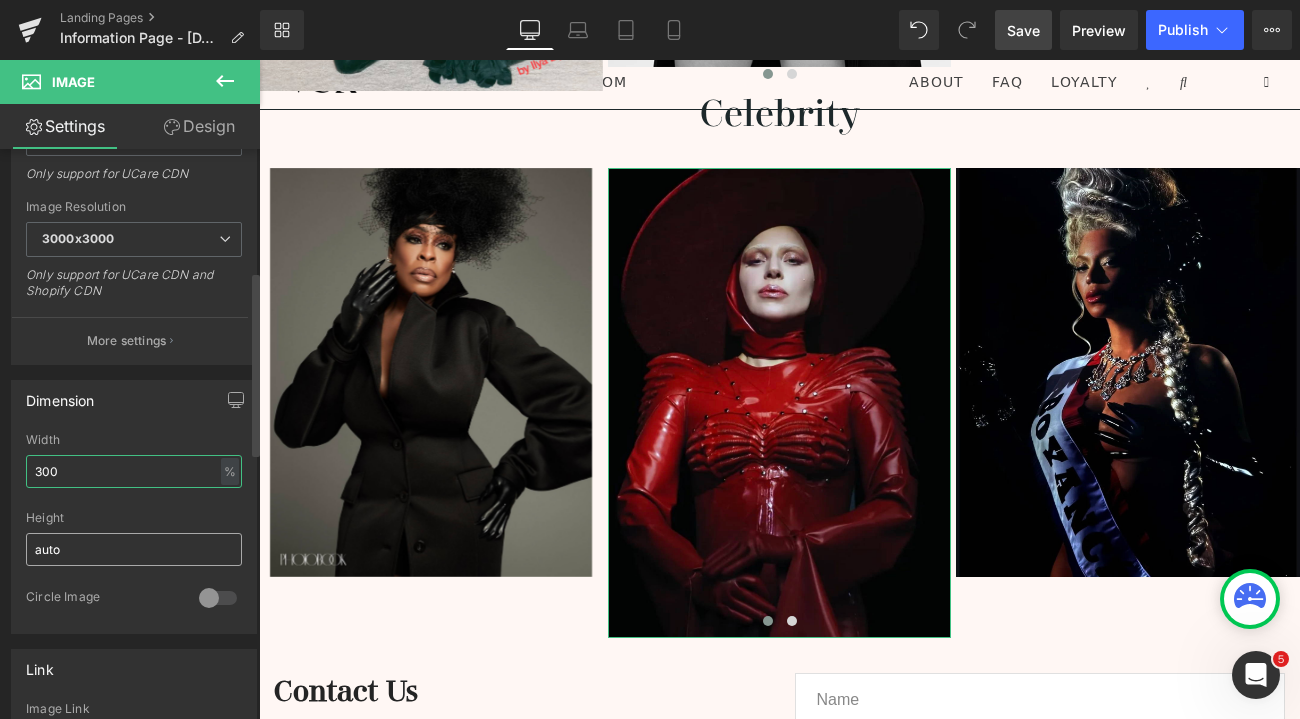 type on "300" 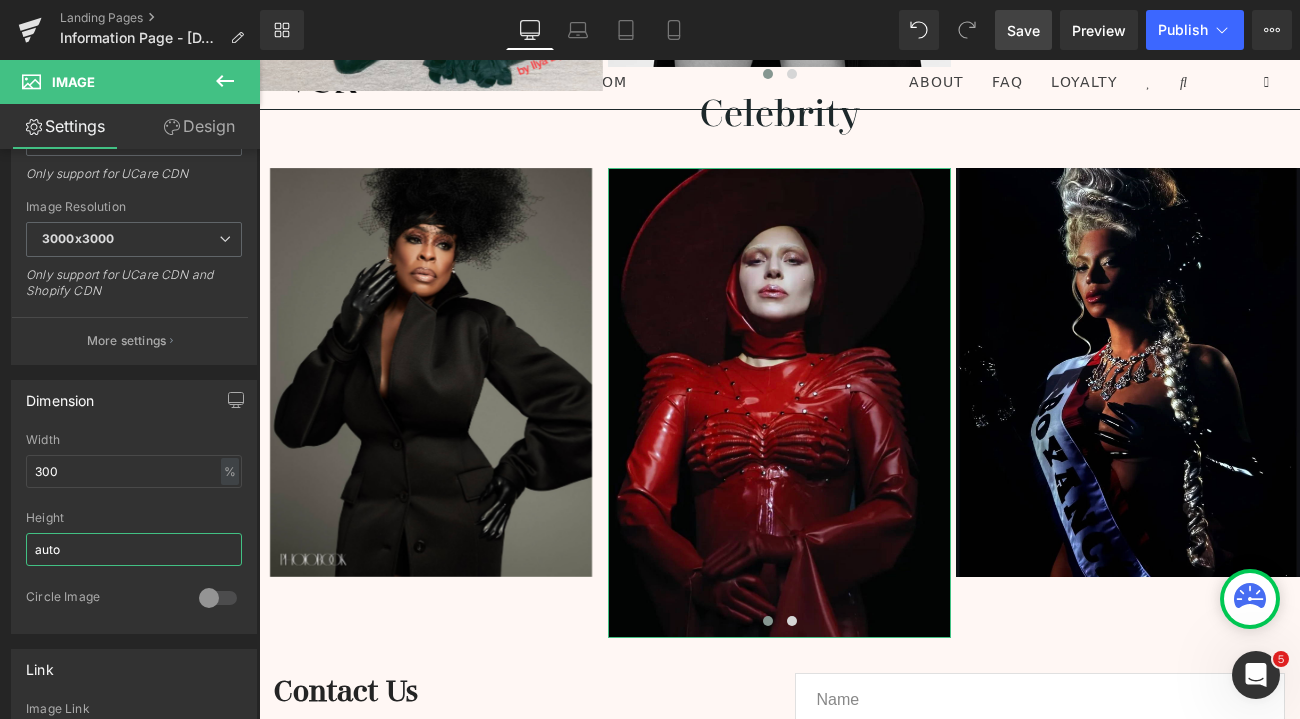 drag, startPoint x: 70, startPoint y: 549, endPoint x: -7, endPoint y: 549, distance: 77 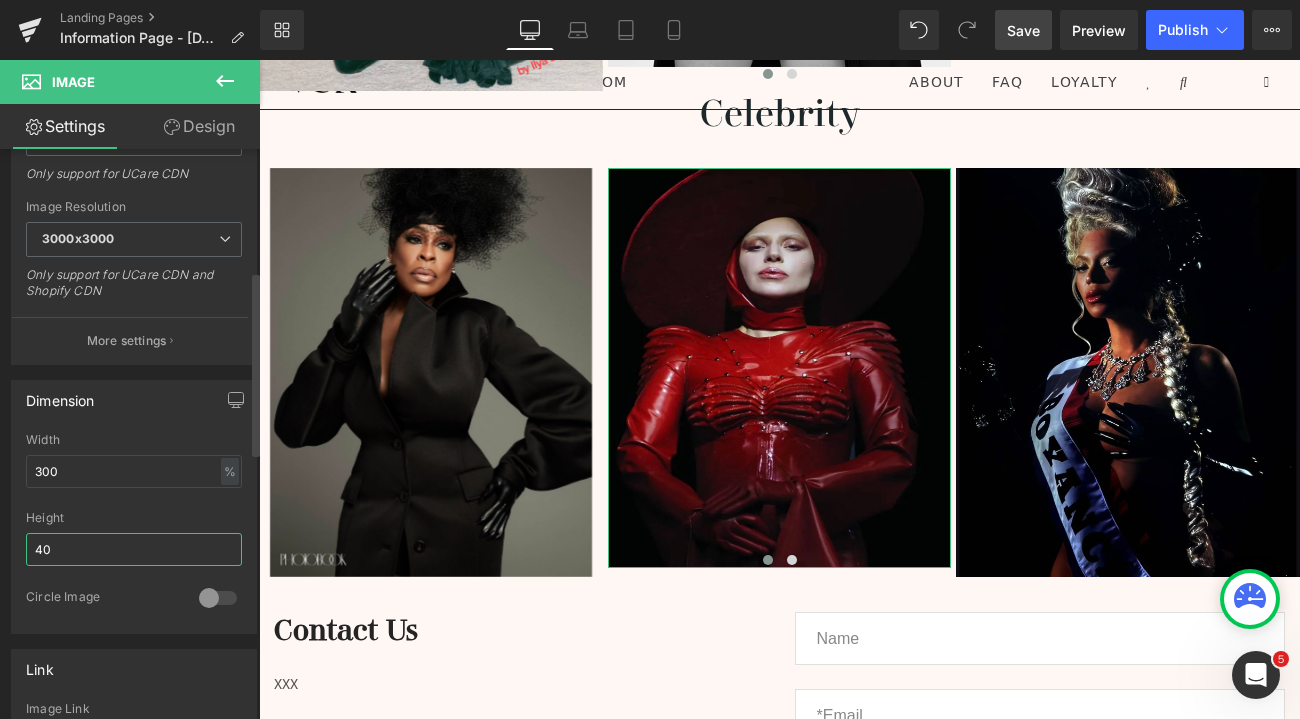 type on "4" 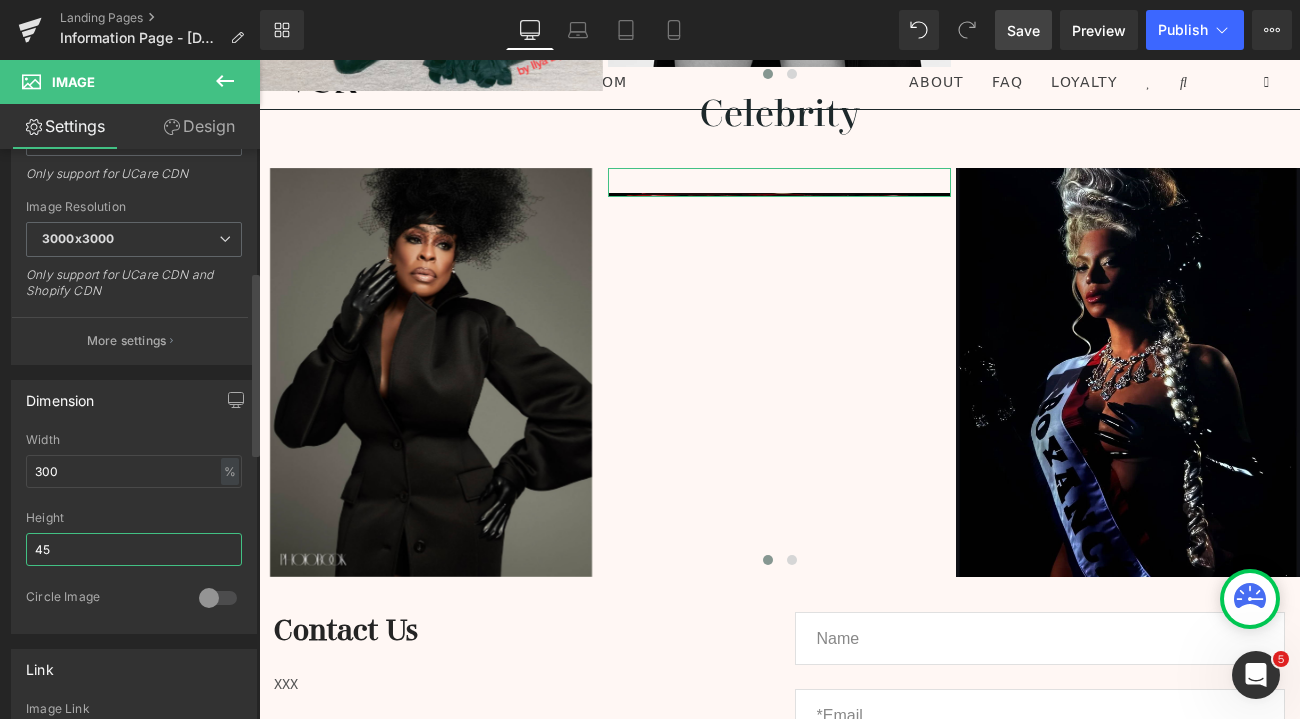 type on "450" 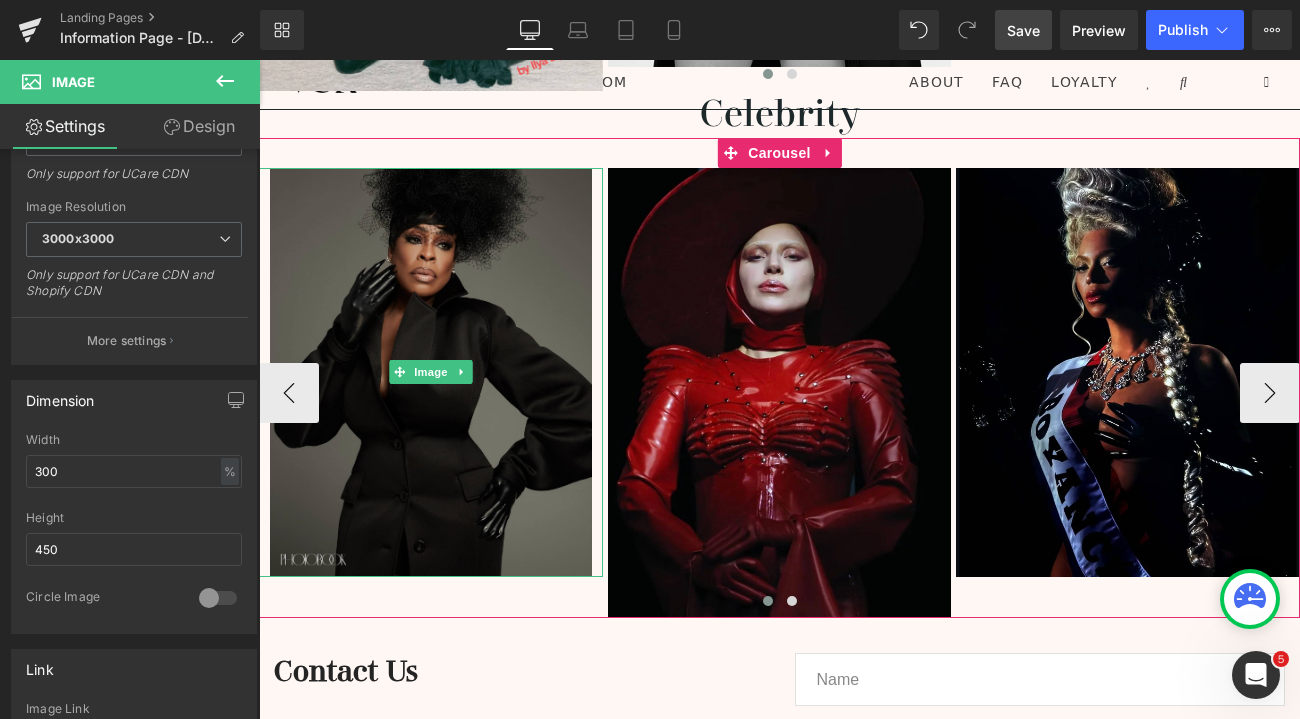 click at bounding box center [430, 372] 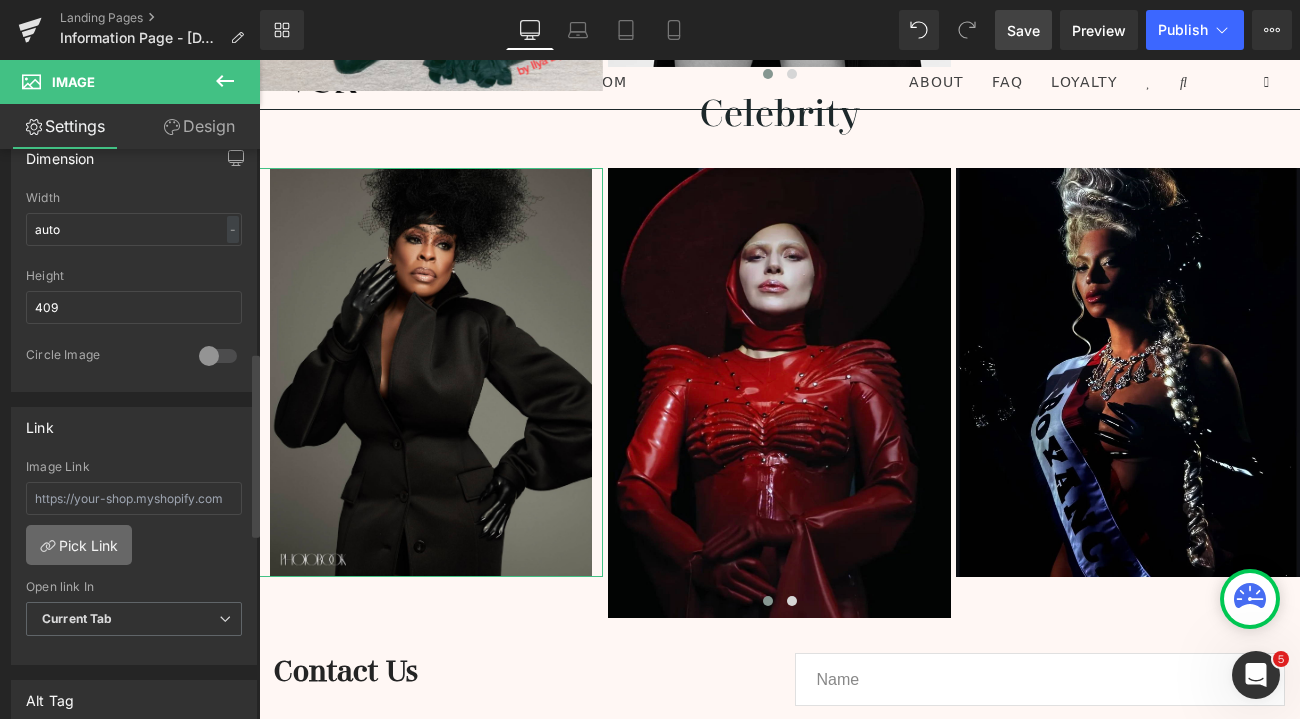 scroll, scrollTop: 628, scrollLeft: 0, axis: vertical 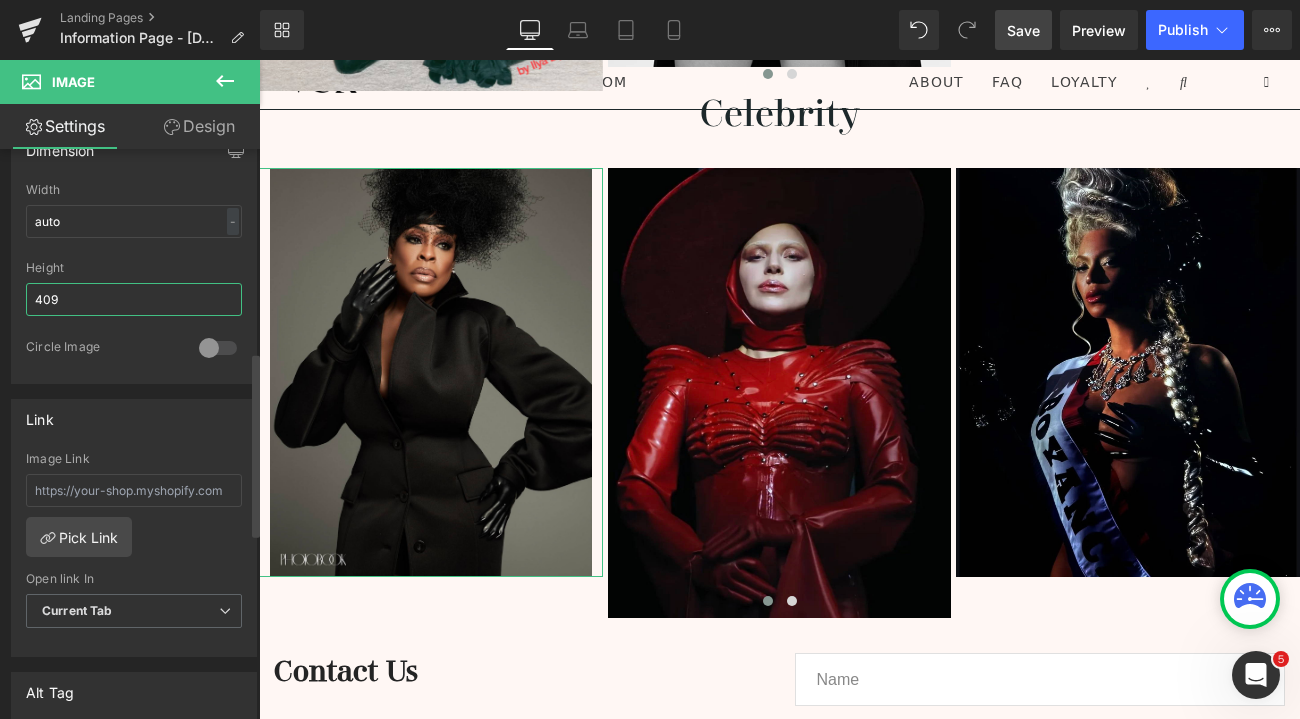 click on "409" at bounding box center [134, 299] 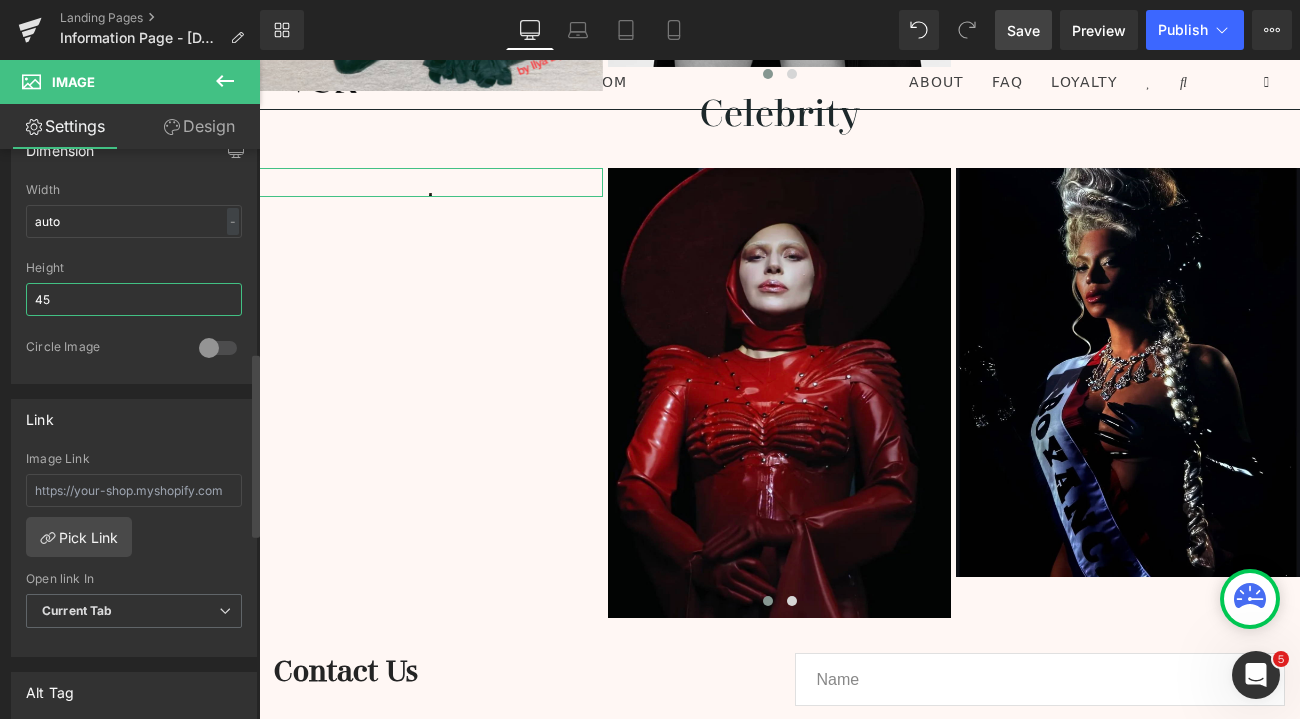 type on "450" 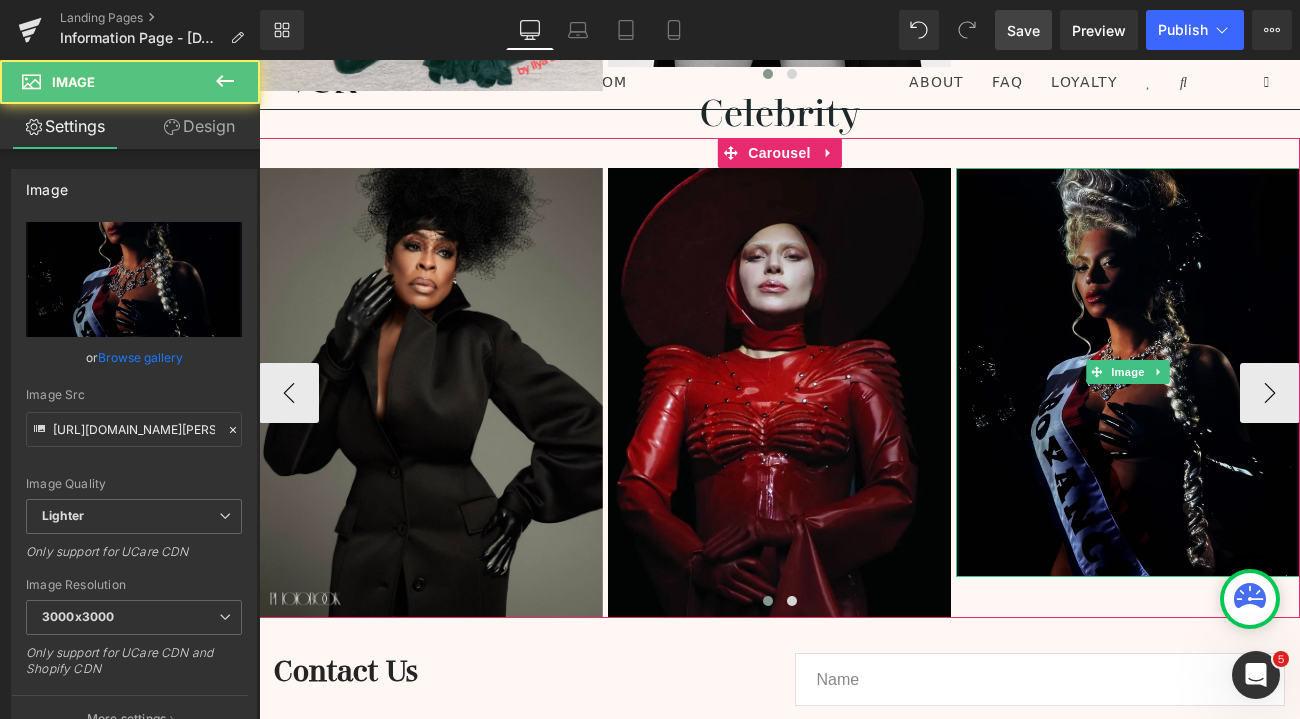 click at bounding box center [1128, 372] 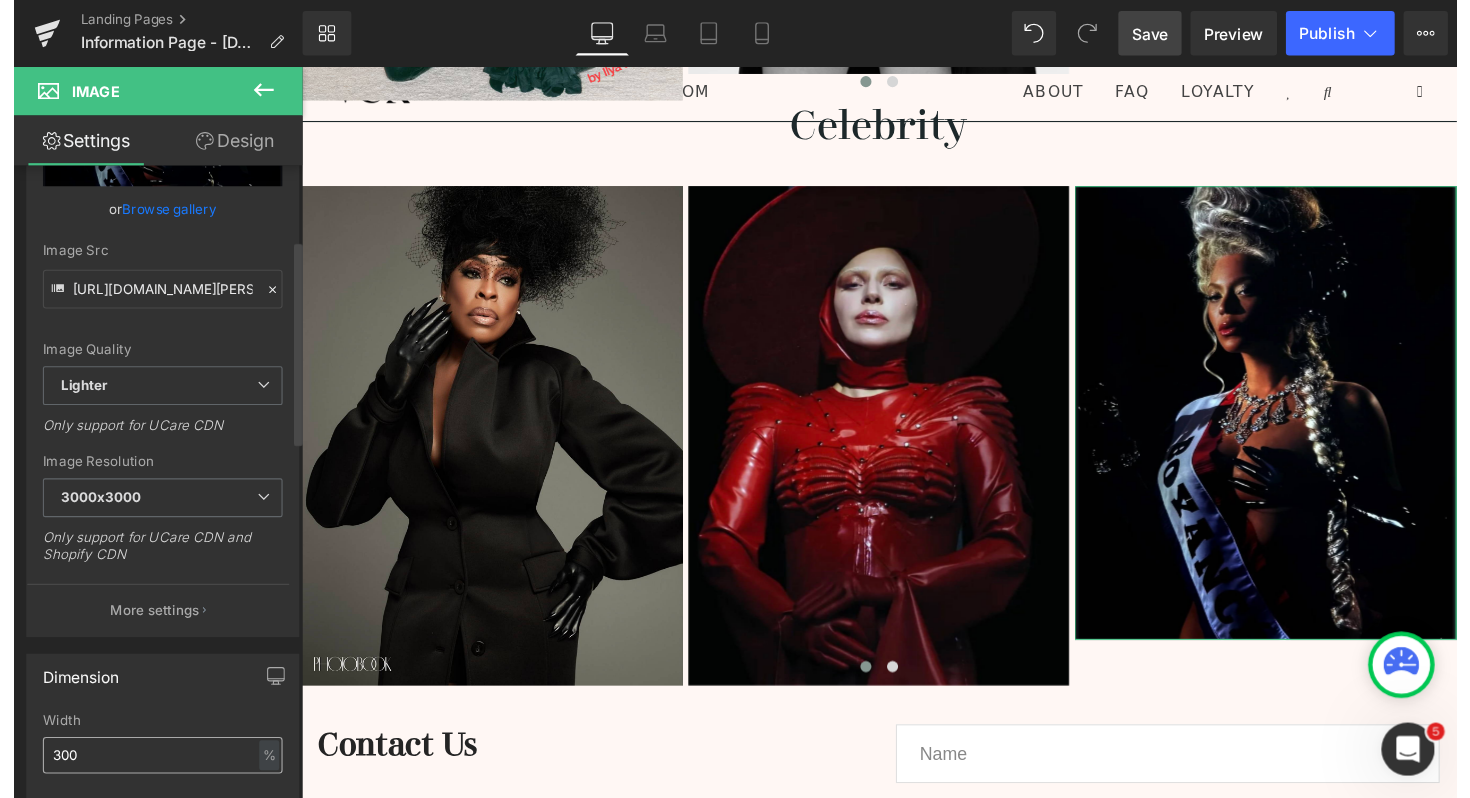 scroll, scrollTop: 255, scrollLeft: 0, axis: vertical 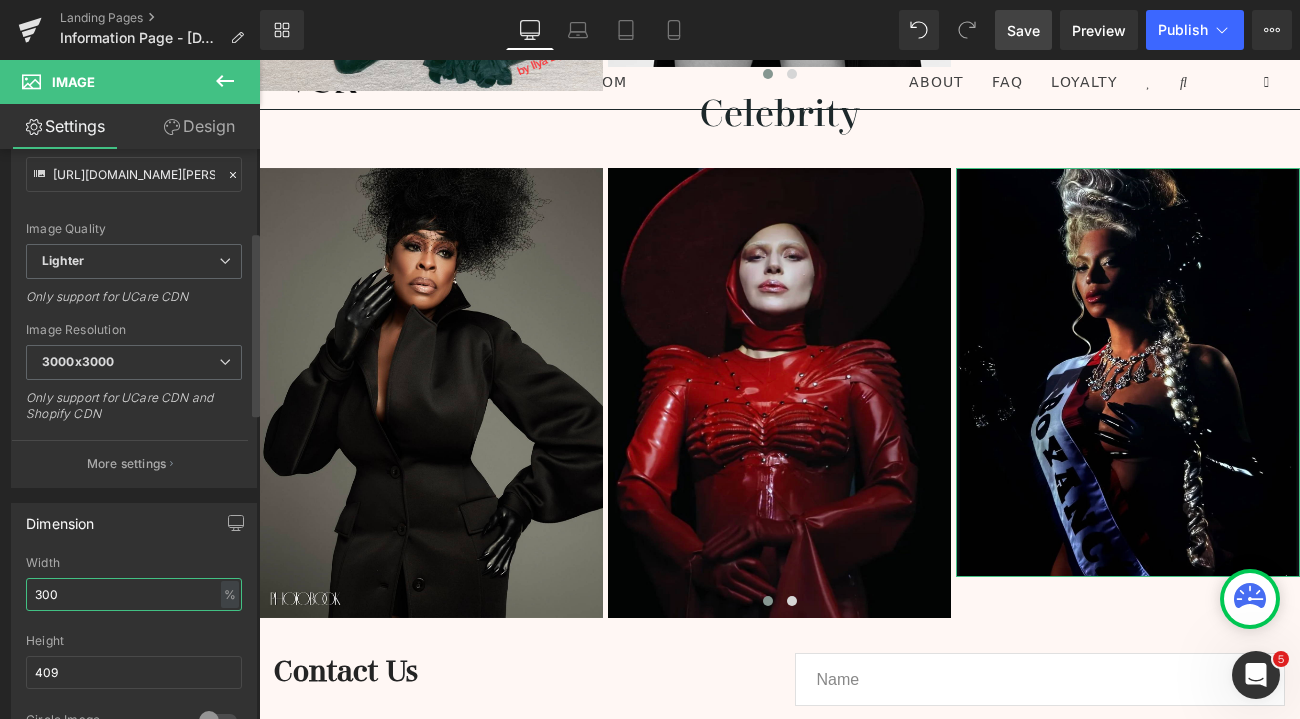 click on "300" at bounding box center (134, 594) 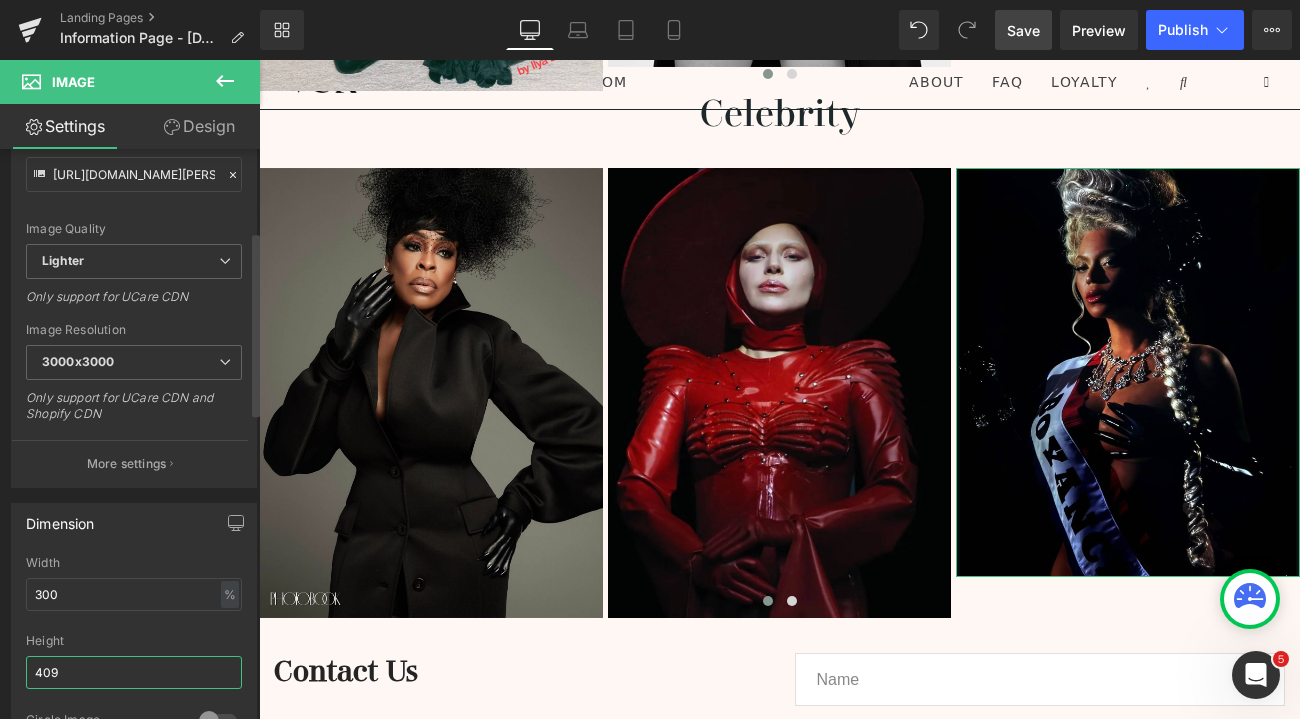 click on "409" at bounding box center (134, 672) 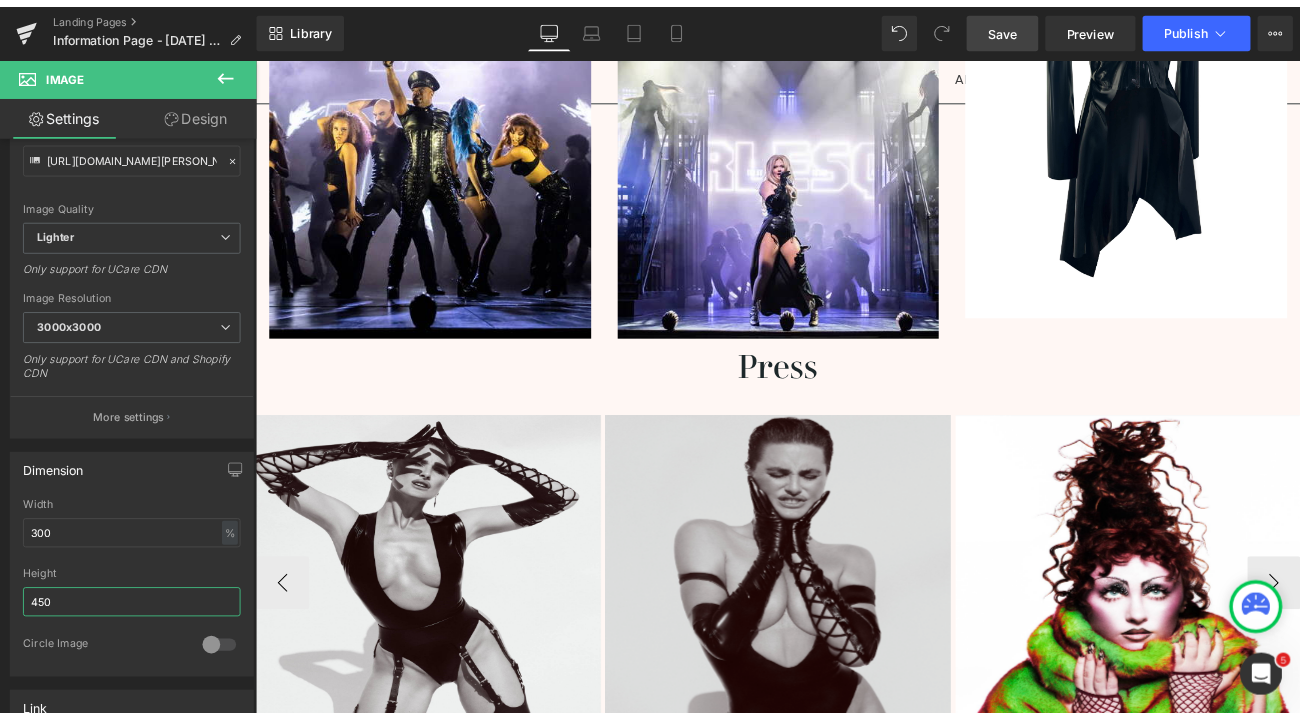 scroll, scrollTop: 2996, scrollLeft: 0, axis: vertical 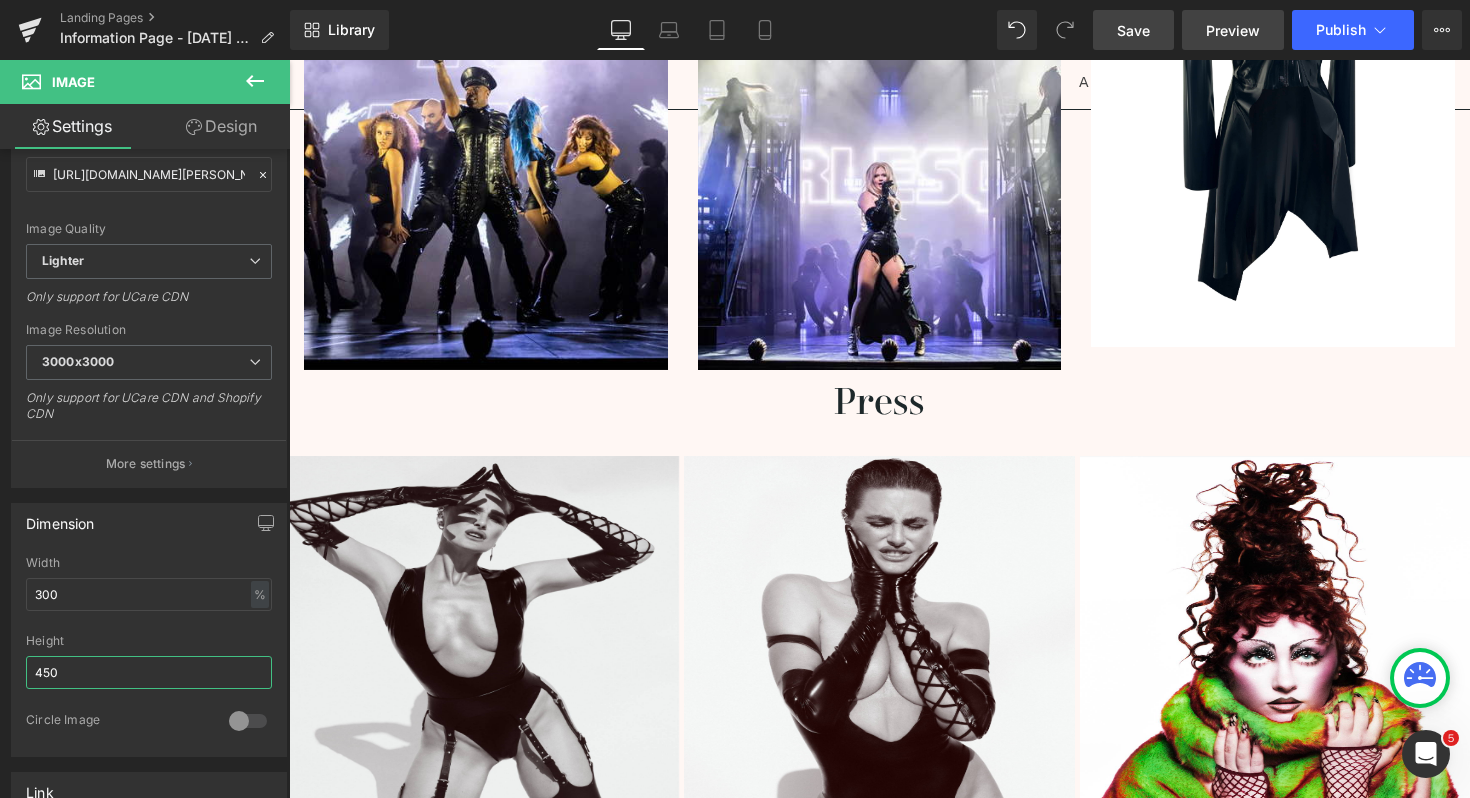 type on "450" 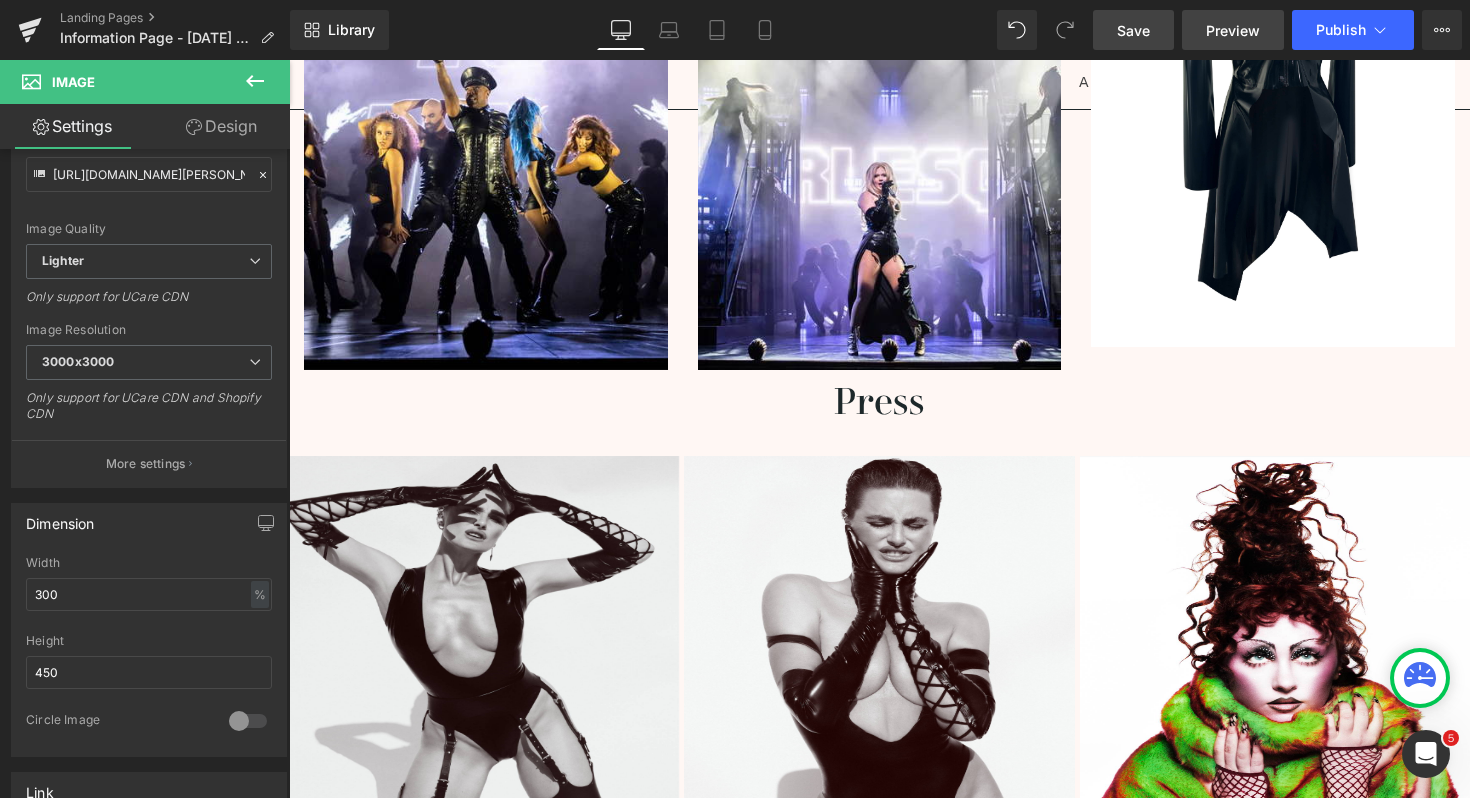 click on "Preview" at bounding box center [1233, 30] 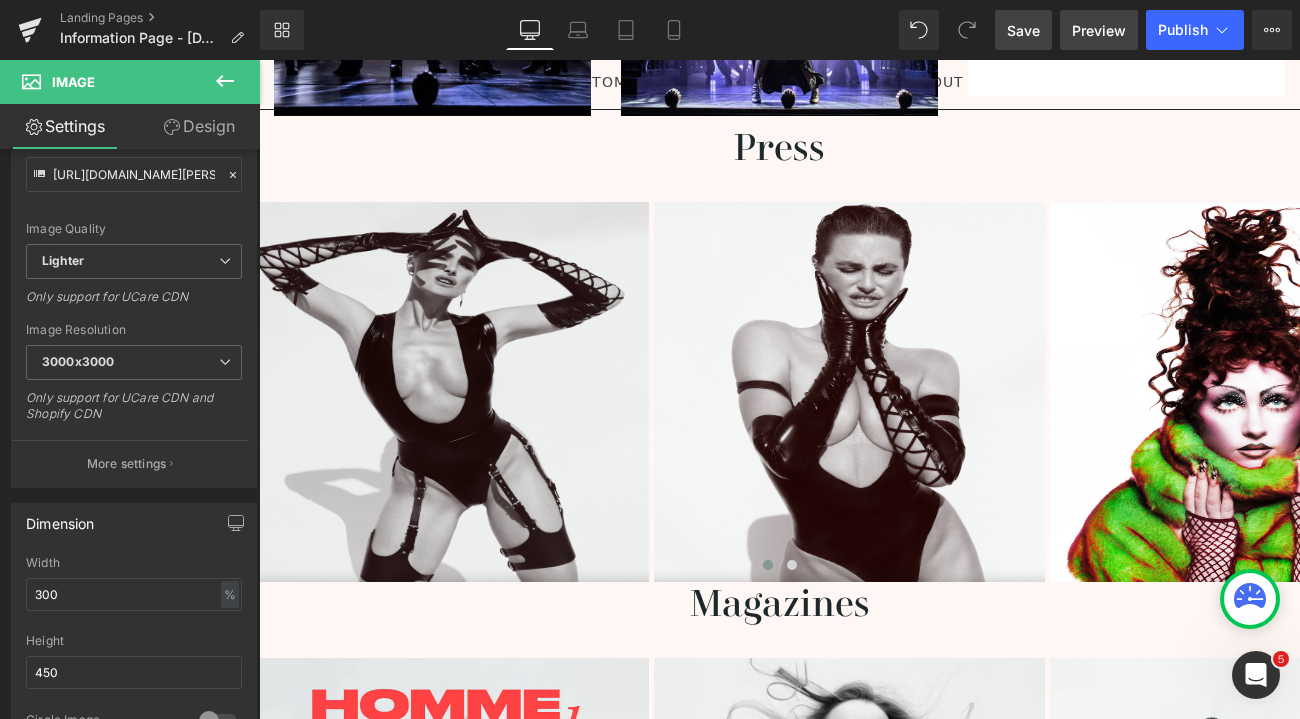 scroll, scrollTop: 2807, scrollLeft: 0, axis: vertical 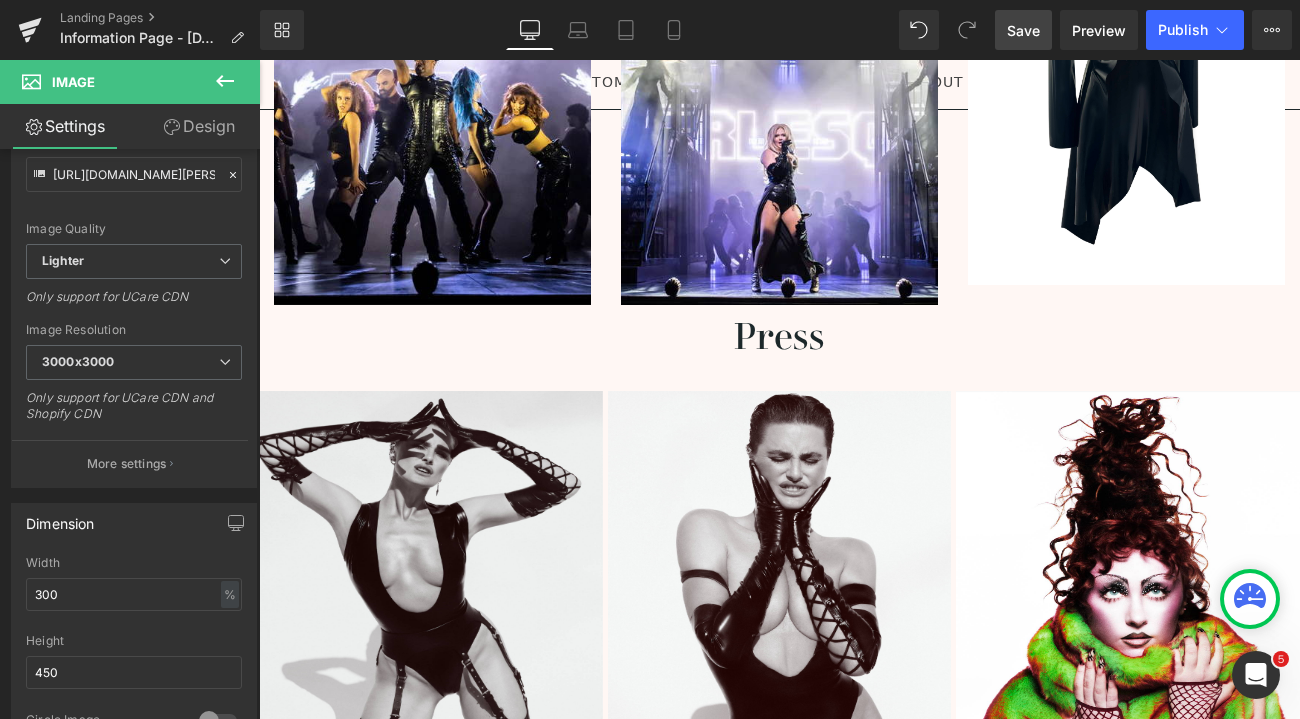 click on "Save" at bounding box center (1023, 30) 